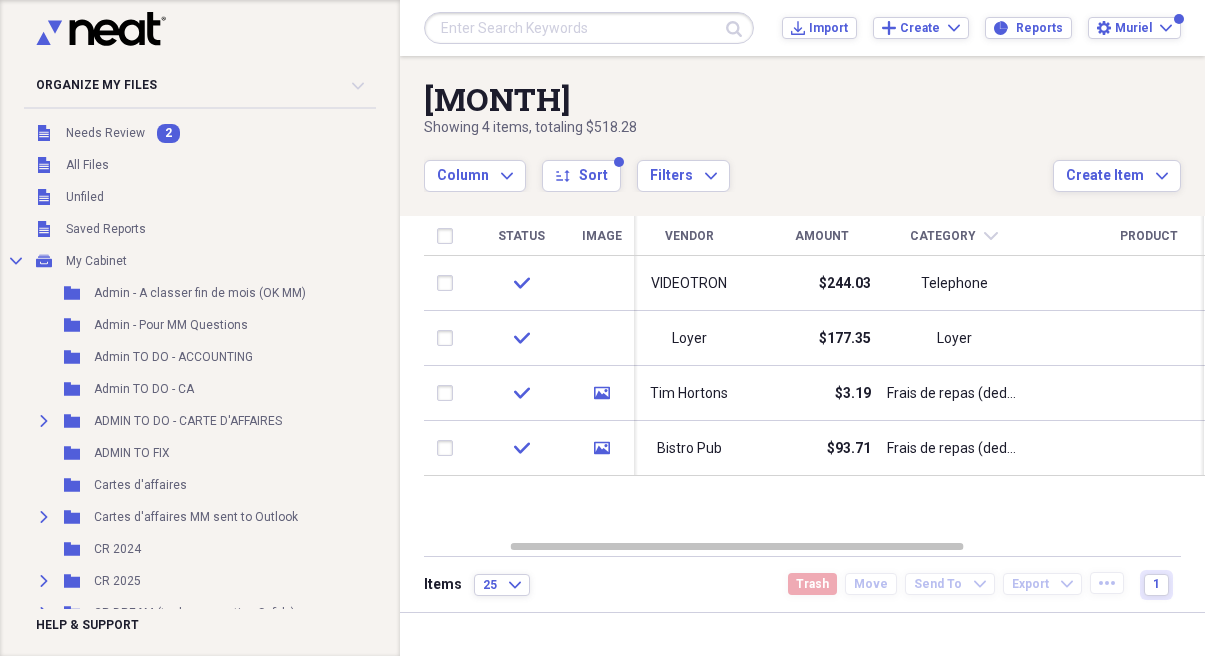 scroll, scrollTop: 0, scrollLeft: 0, axis: both 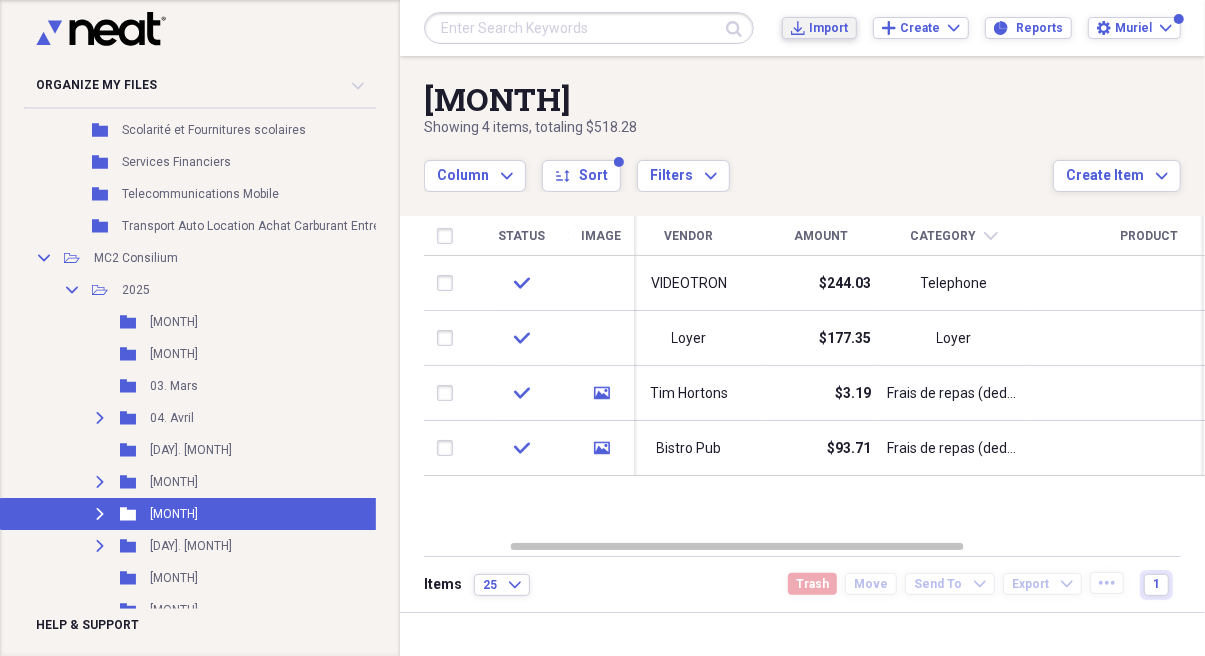 click on "Import" at bounding box center [828, 28] 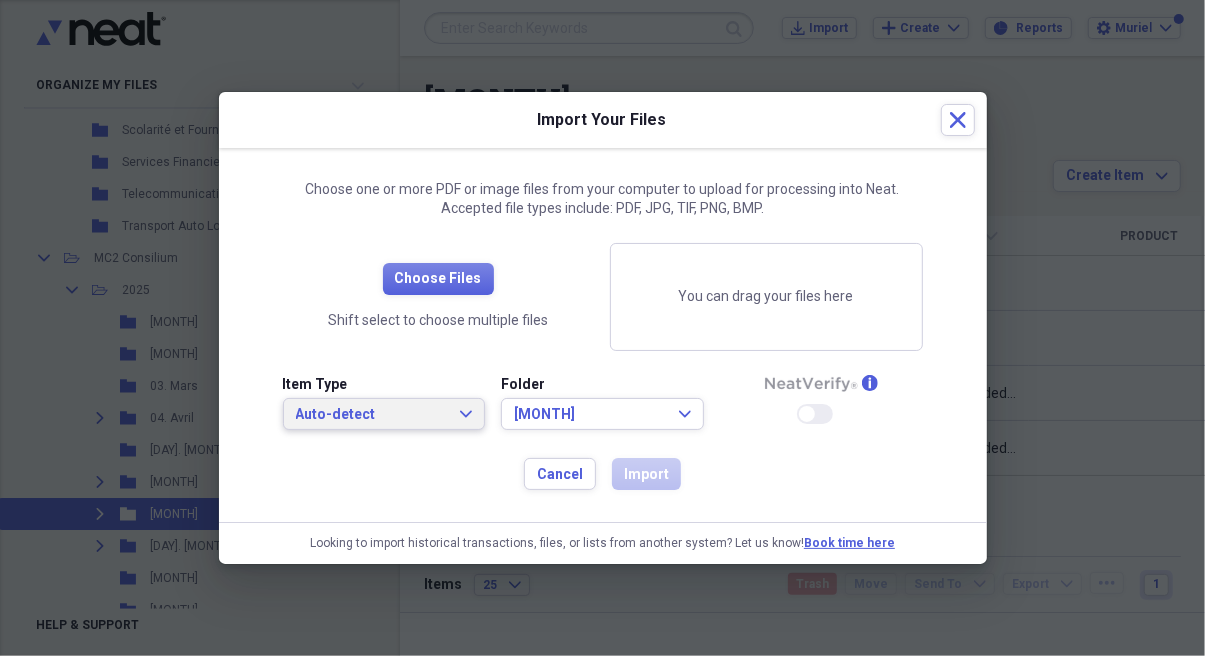 click on "Auto-detect" at bounding box center [372, 415] 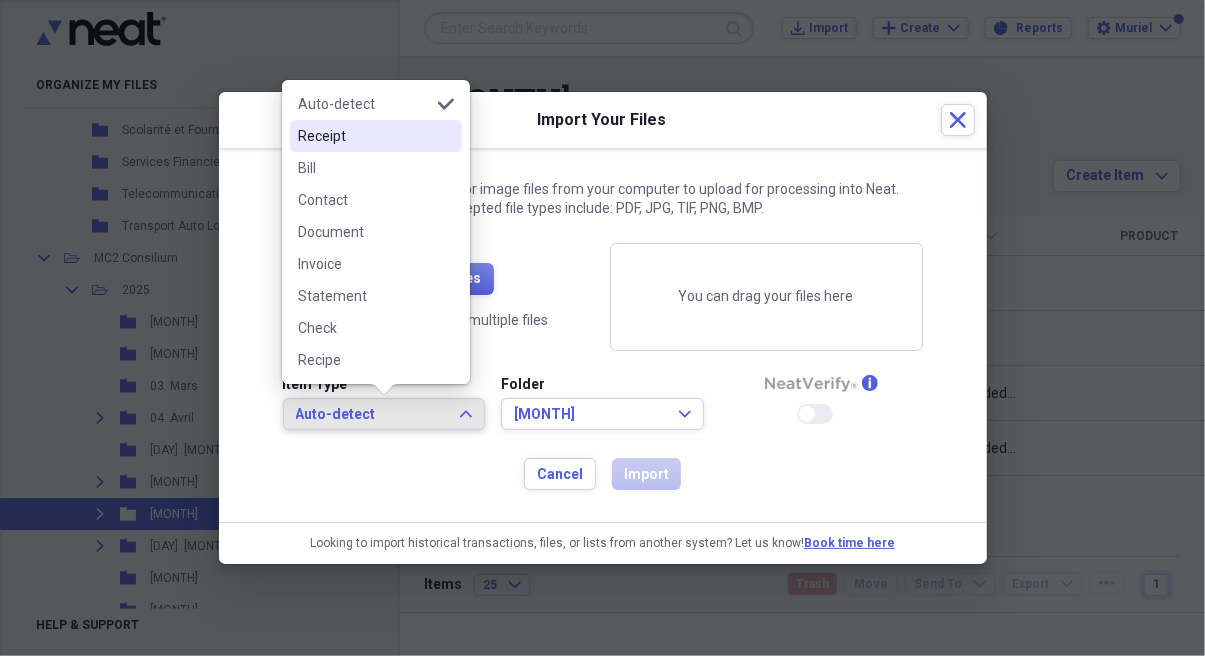 click on "Receipt" at bounding box center [364, 136] 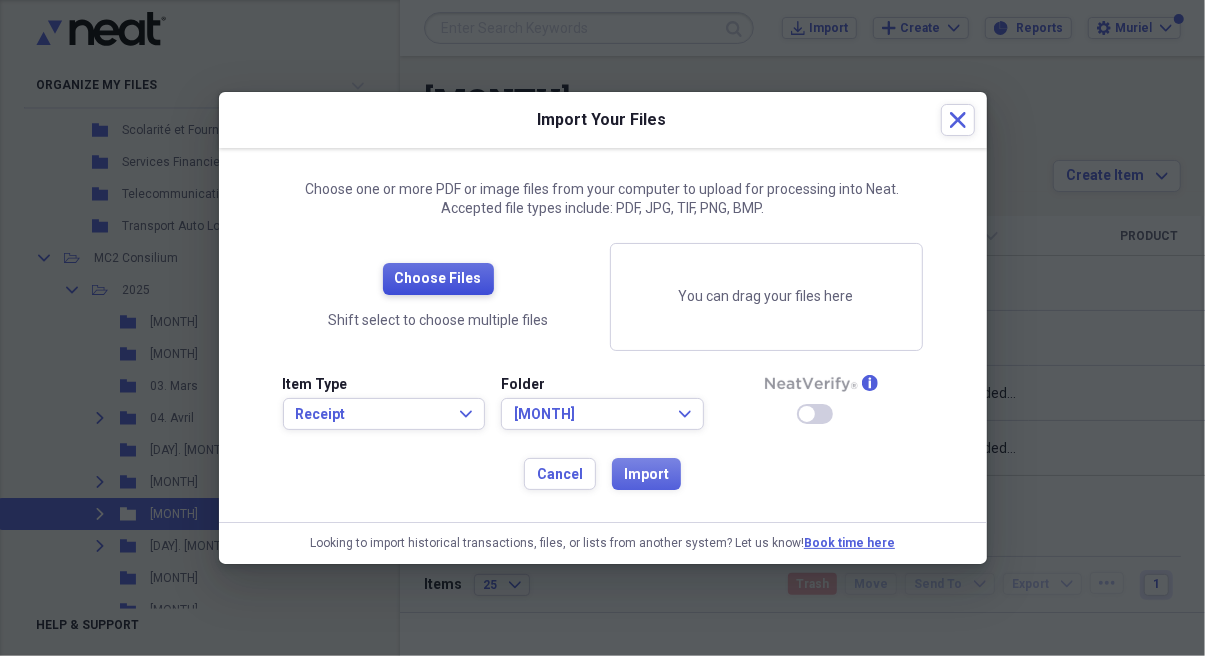 click on "Choose Files" at bounding box center [438, 279] 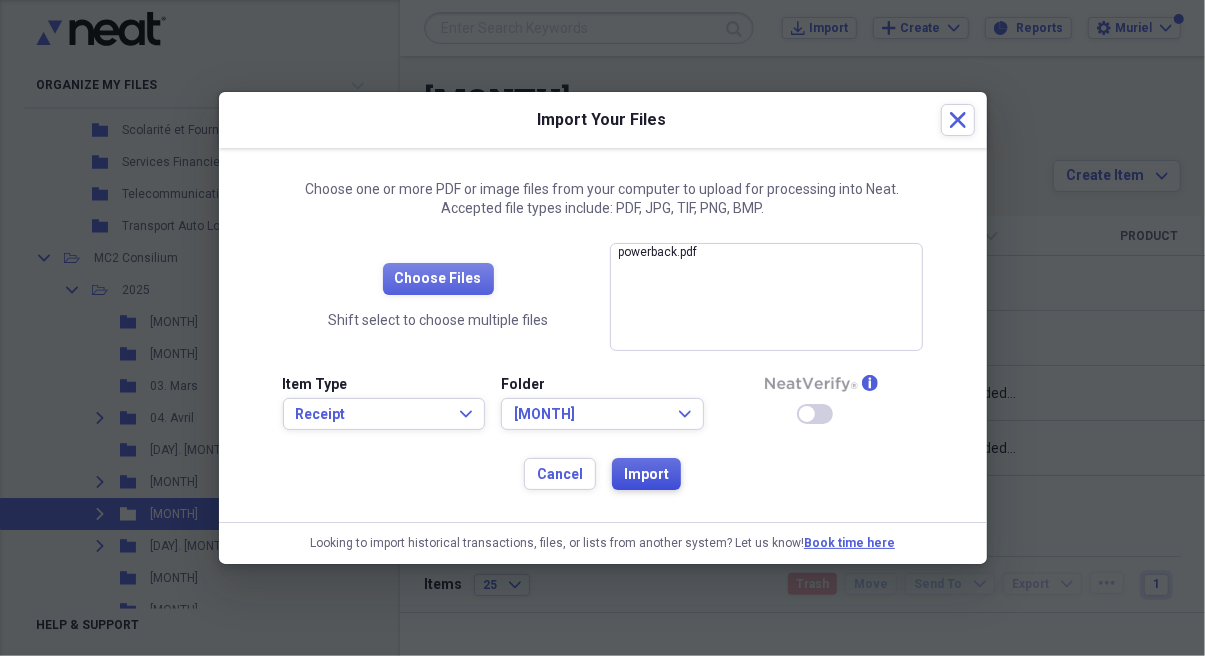 click on "Import" at bounding box center (646, 475) 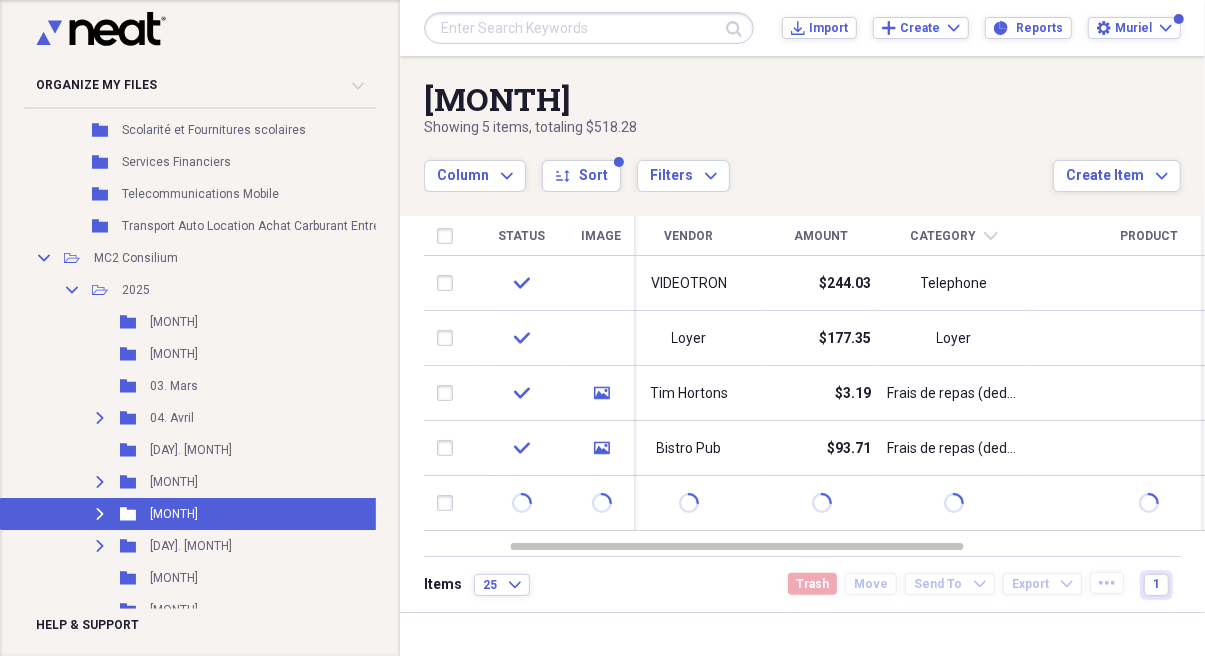 scroll, scrollTop: 0, scrollLeft: 0, axis: both 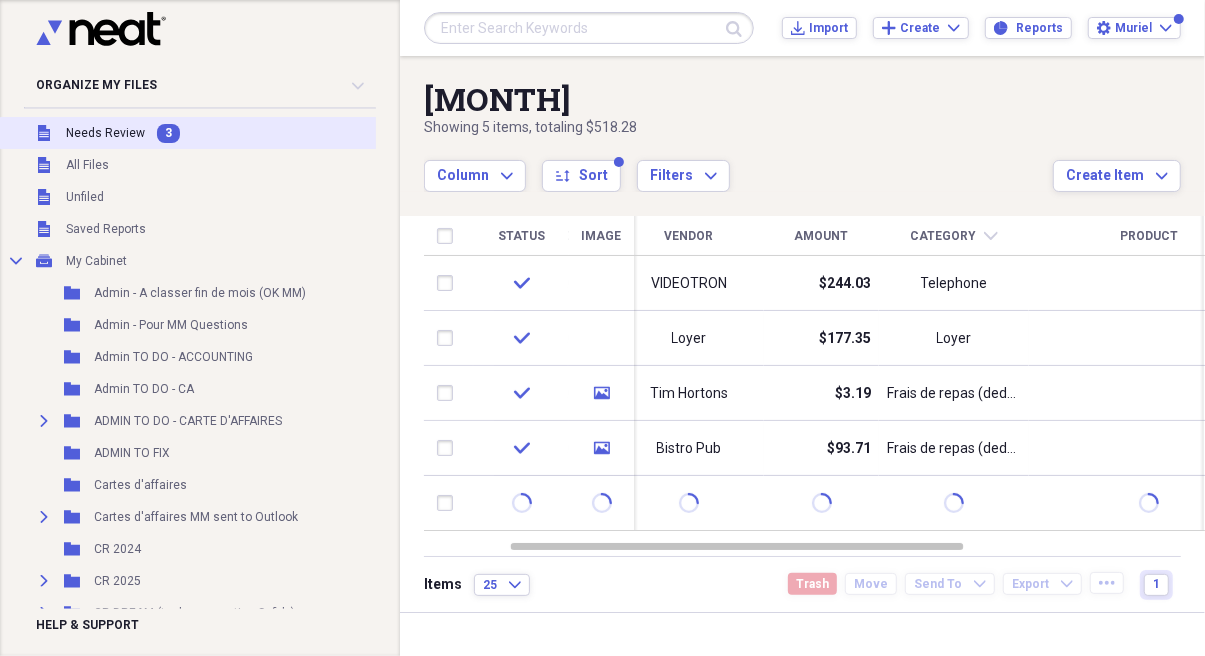 click on "Needs Review" at bounding box center (105, 133) 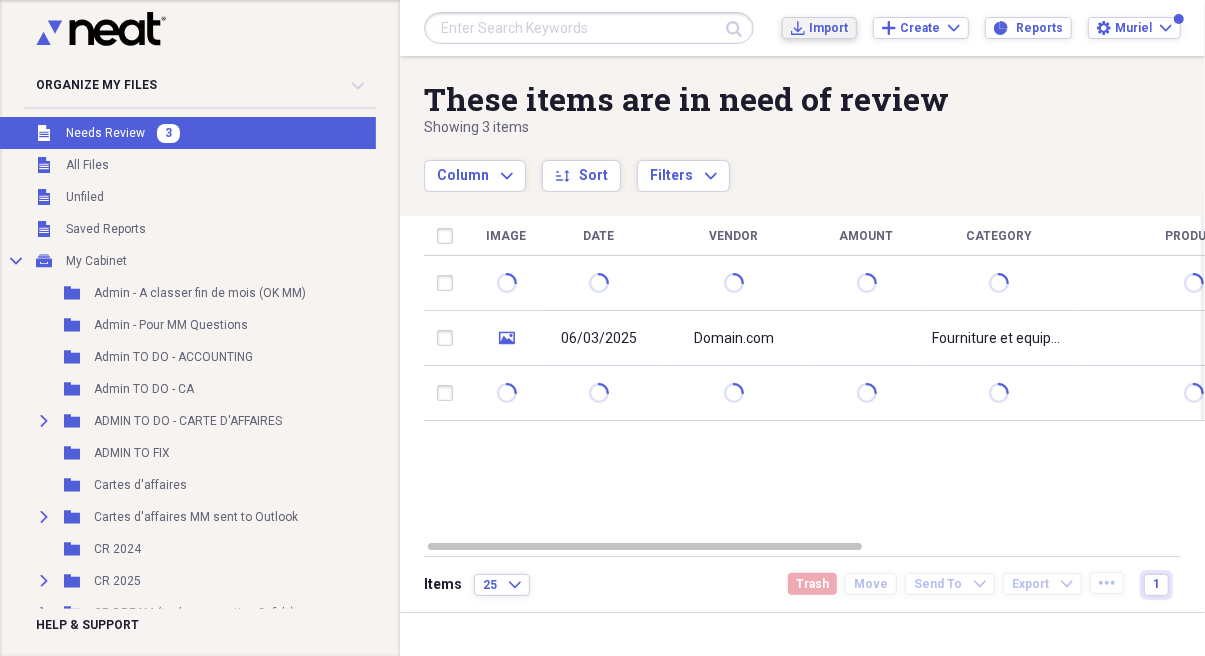 click on "Import" at bounding box center [828, 28] 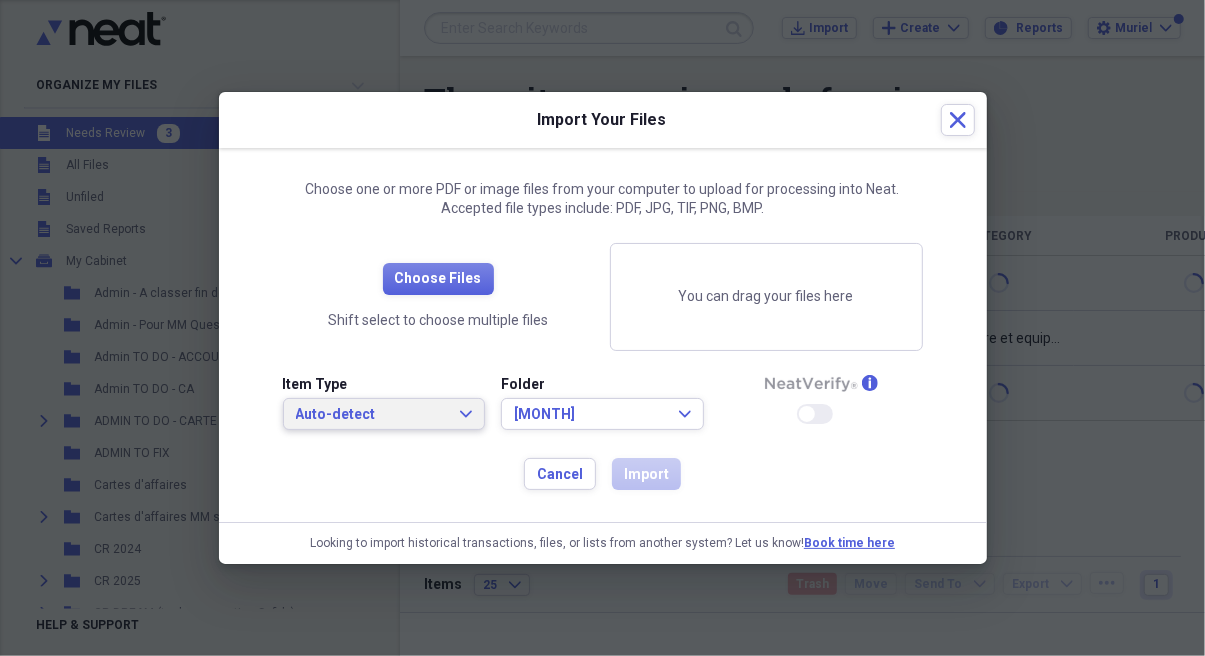 click on "Auto-detect" at bounding box center (372, 415) 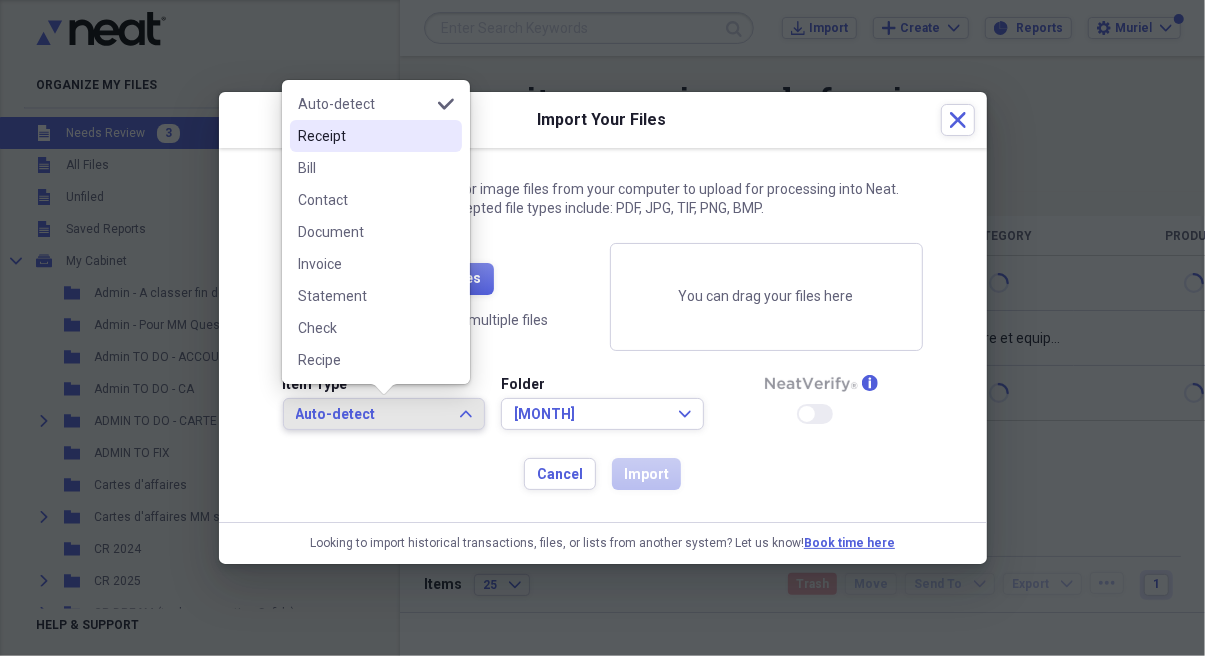 click on "Receipt" at bounding box center (364, 136) 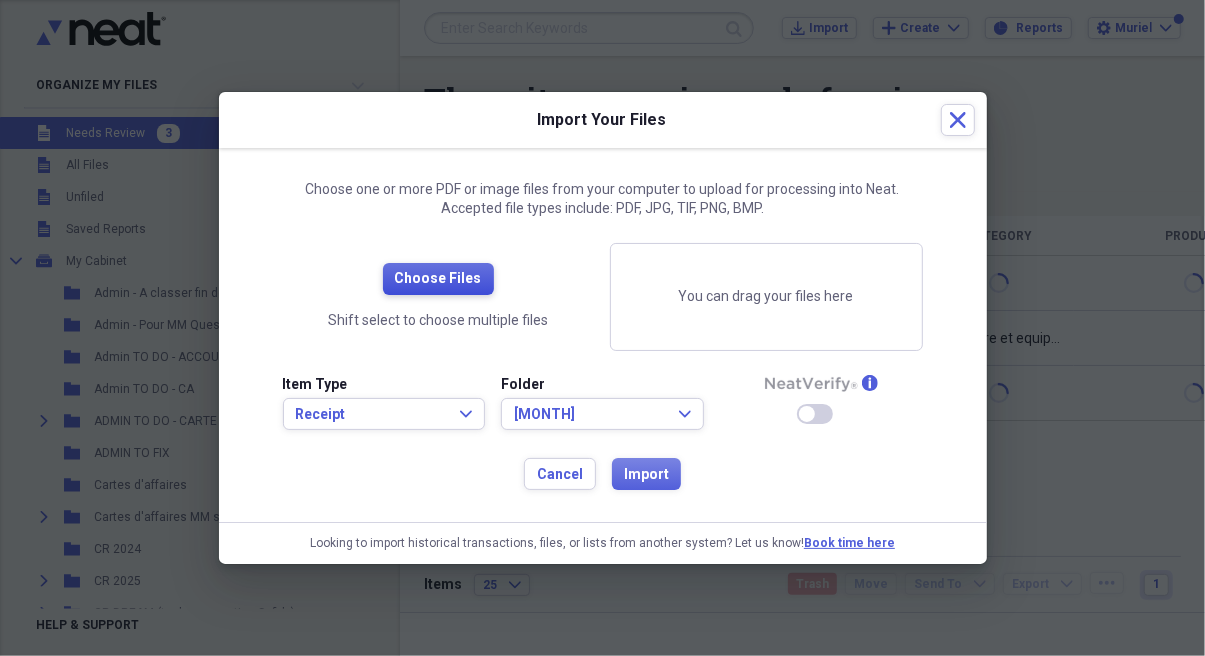 click on "Choose Files" at bounding box center [438, 279] 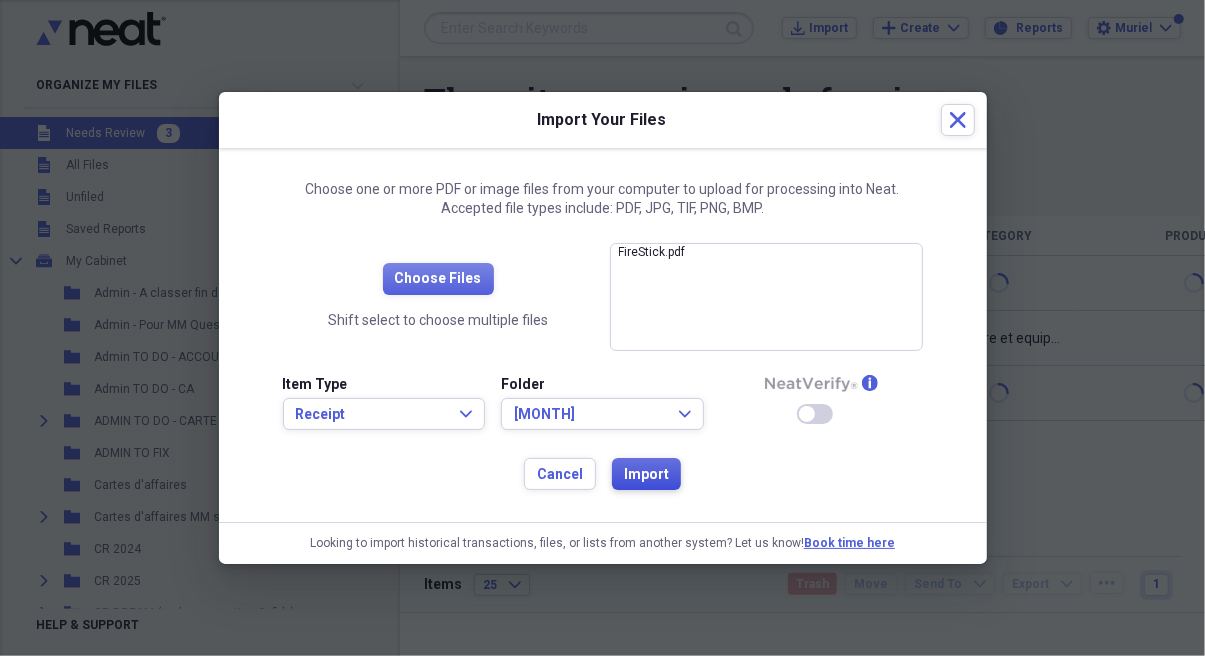 click on "Import" at bounding box center [646, 475] 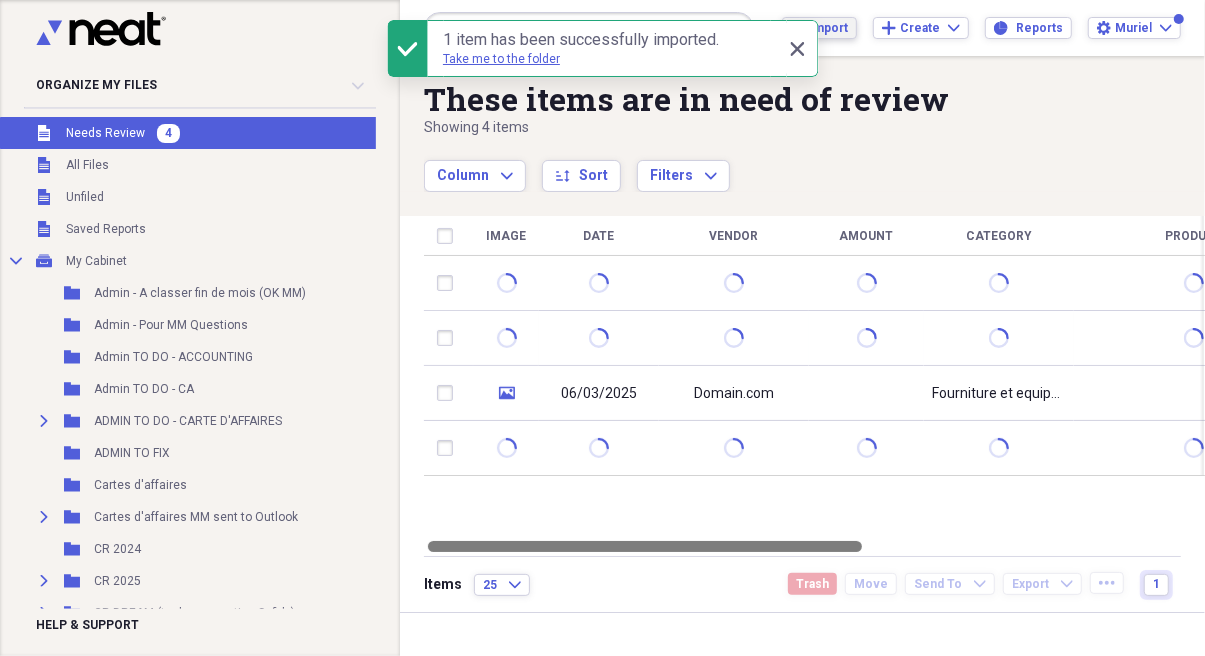 type 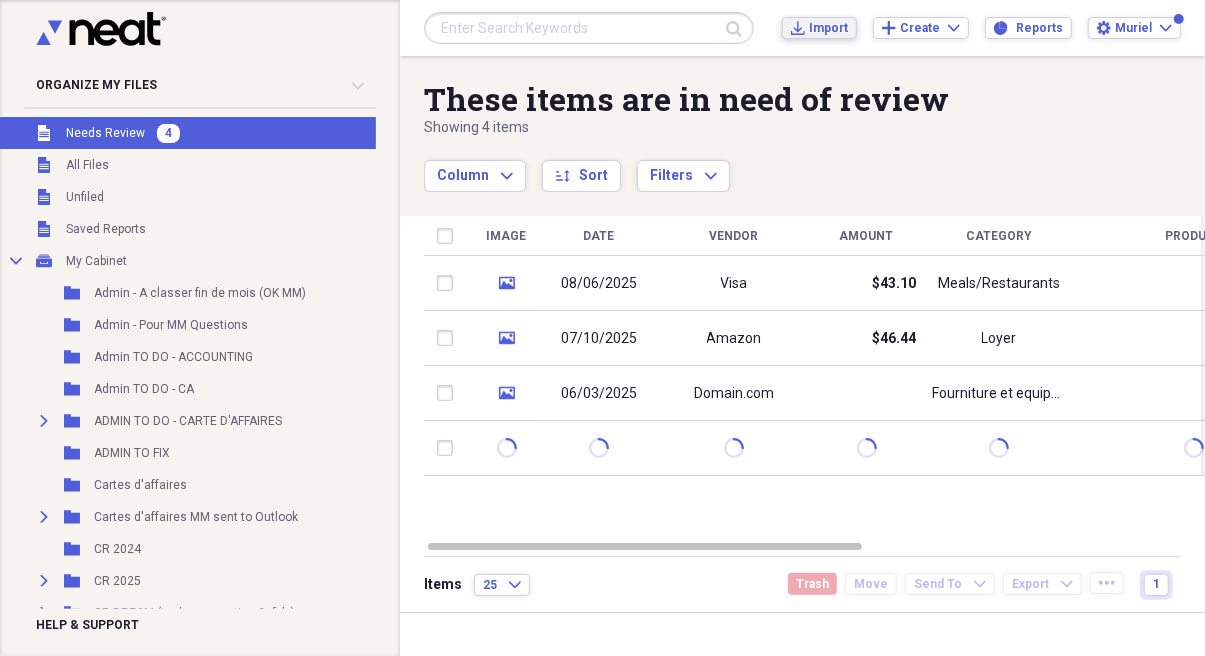 click on "Import" at bounding box center (828, 28) 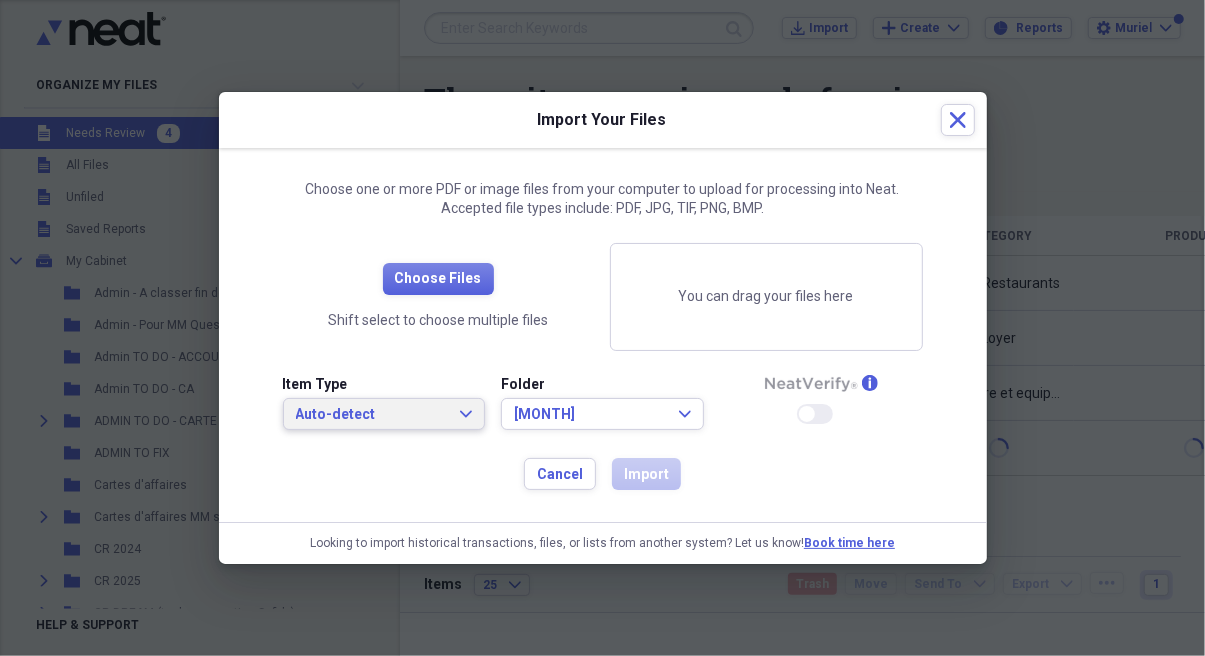 click on "Auto-detect Expand" at bounding box center (384, 414) 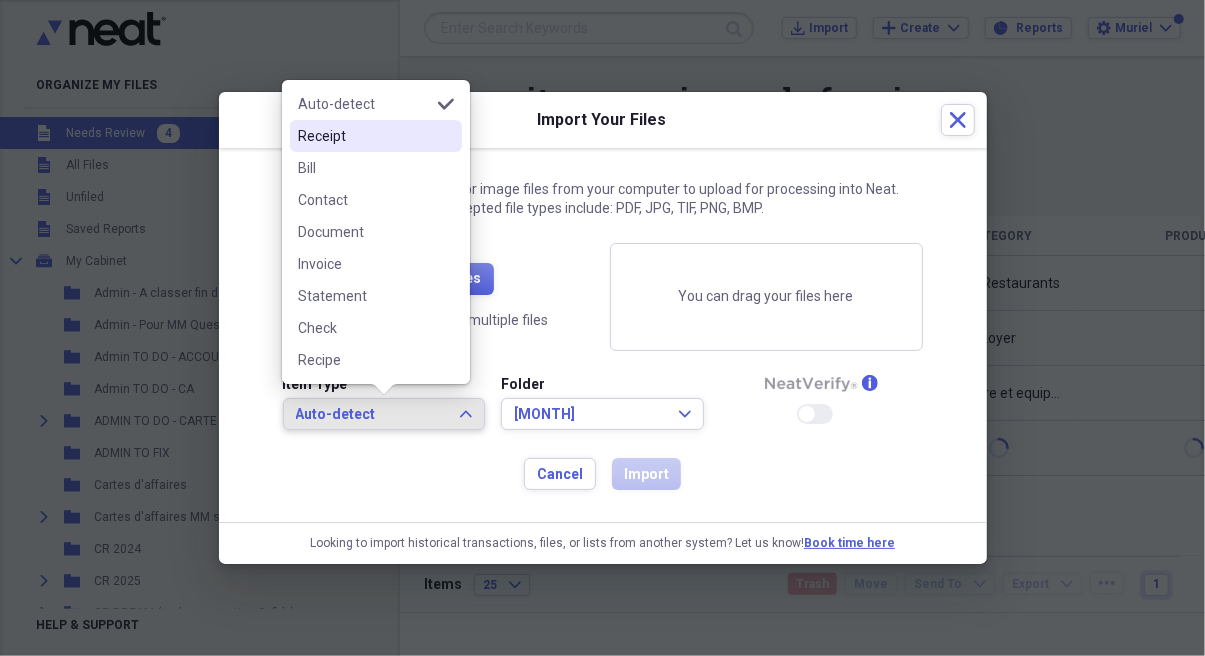 click on "Receipt" at bounding box center [376, 136] 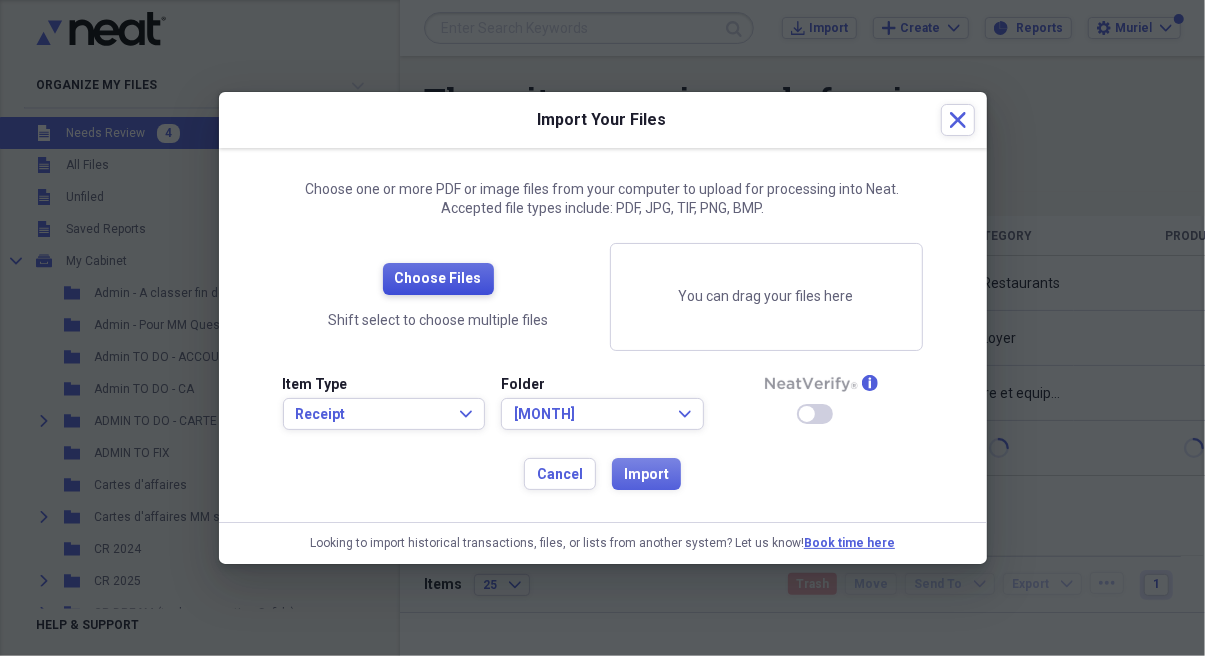 click on "Choose Files" at bounding box center (438, 279) 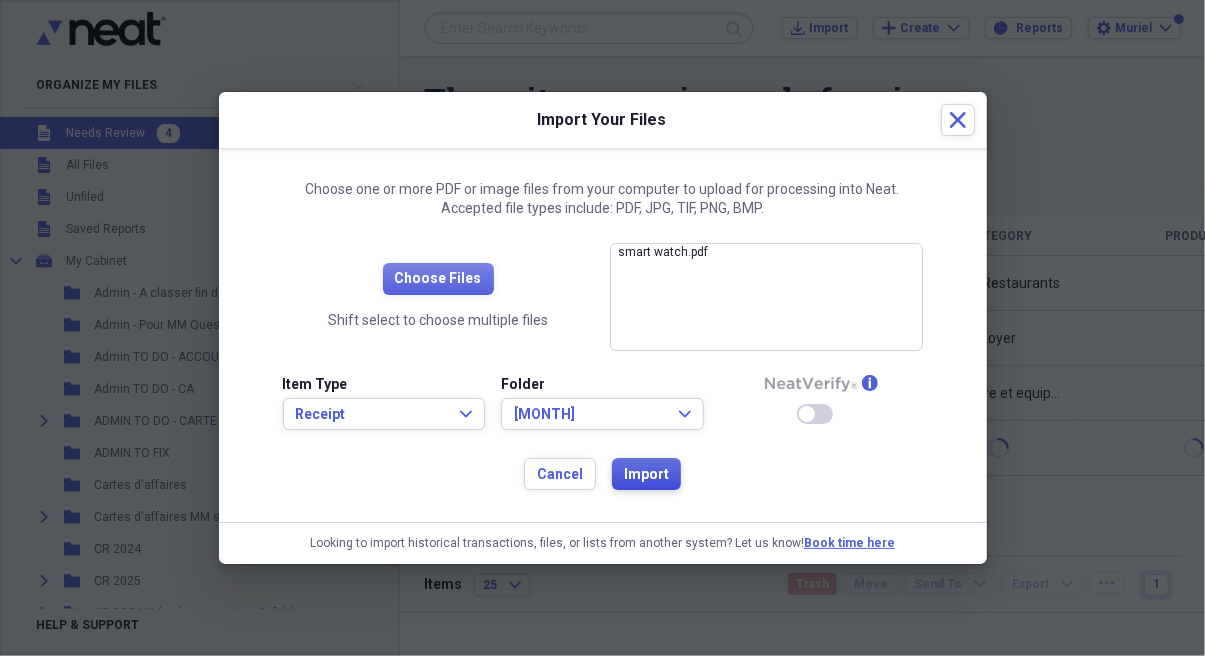 click on "Import" at bounding box center [646, 475] 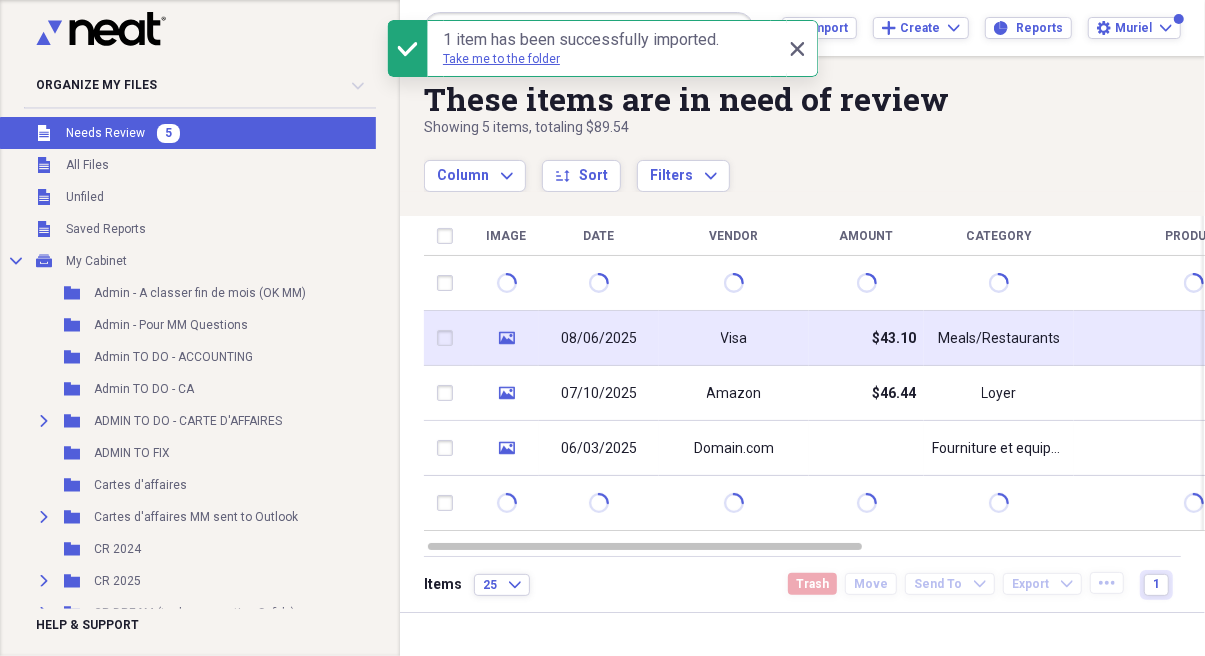 click on "Visa" at bounding box center (734, 338) 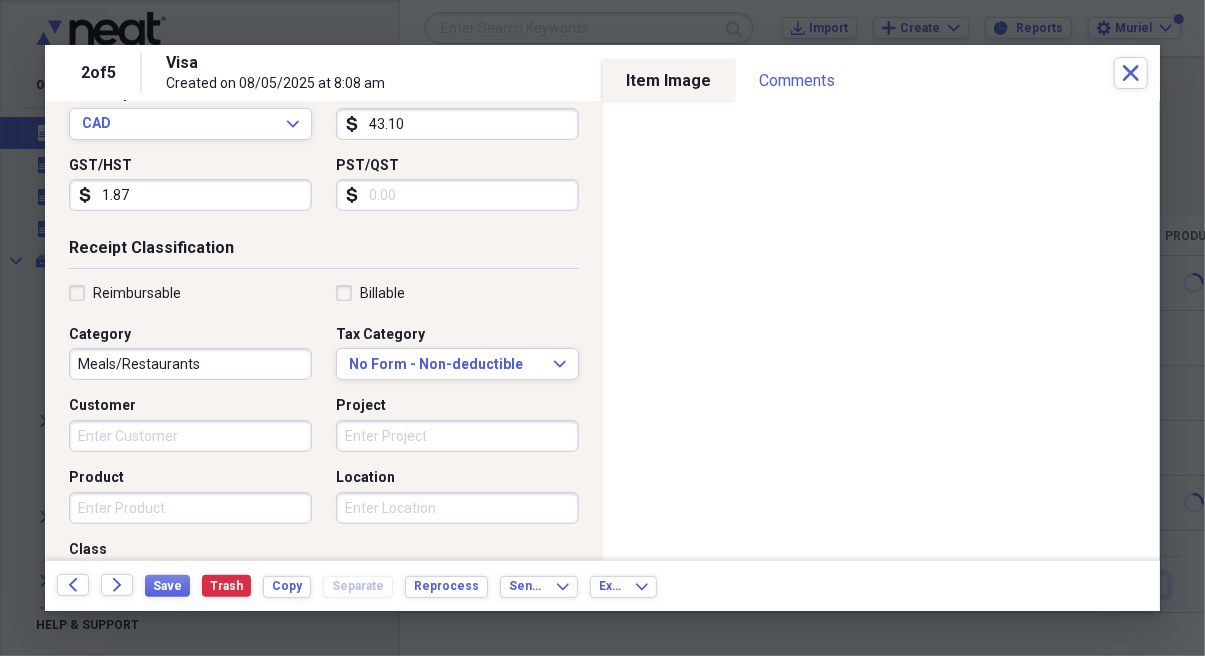 scroll, scrollTop: 306, scrollLeft: 0, axis: vertical 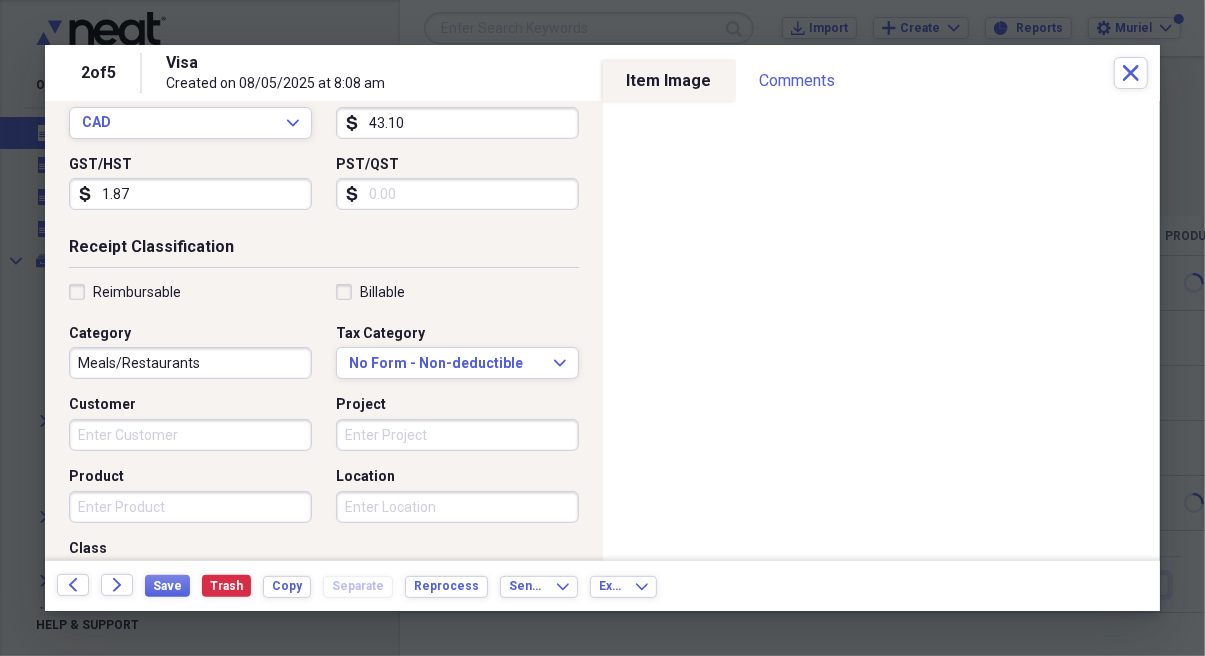 click on "Meals/Restaurants" at bounding box center [190, 363] 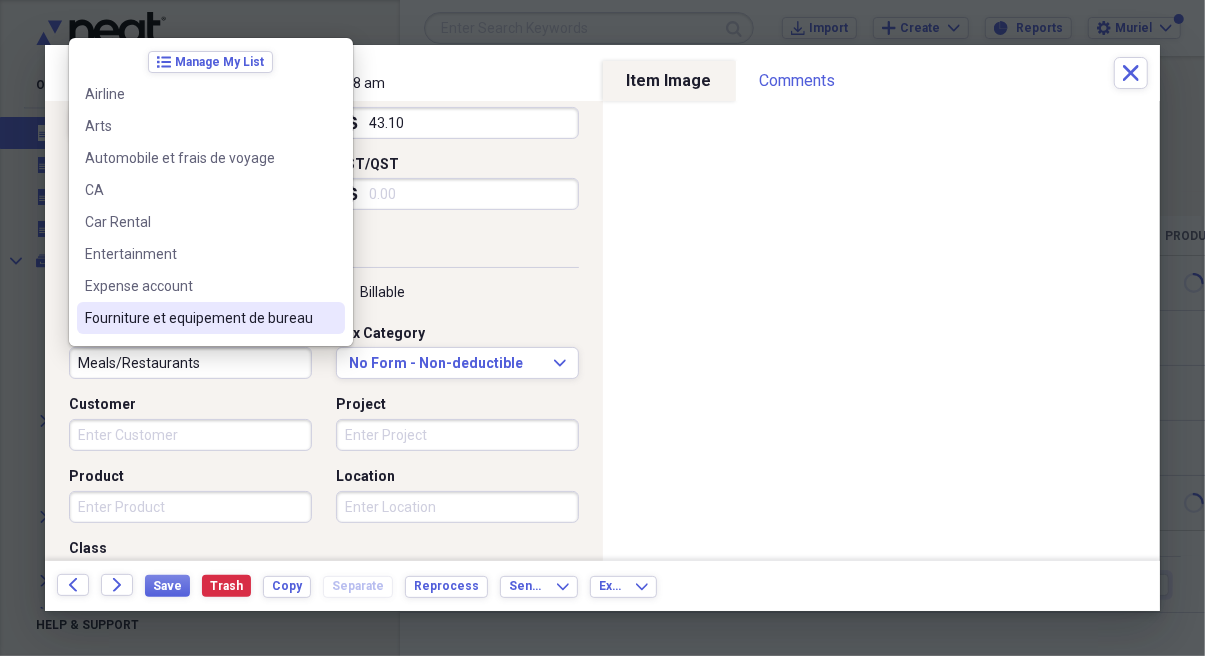 click on "Fourniture et equipement de bureau" at bounding box center (211, 318) 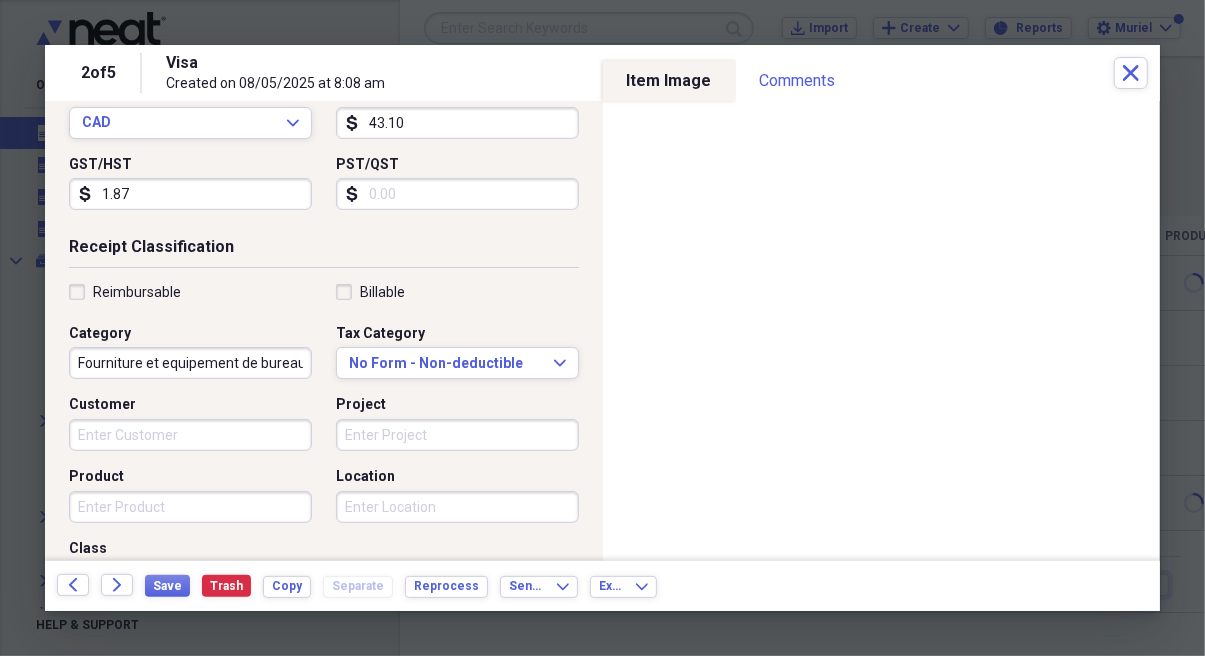scroll, scrollTop: 559, scrollLeft: 0, axis: vertical 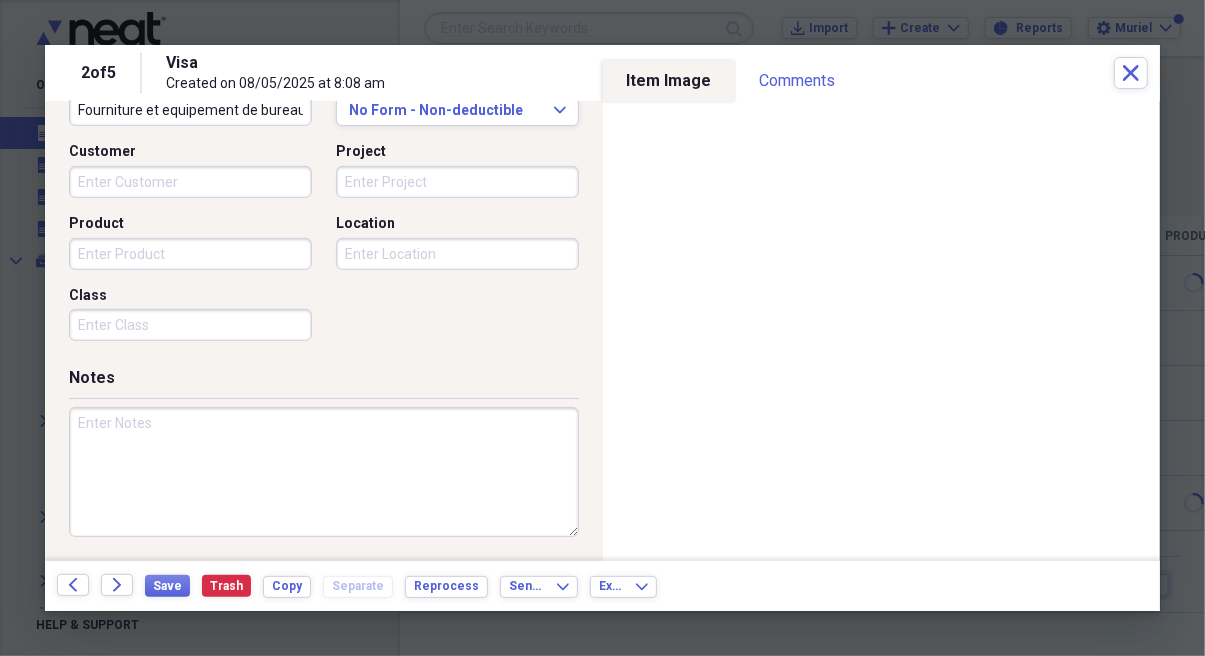 click at bounding box center (324, 472) 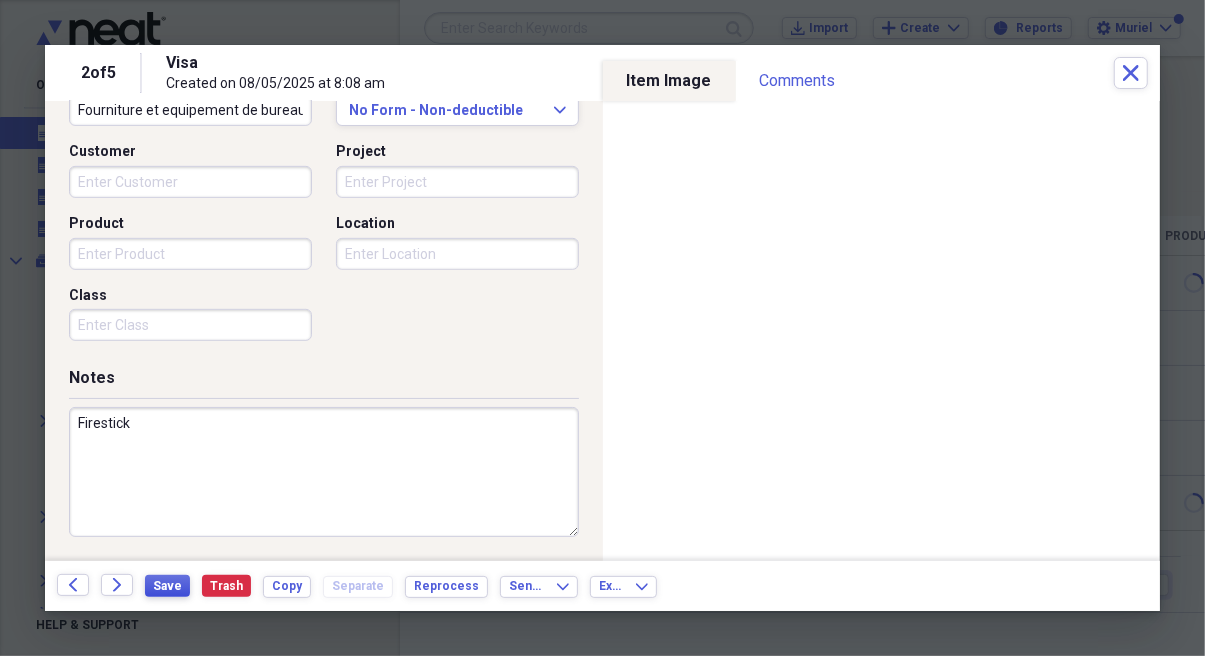 type on "Firestick" 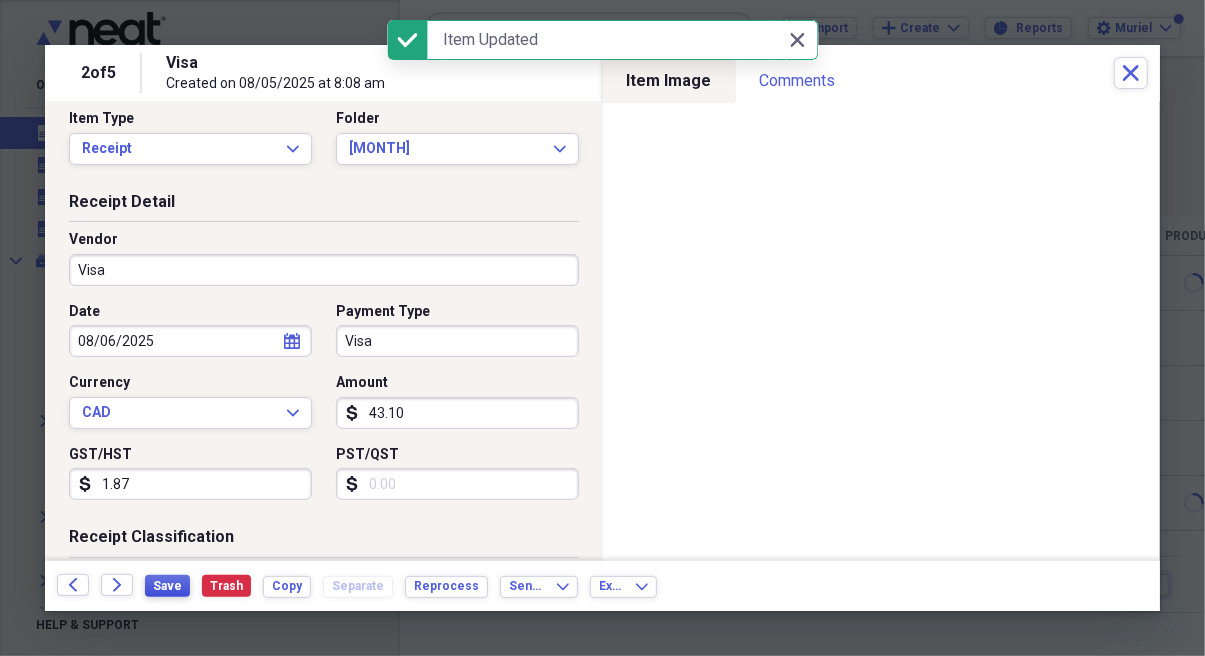 scroll, scrollTop: 0, scrollLeft: 0, axis: both 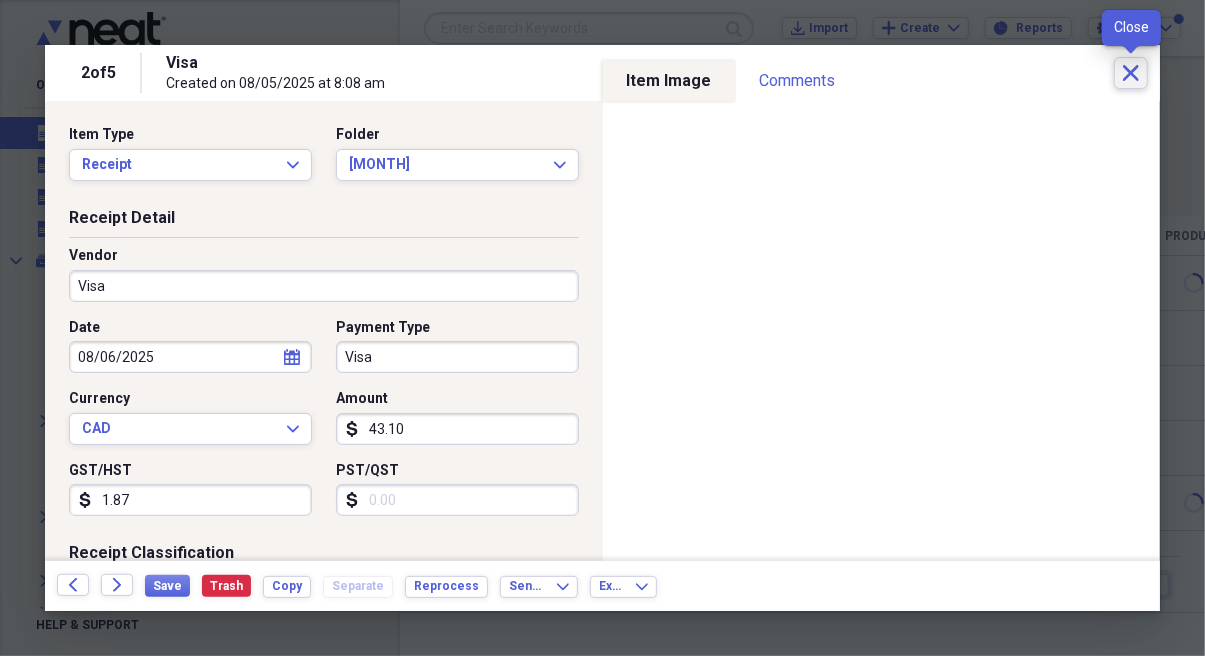 click on "Close" at bounding box center [1131, 73] 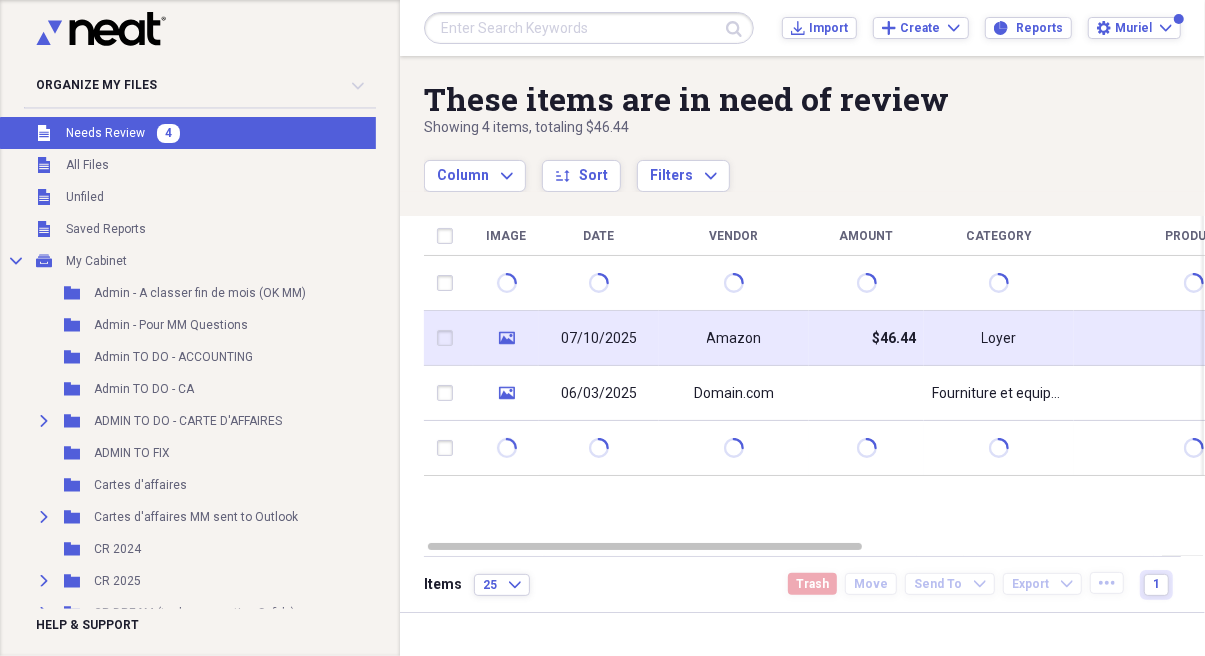 click on "Amazon" at bounding box center (734, 338) 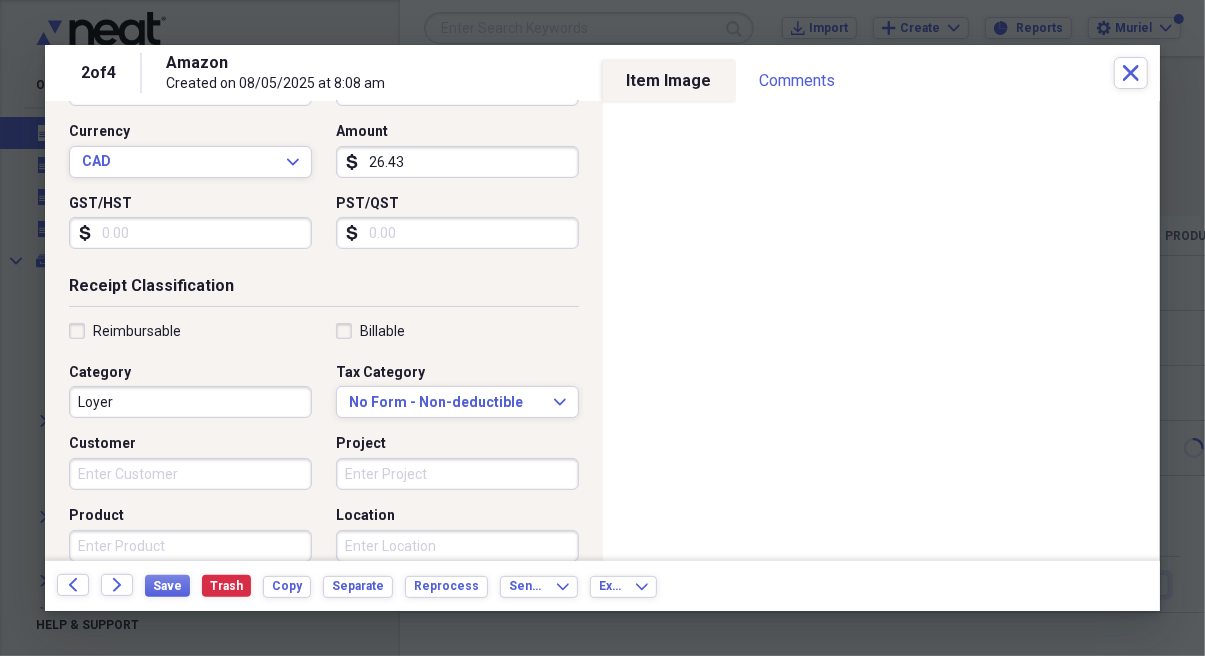 scroll, scrollTop: 274, scrollLeft: 0, axis: vertical 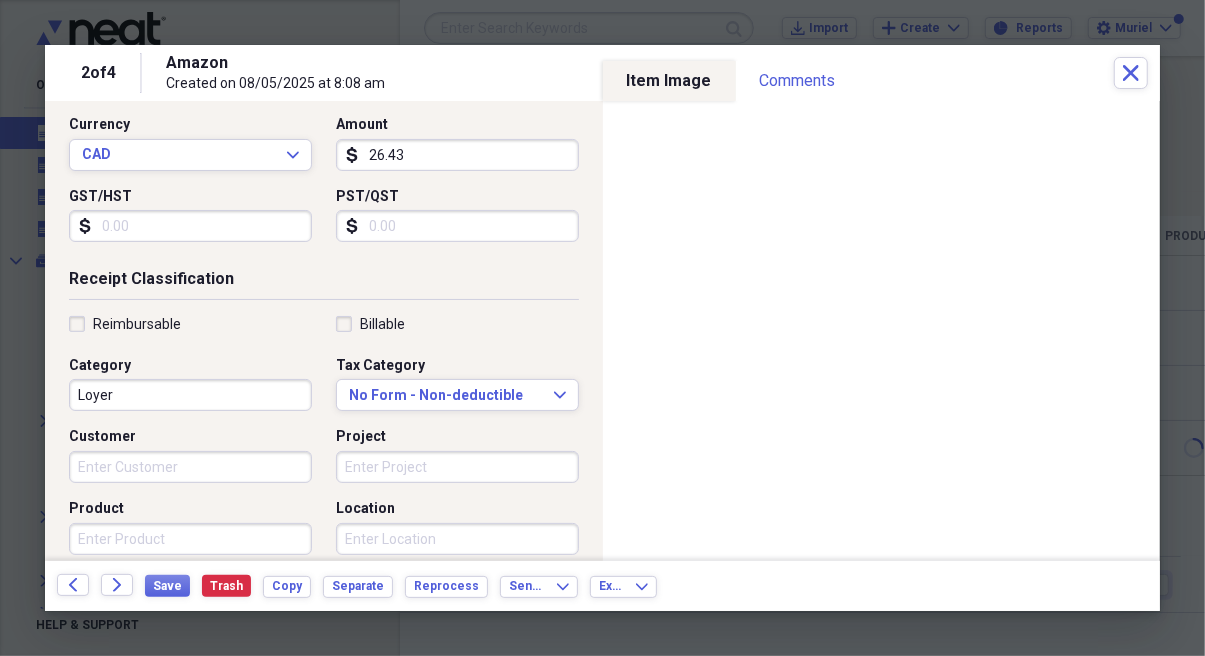 type on "26.43" 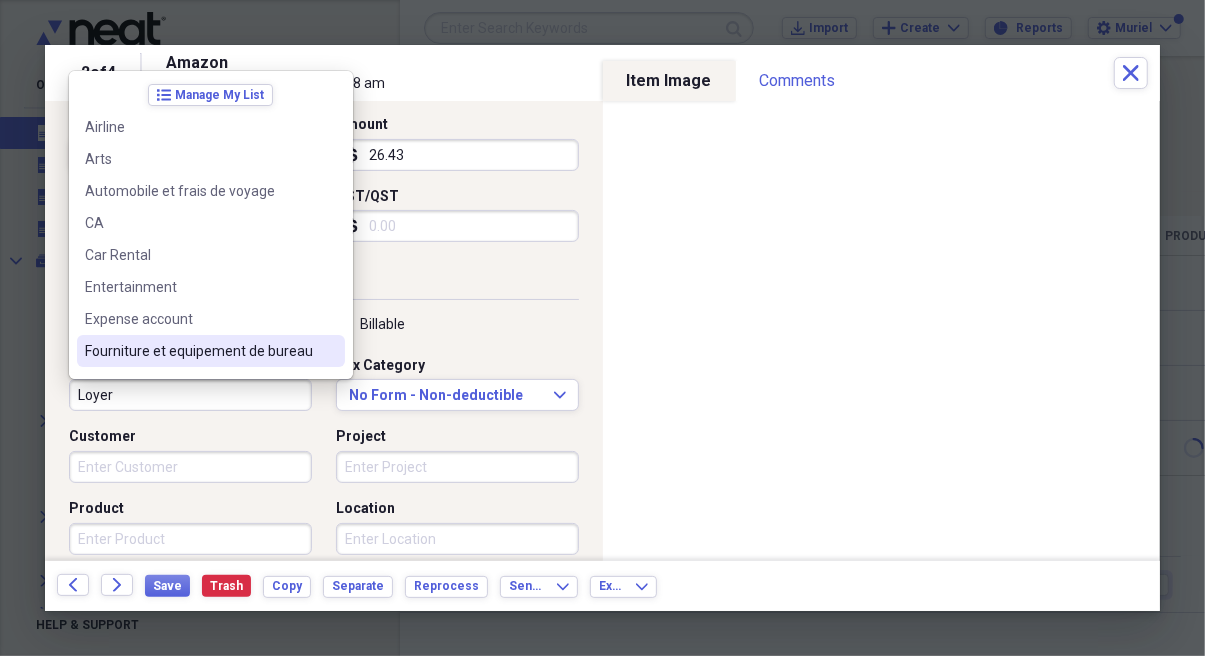 click on "Fourniture et equipement de bureau" at bounding box center [199, 351] 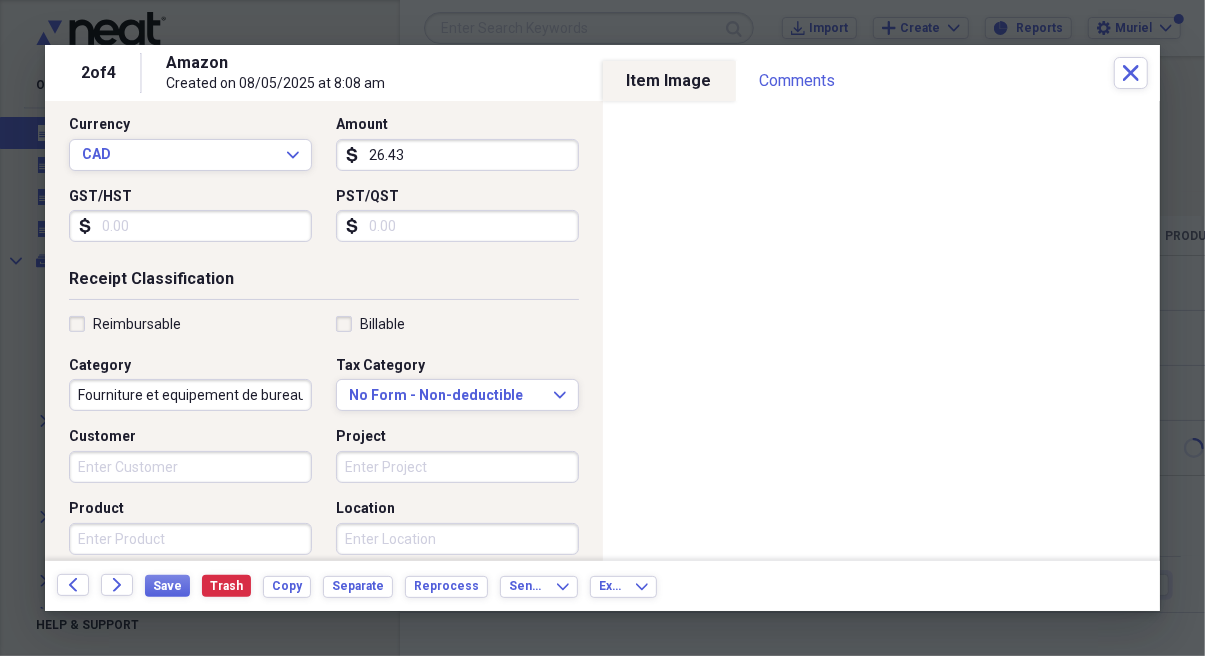 scroll, scrollTop: 559, scrollLeft: 0, axis: vertical 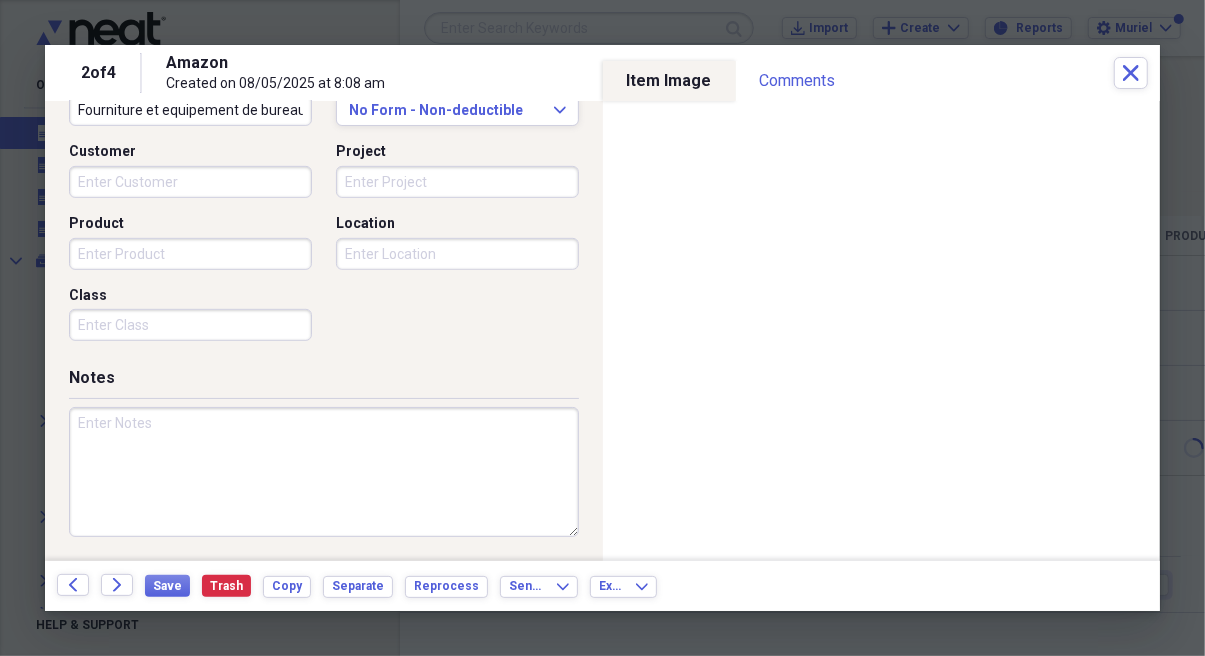 click at bounding box center [324, 472] 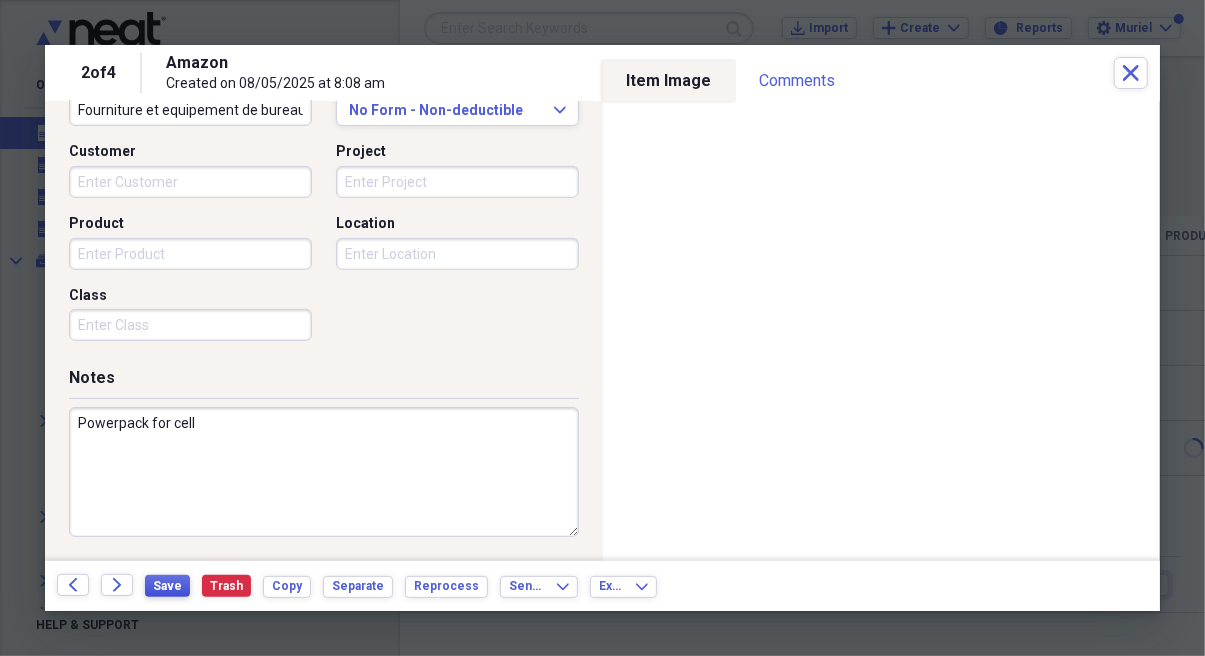 type on "Powerpack for cell" 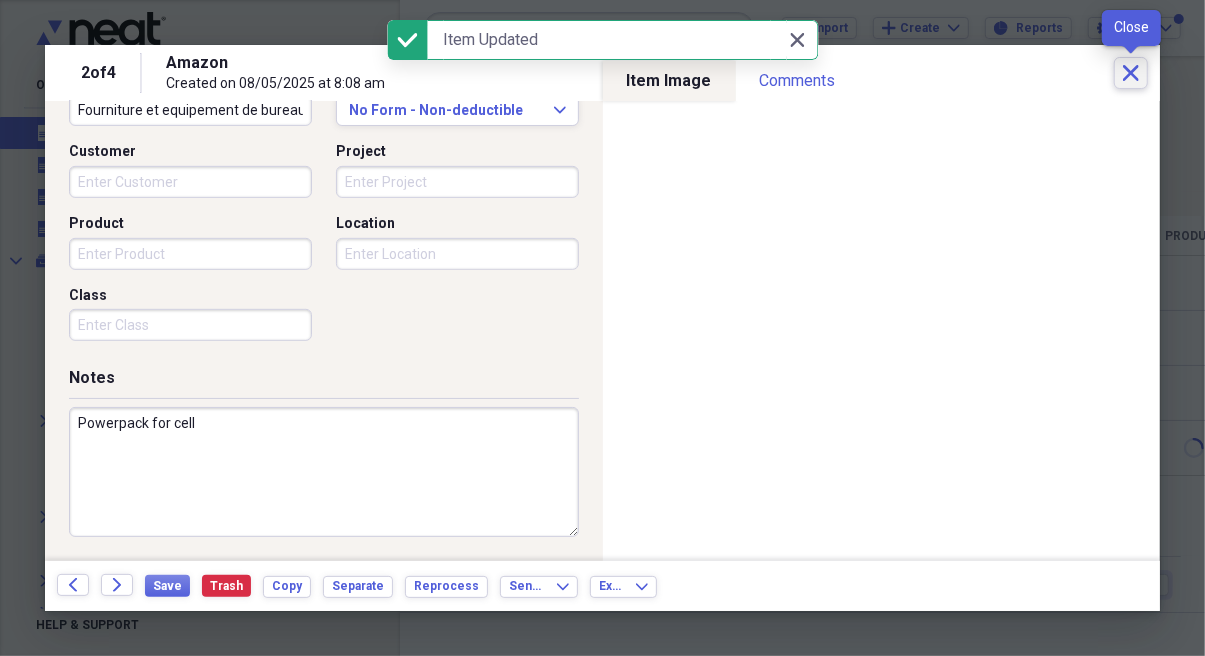 click on "Close" 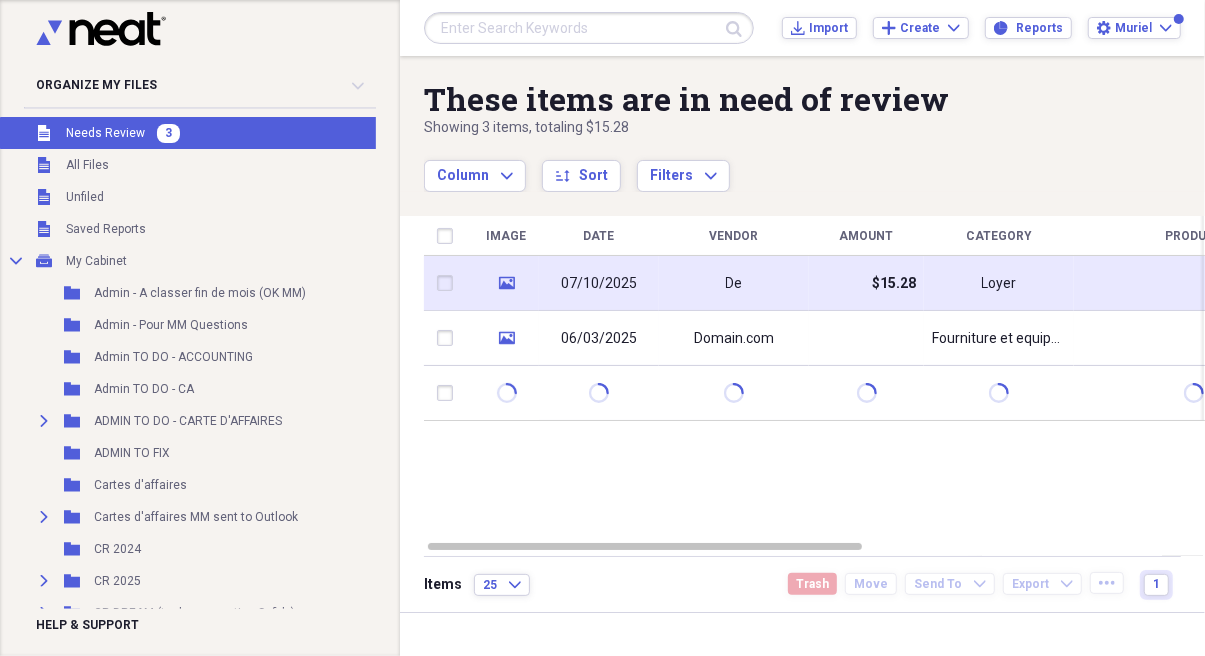 click on "$15.28" at bounding box center (866, 283) 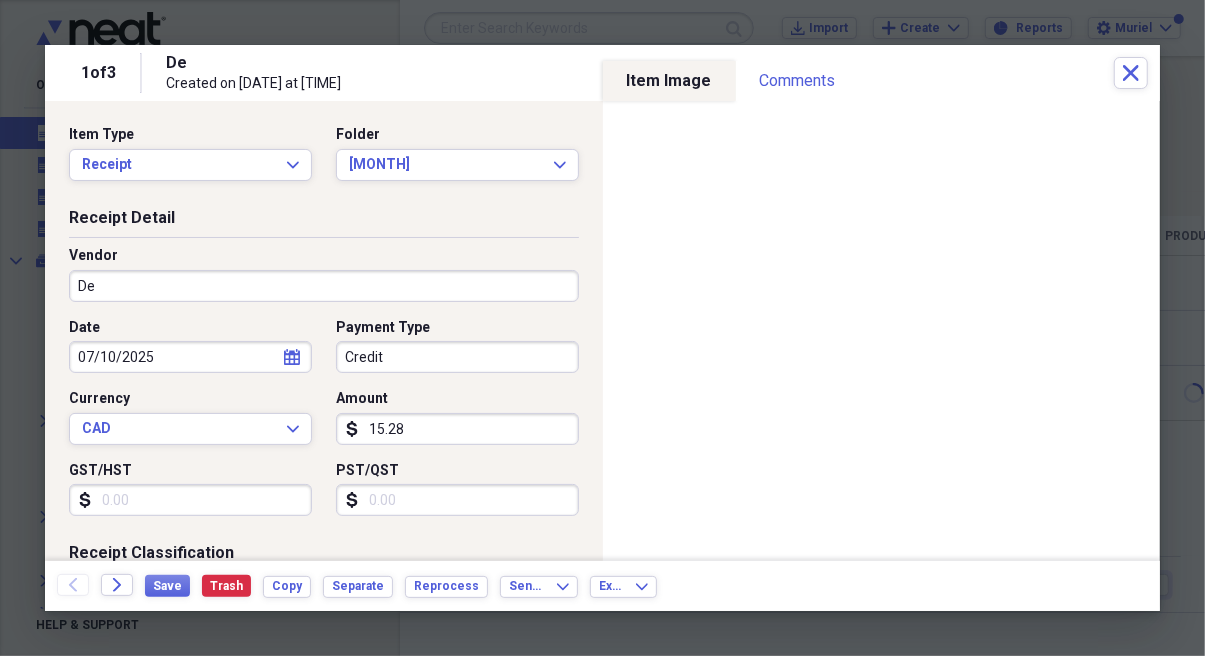 click on "15.28" at bounding box center [457, 429] 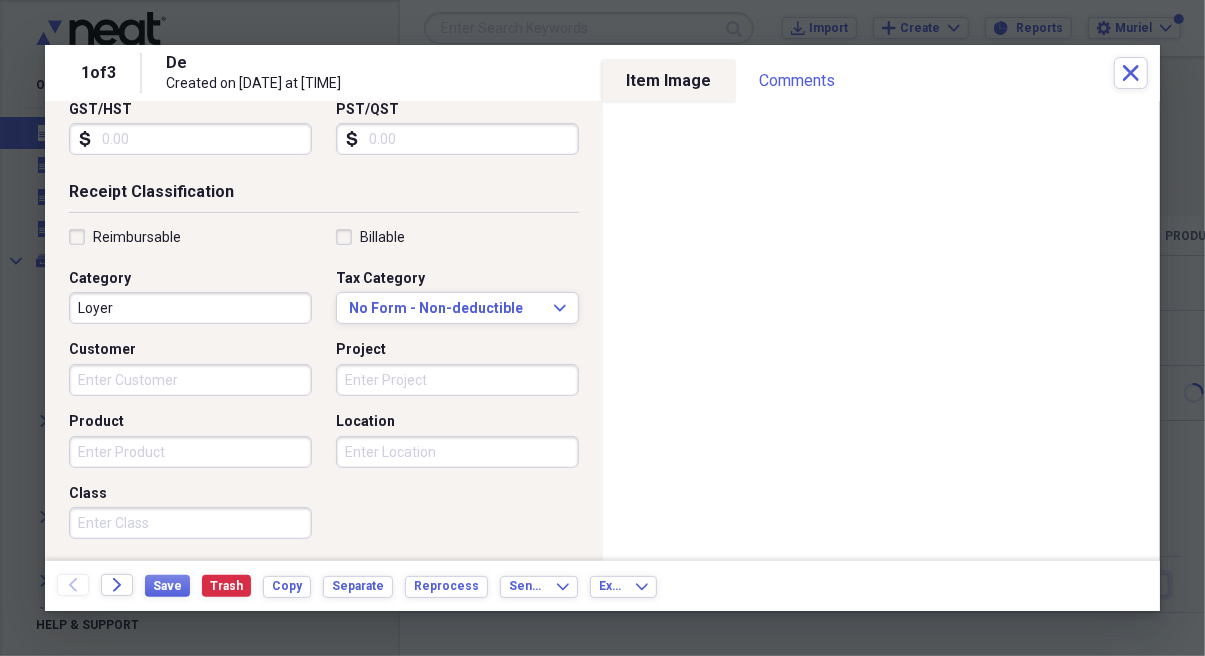 scroll, scrollTop: 368, scrollLeft: 0, axis: vertical 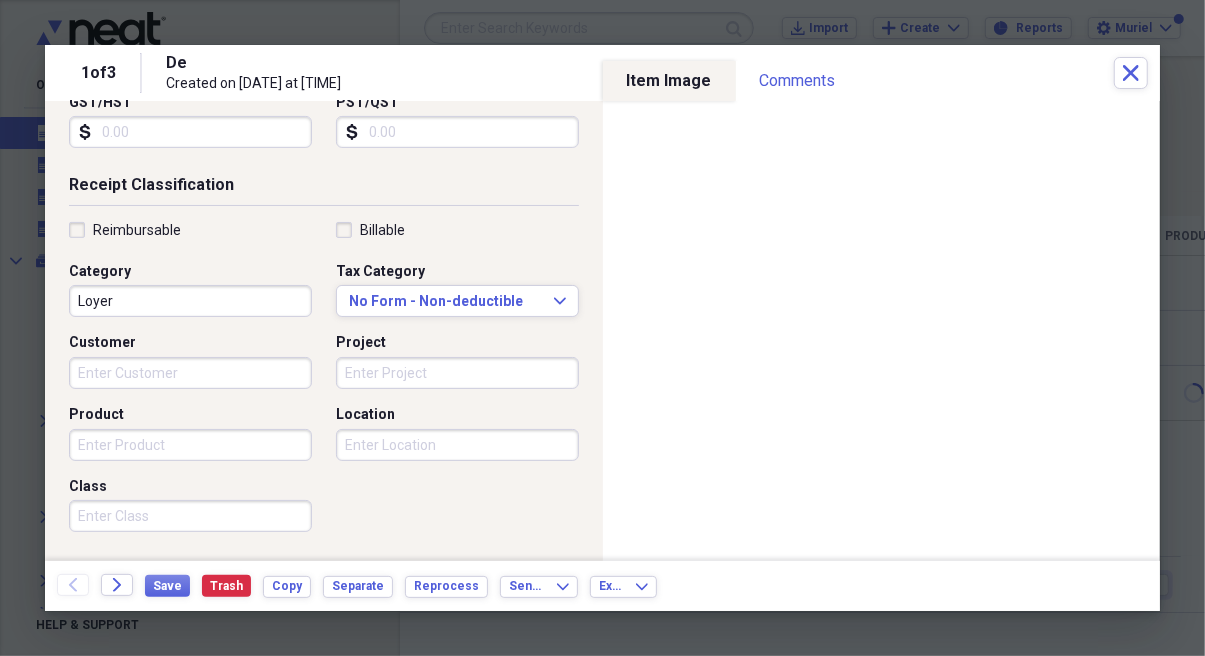 type on "40.22" 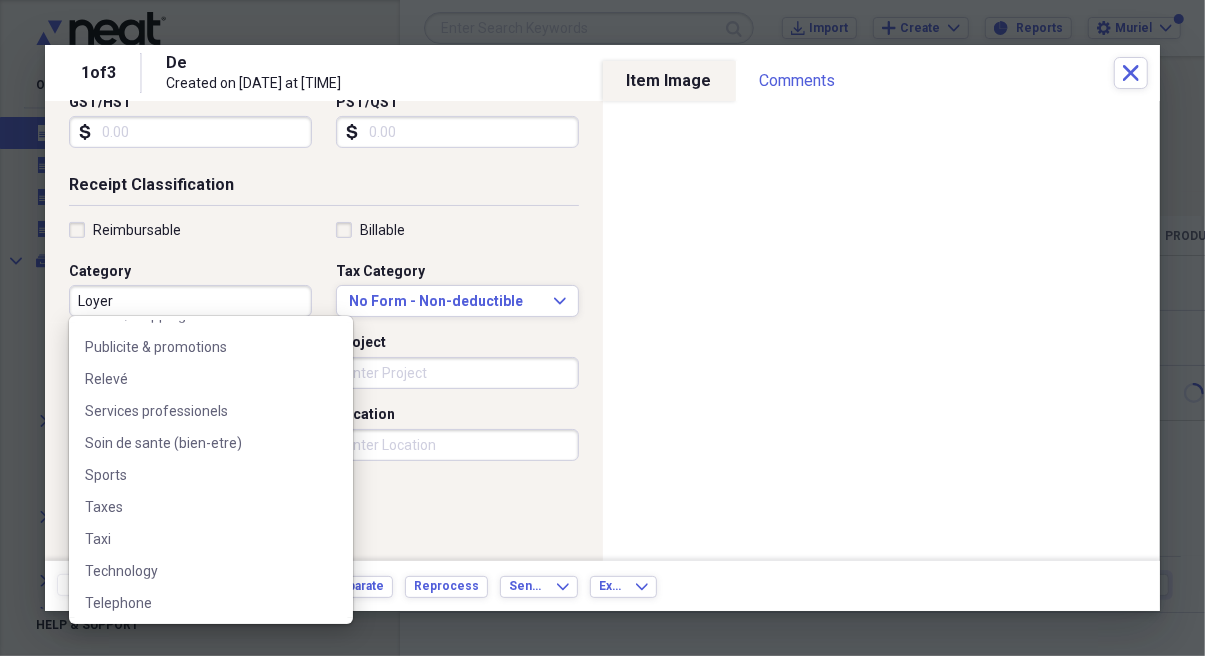 scroll, scrollTop: 1019, scrollLeft: 0, axis: vertical 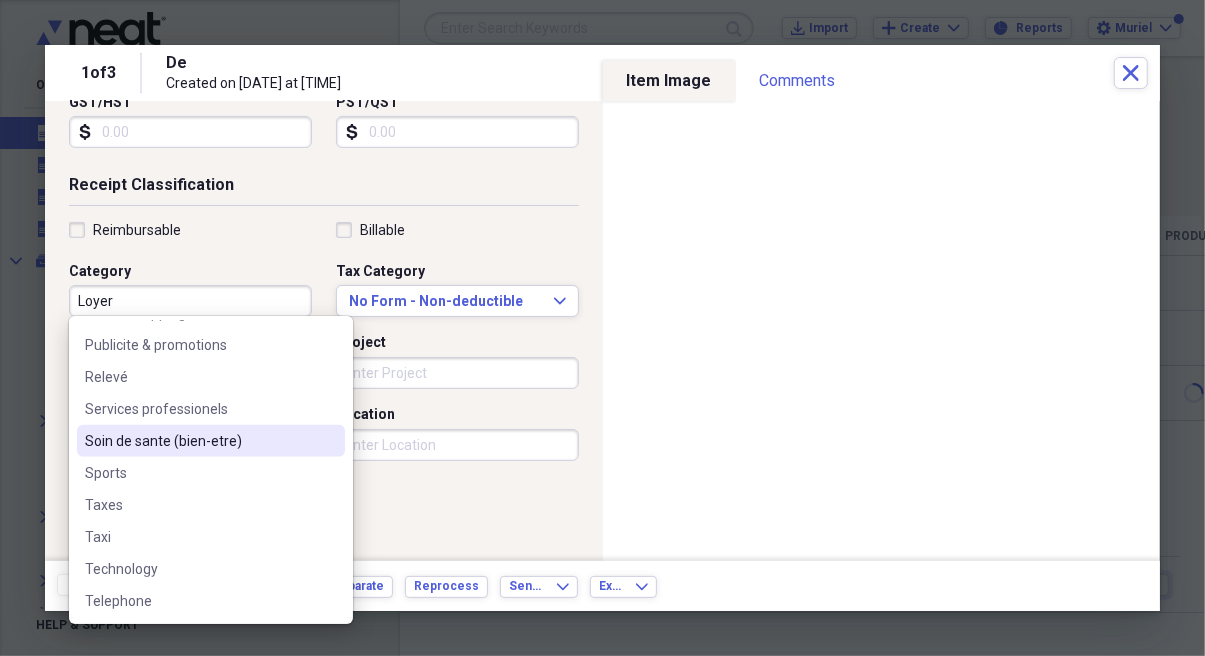 click on "Soin de sante (bien-etre)" at bounding box center [199, 441] 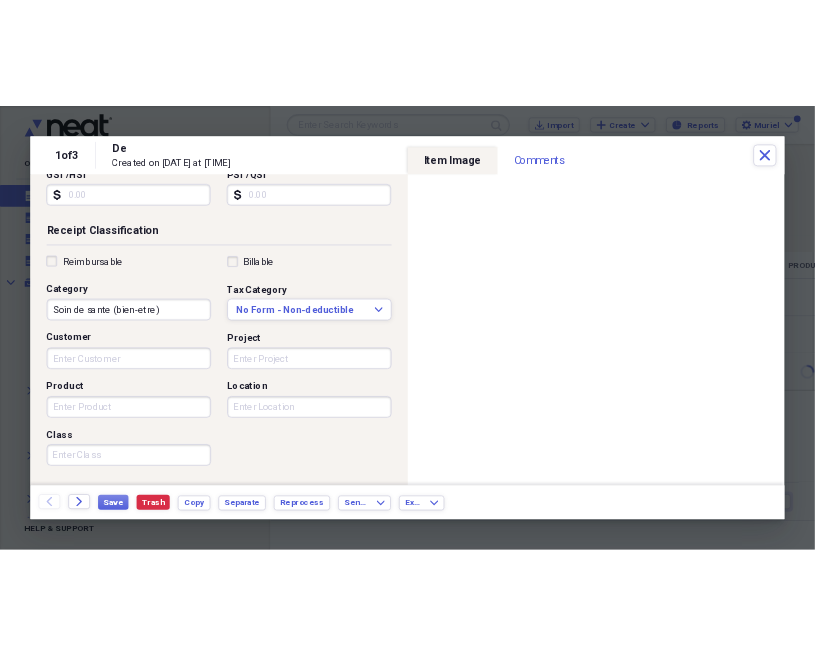 scroll, scrollTop: 559, scrollLeft: 0, axis: vertical 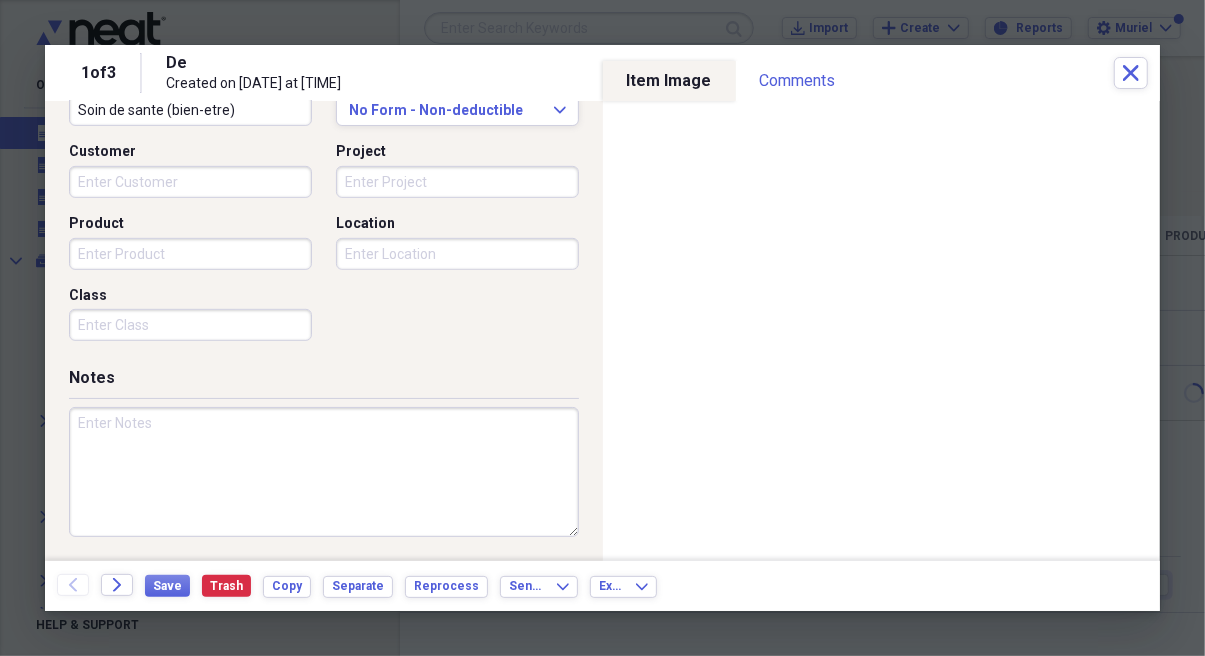 click at bounding box center (324, 472) 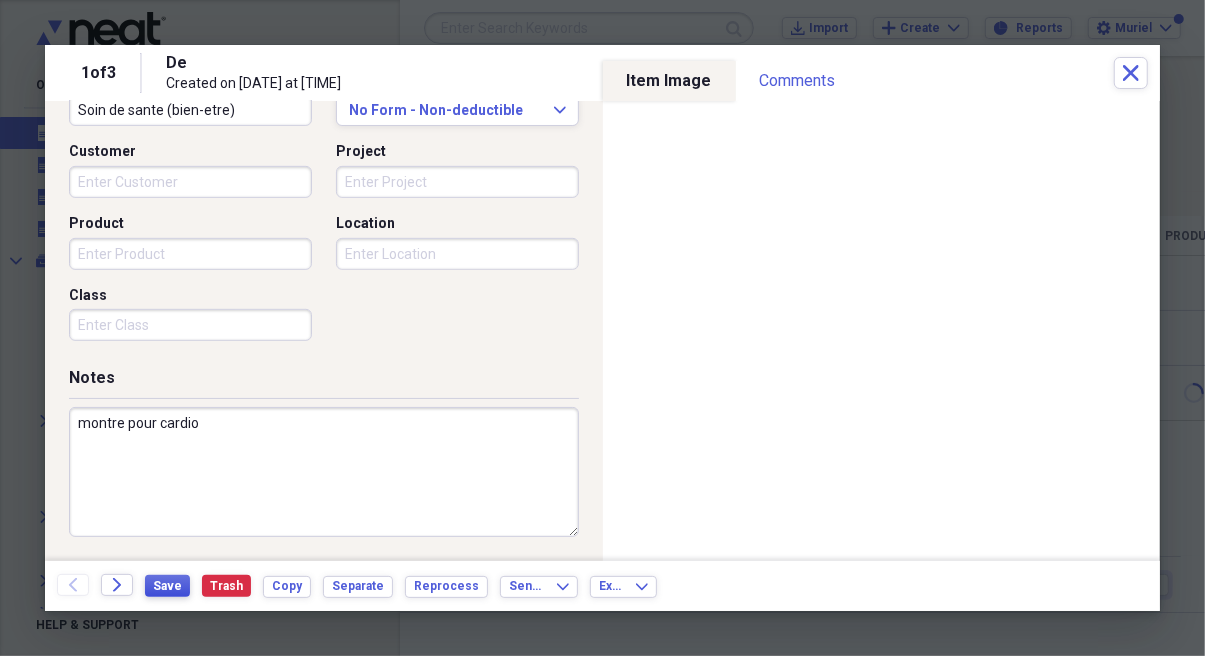 type on "montre pour cardio" 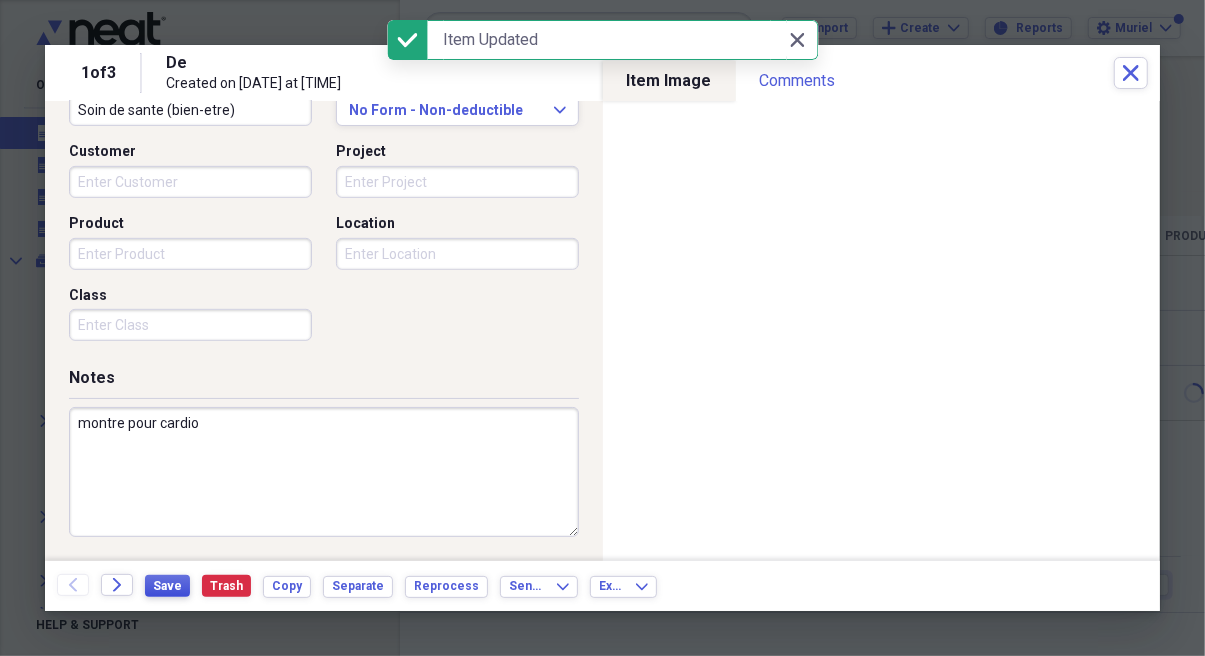 type 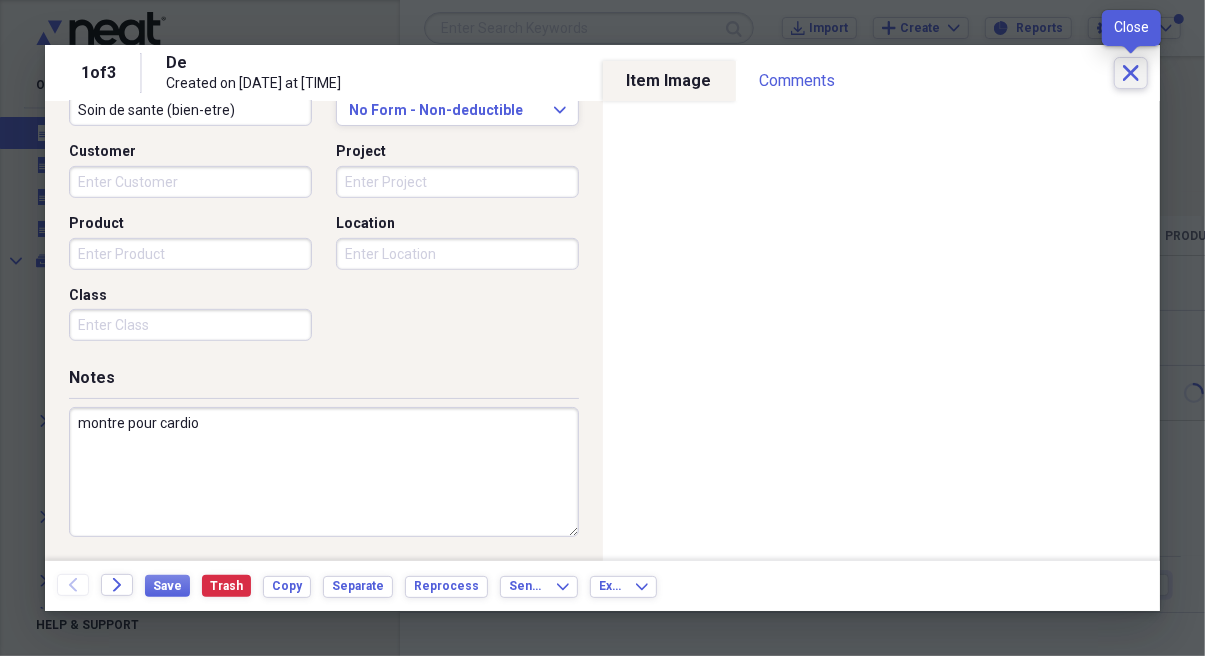 click 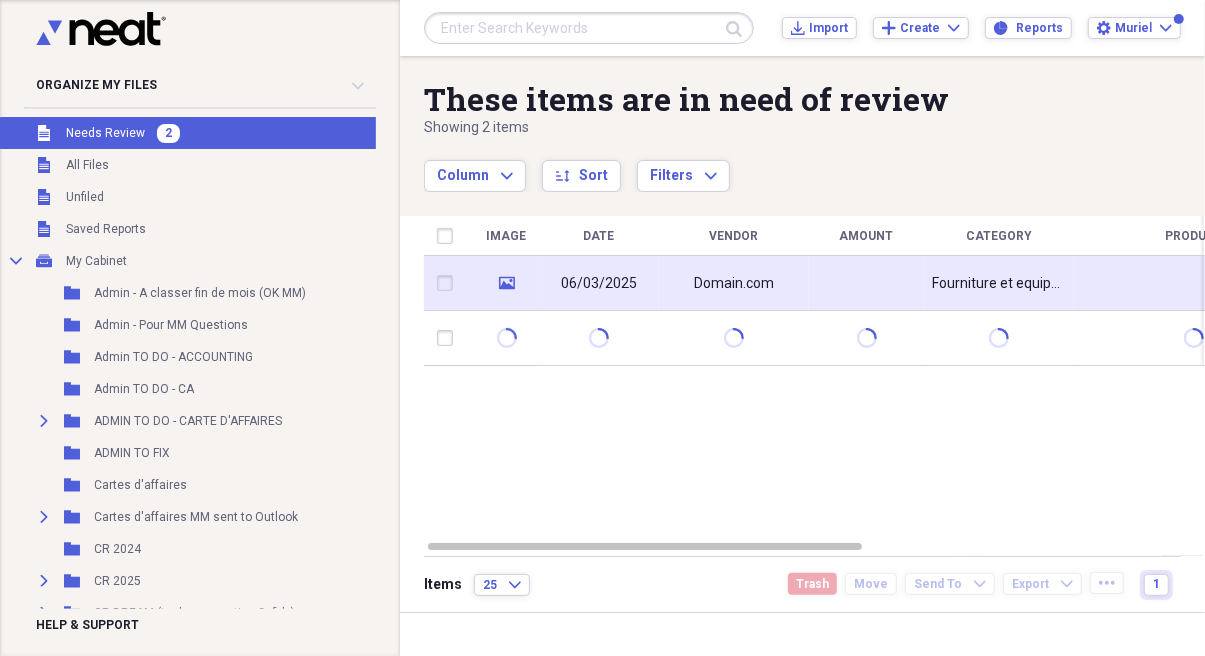 click on "Domain.com" at bounding box center [734, 283] 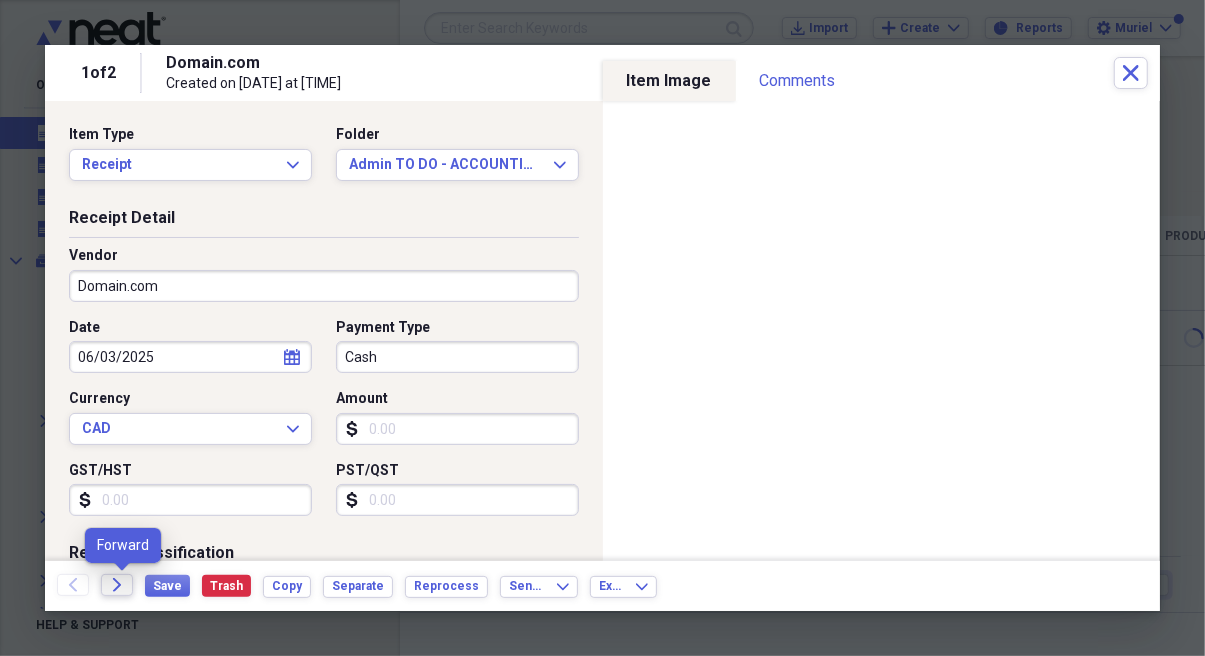 click on "Forward" 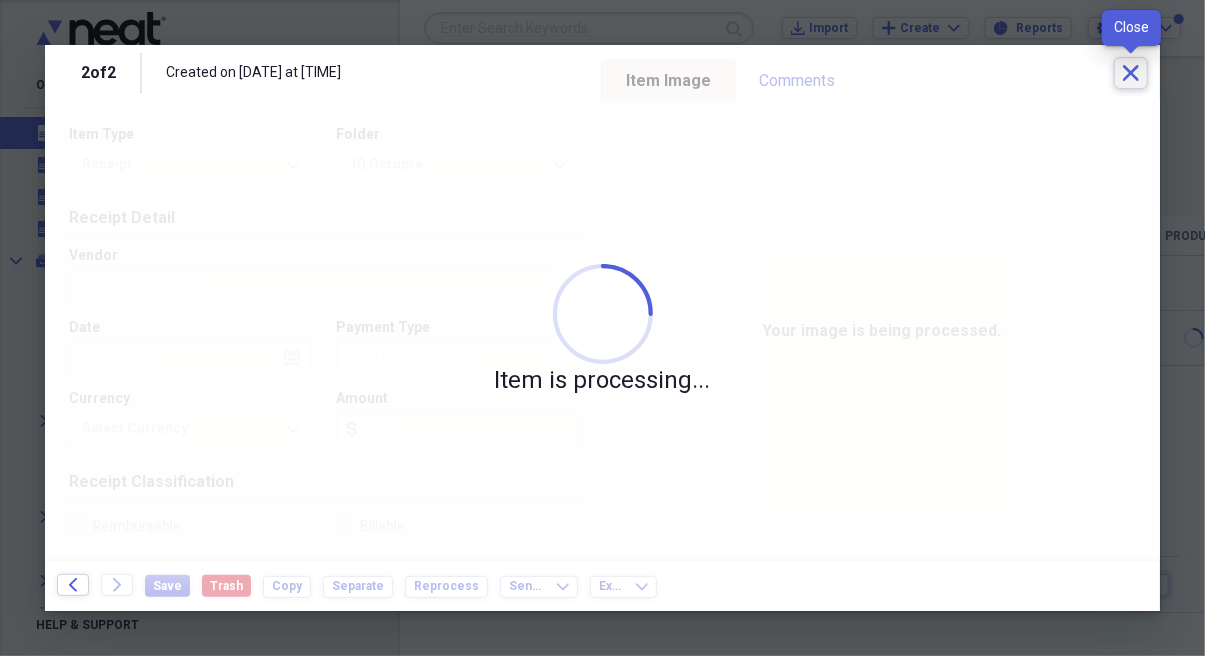 click 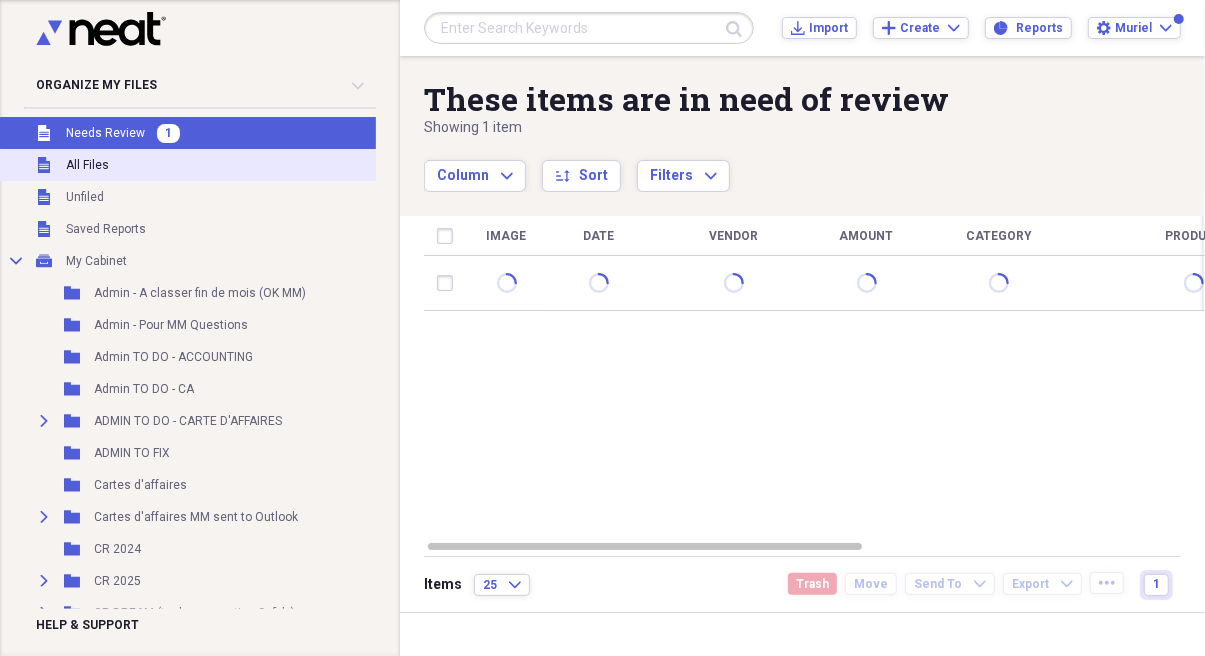 click on "Unfiled All Files" at bounding box center (297, 165) 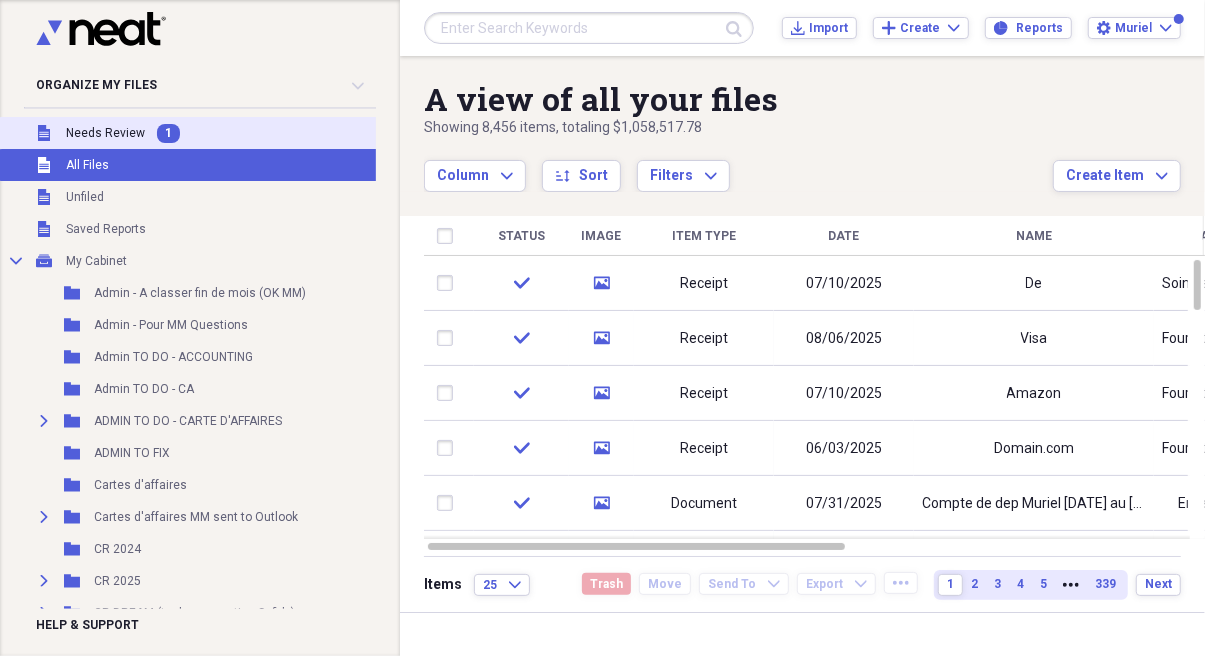 click on "Unfiled Needs Review 1" at bounding box center (297, 133) 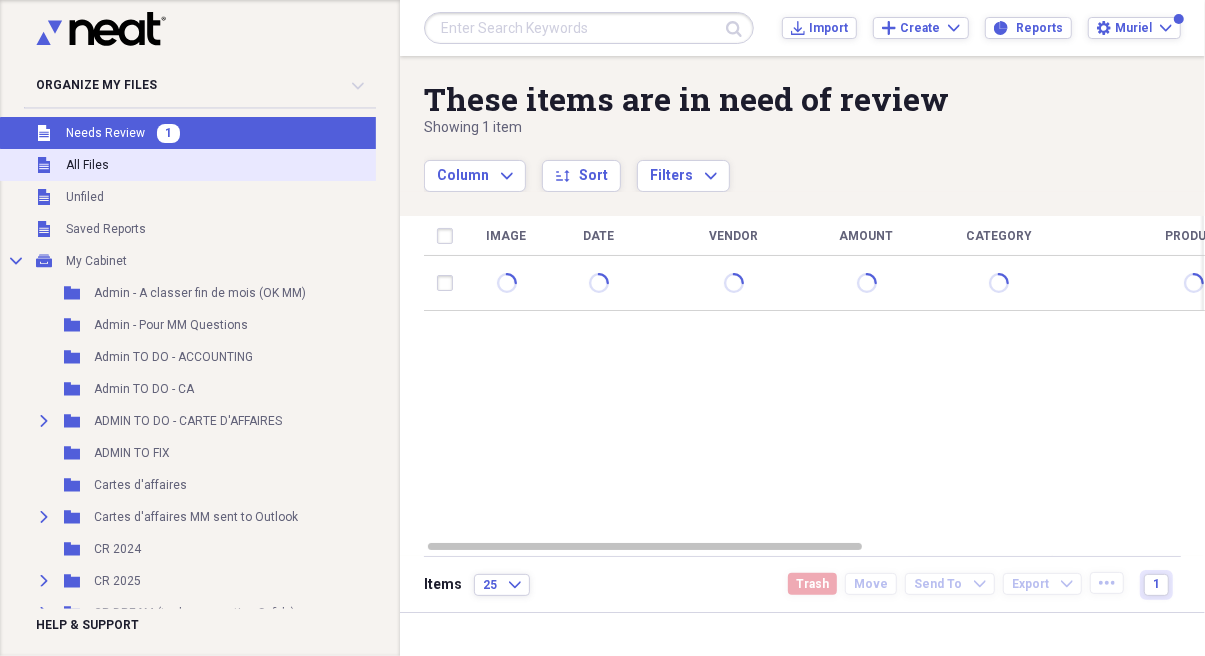 click on "Unfiled All Files" at bounding box center [297, 165] 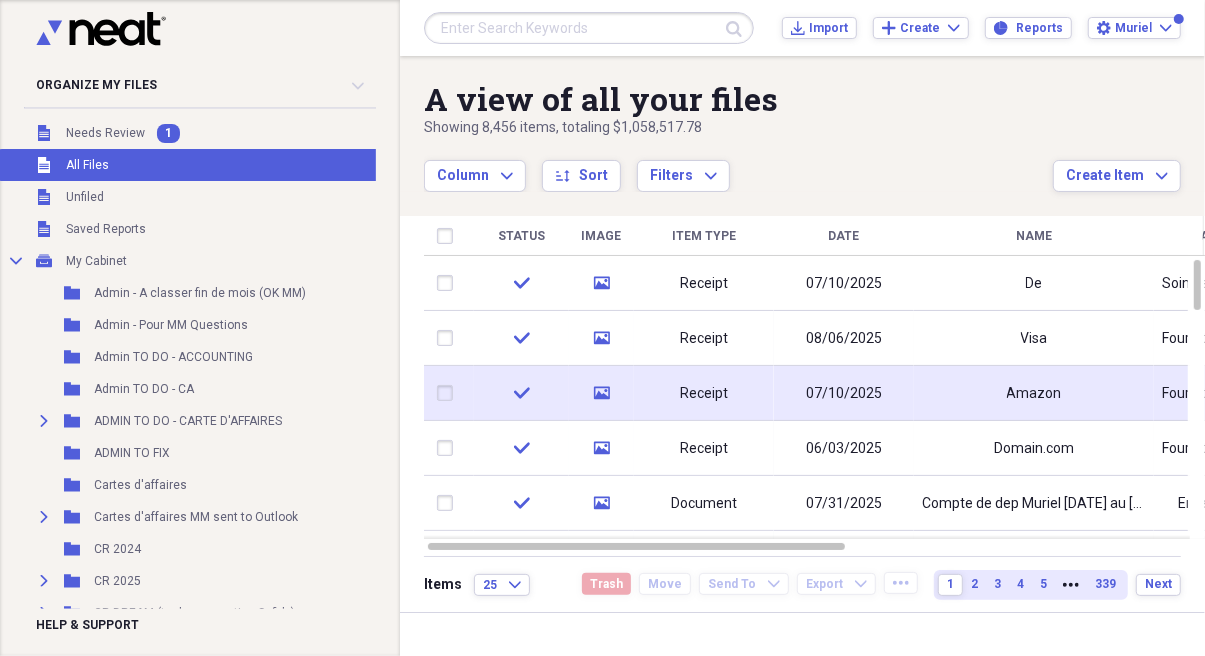 click on "07/10/2025" at bounding box center [844, 394] 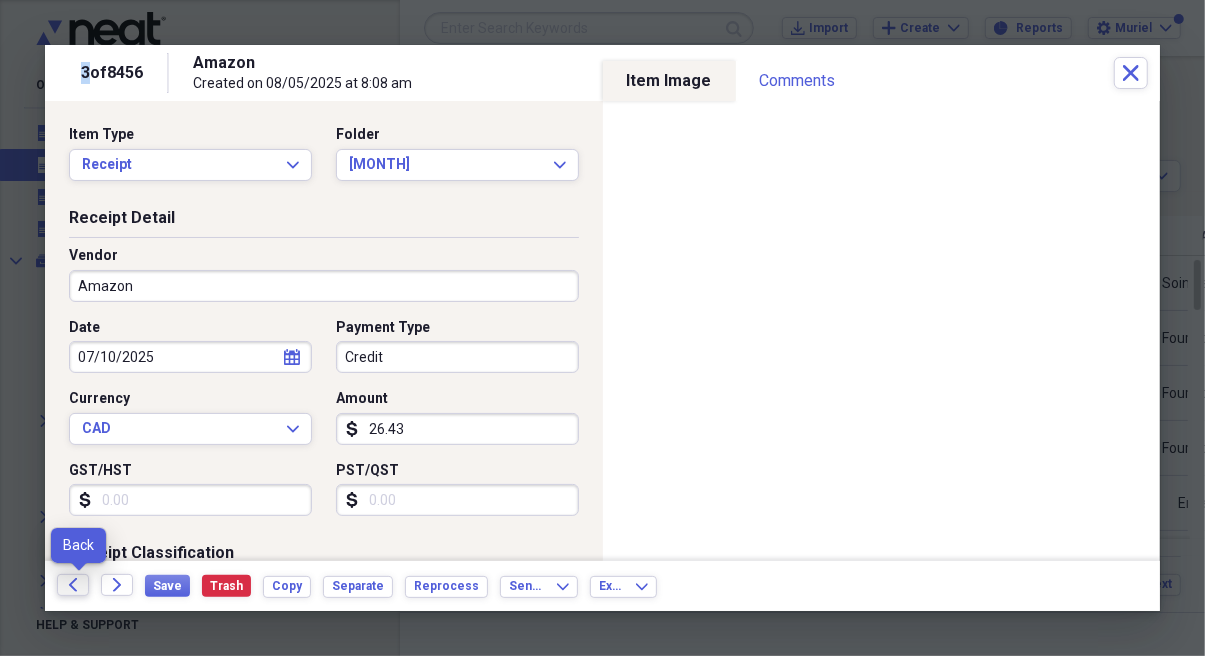 click on "Back" 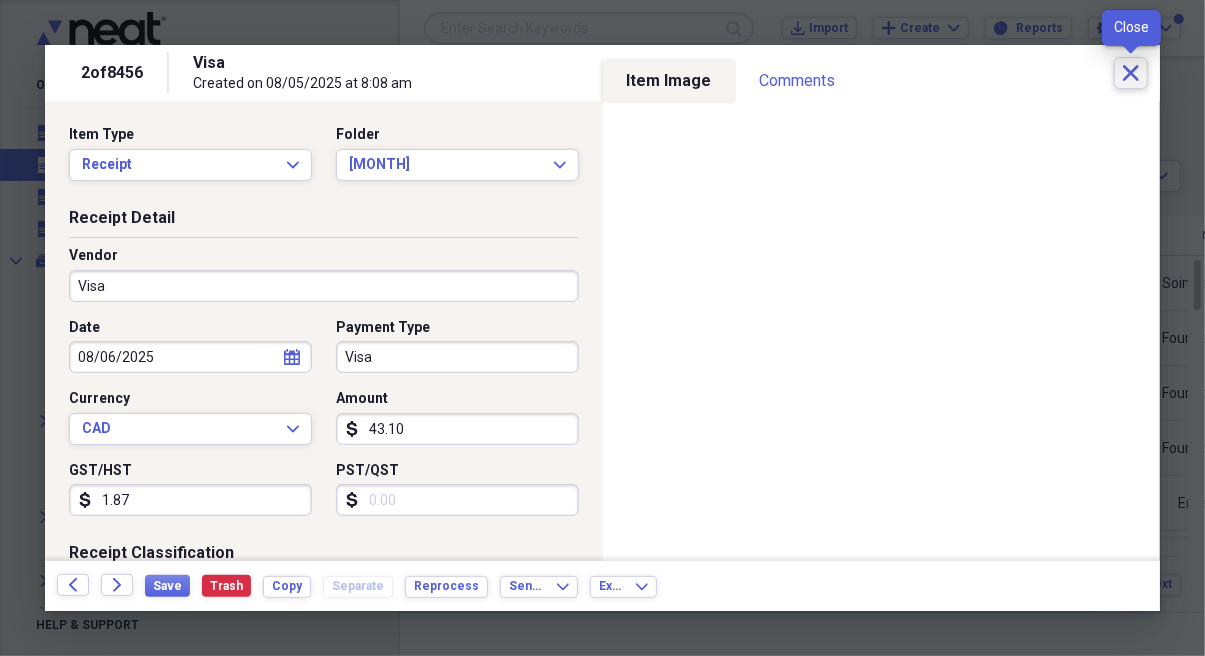 click 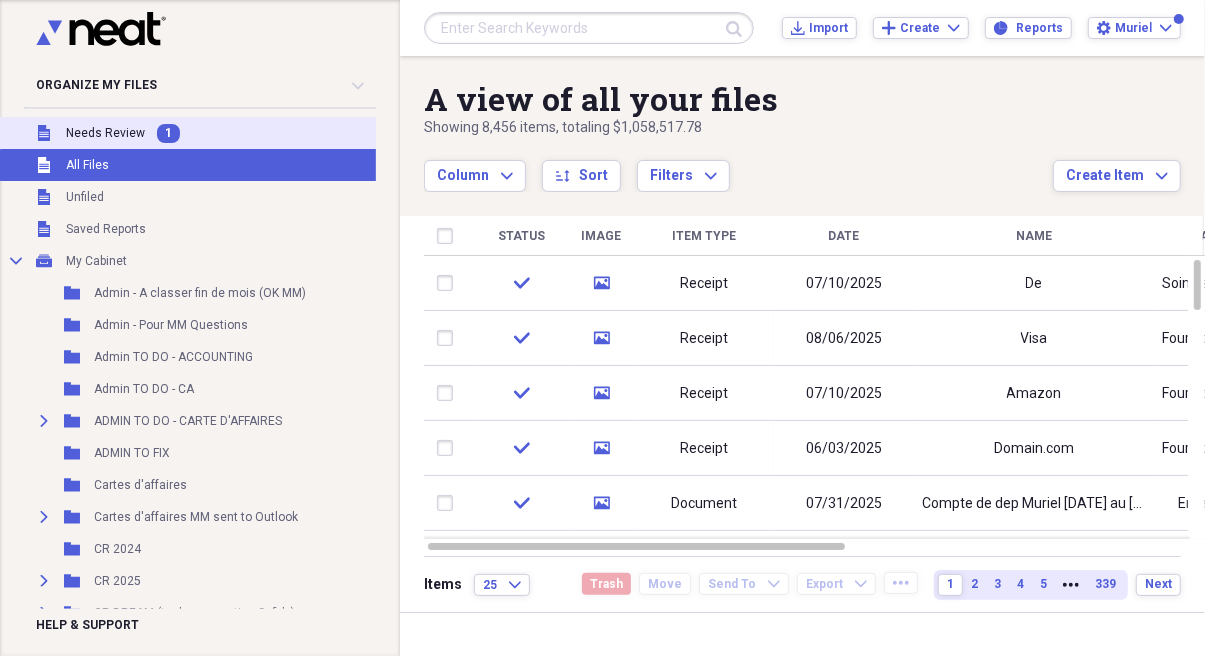 click on "Needs Review" at bounding box center [105, 133] 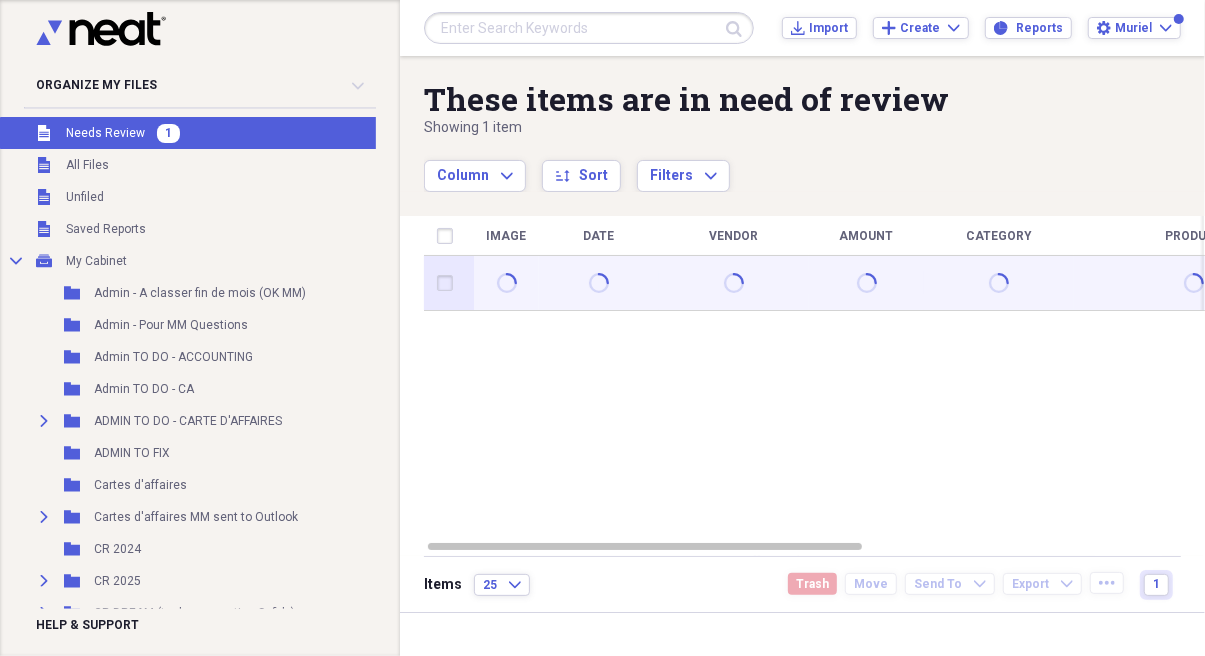click at bounding box center [599, 283] 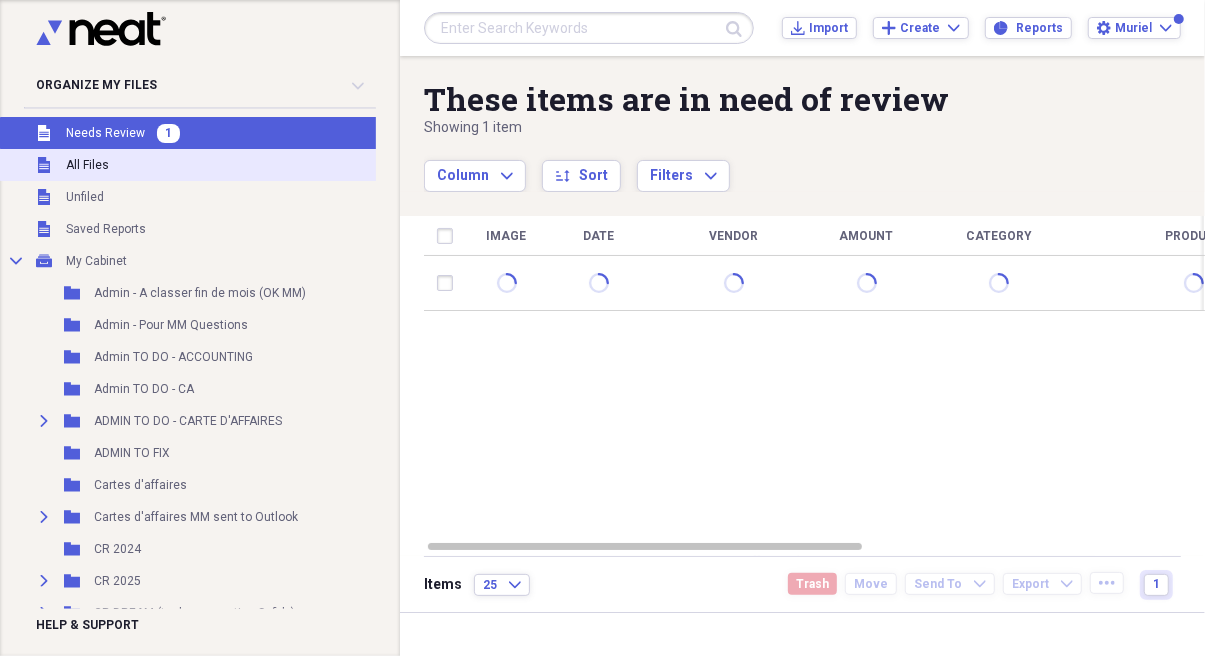 click on "Unfiled All Files" at bounding box center [297, 165] 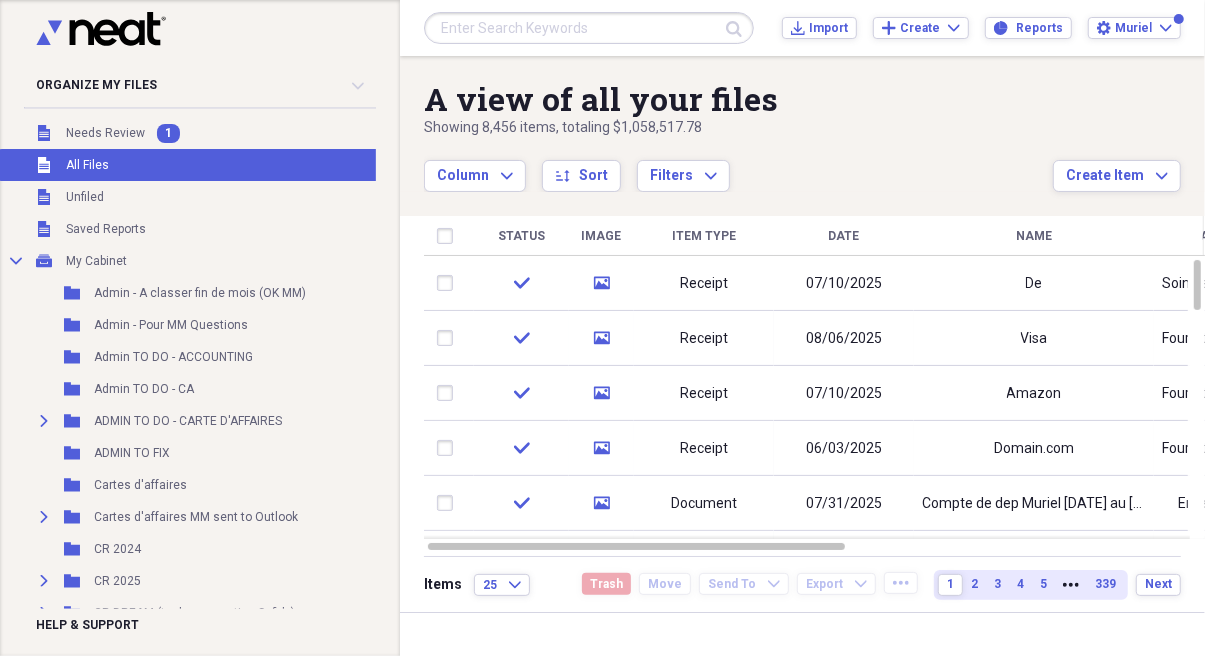 click at bounding box center [200, 110] 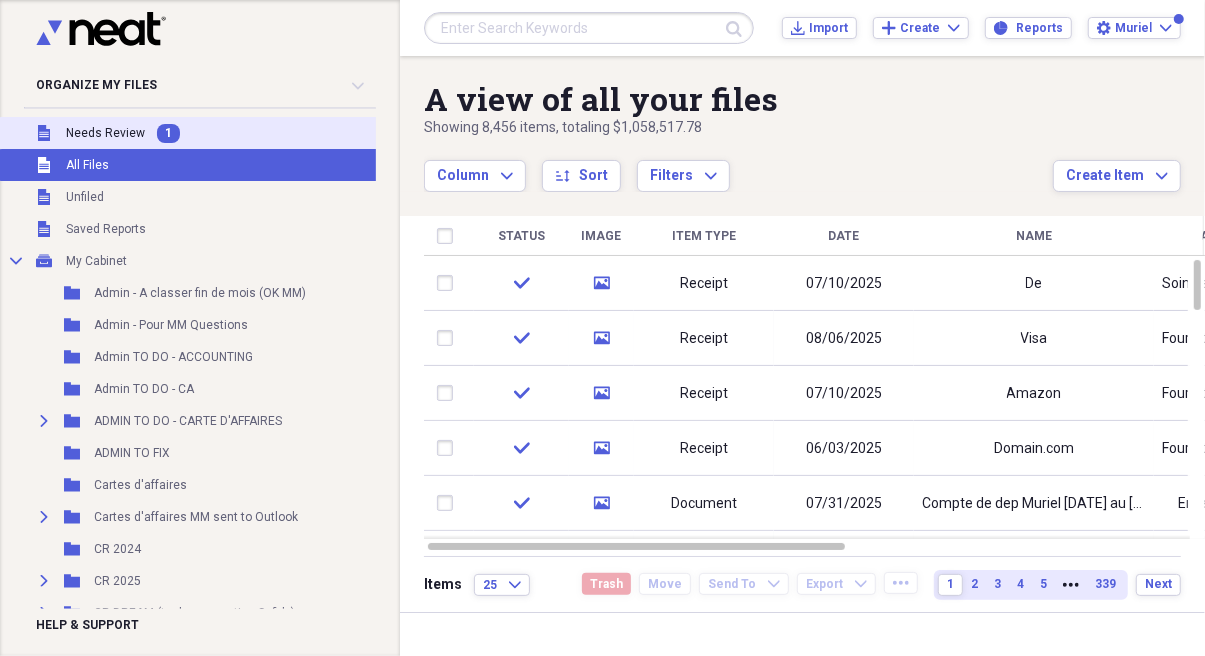 click on "Unfiled Needs Review 1" at bounding box center (297, 133) 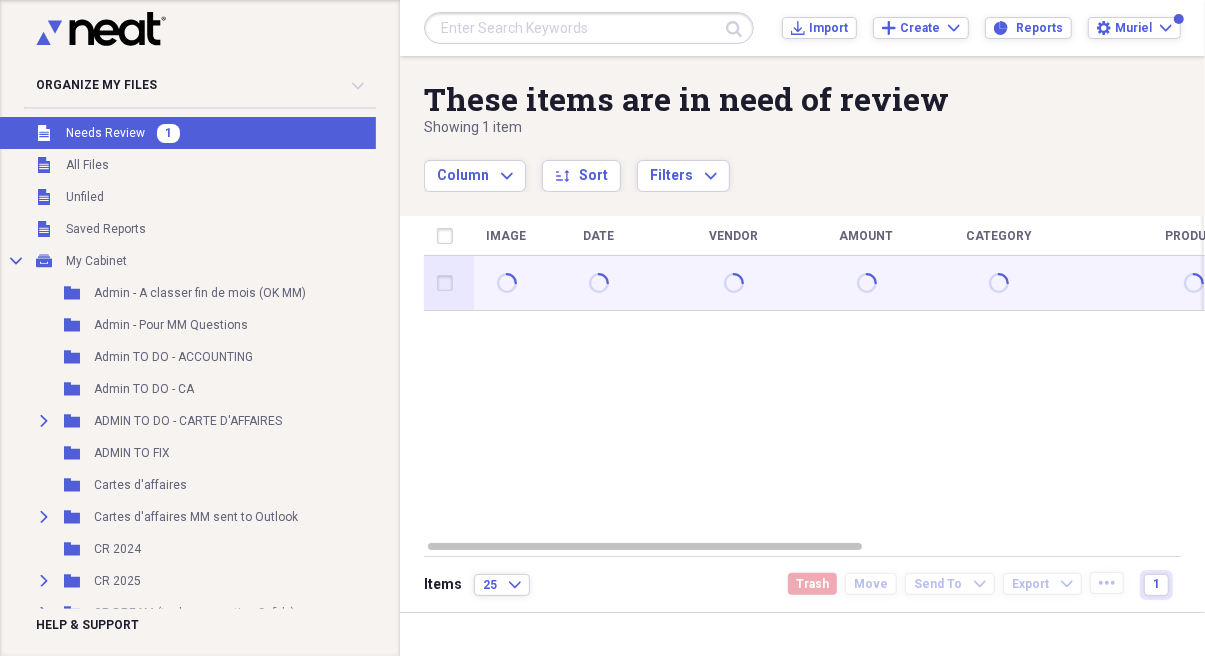 click 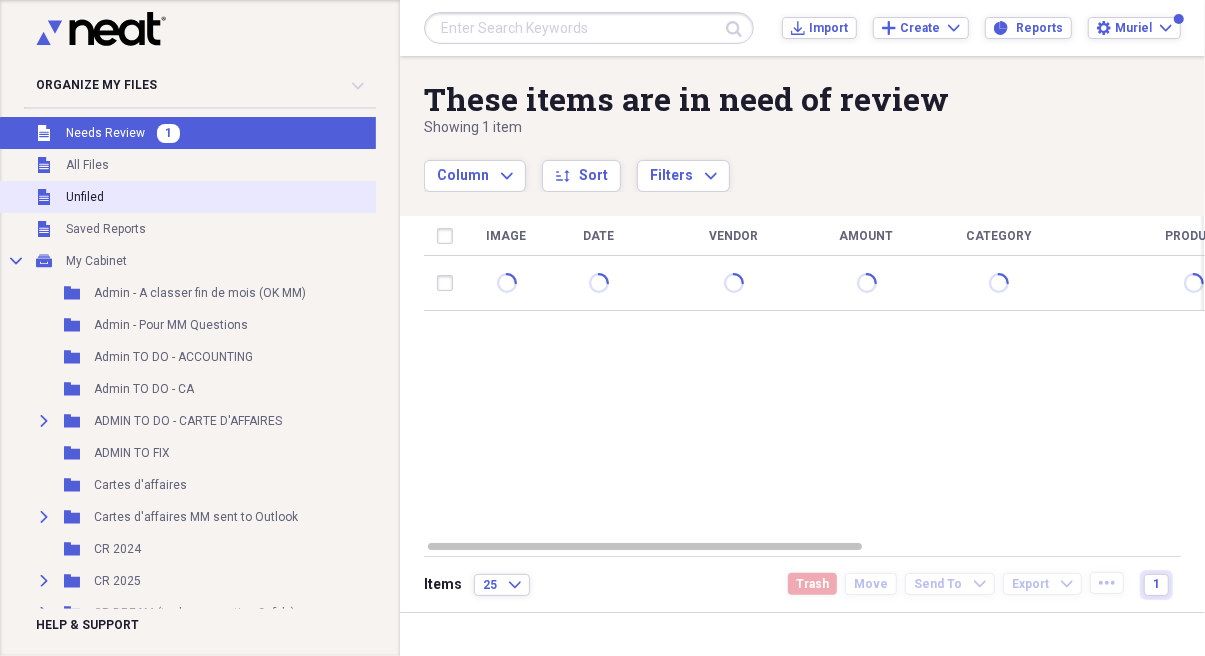 click on "Unfiled Unfiled" at bounding box center (297, 197) 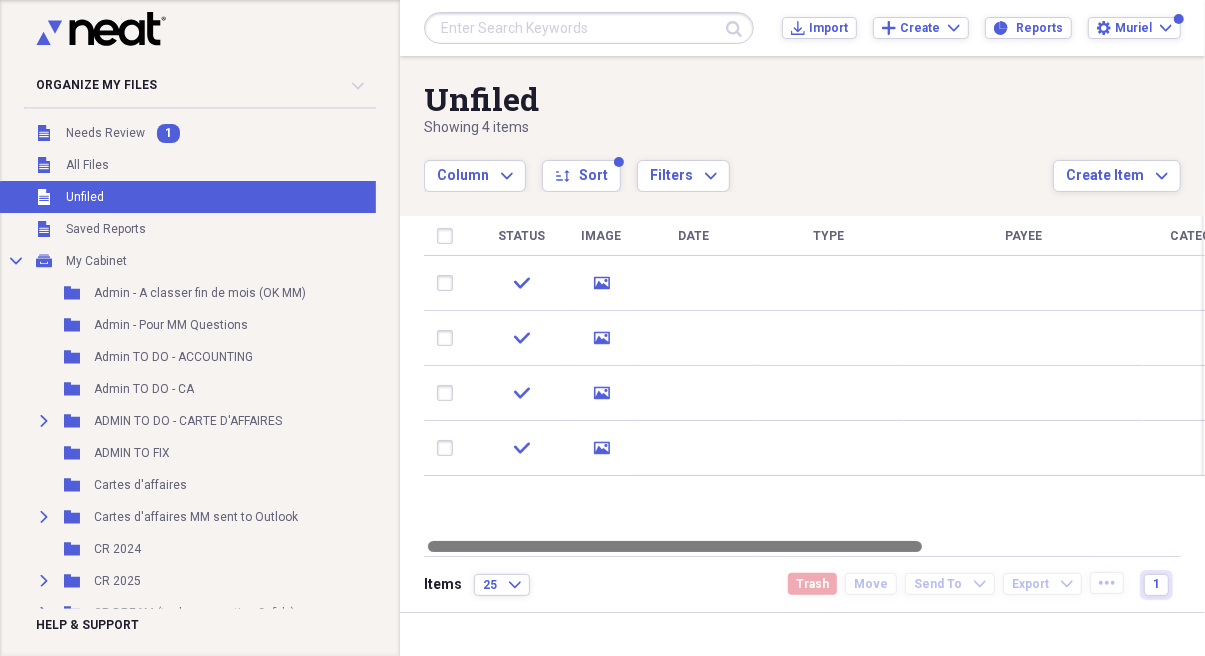 drag, startPoint x: 769, startPoint y: 544, endPoint x: 664, endPoint y: 527, distance: 106.36729 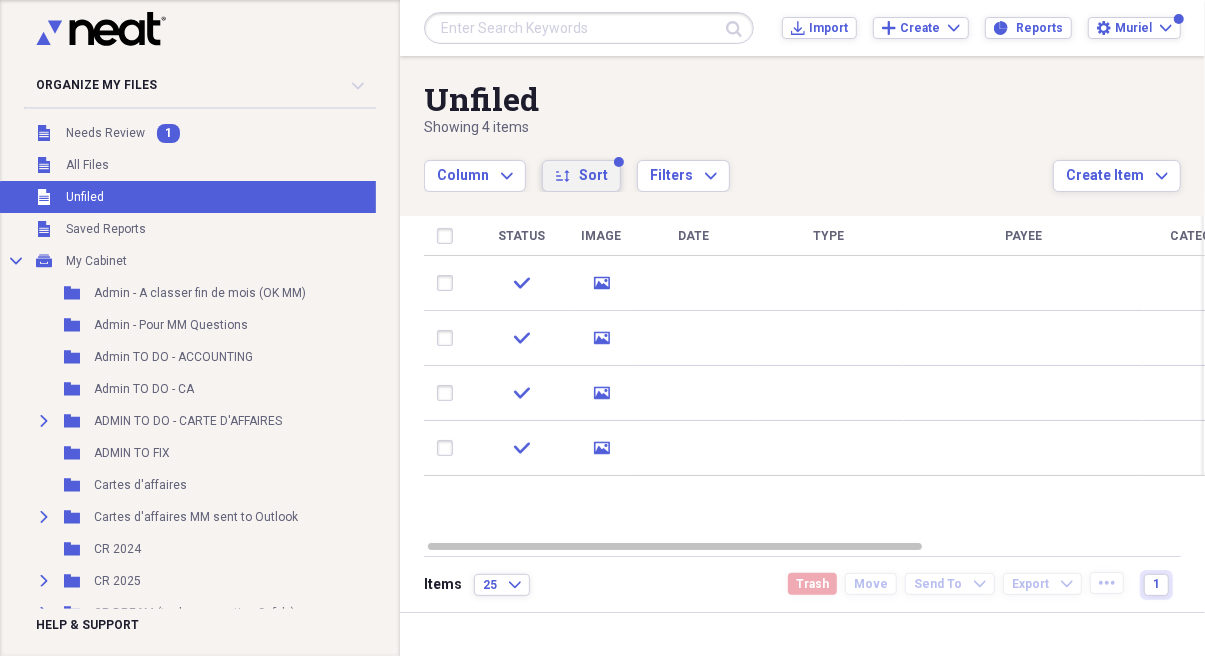 click on "Sort" at bounding box center (593, 176) 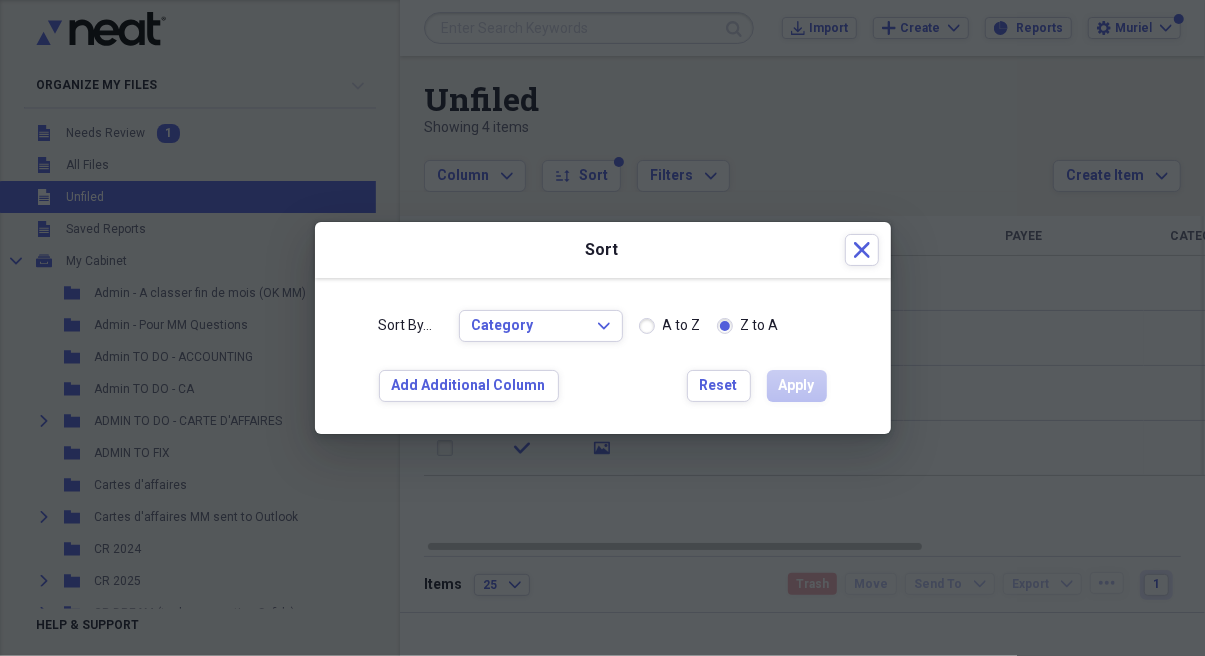 click at bounding box center (602, 328) 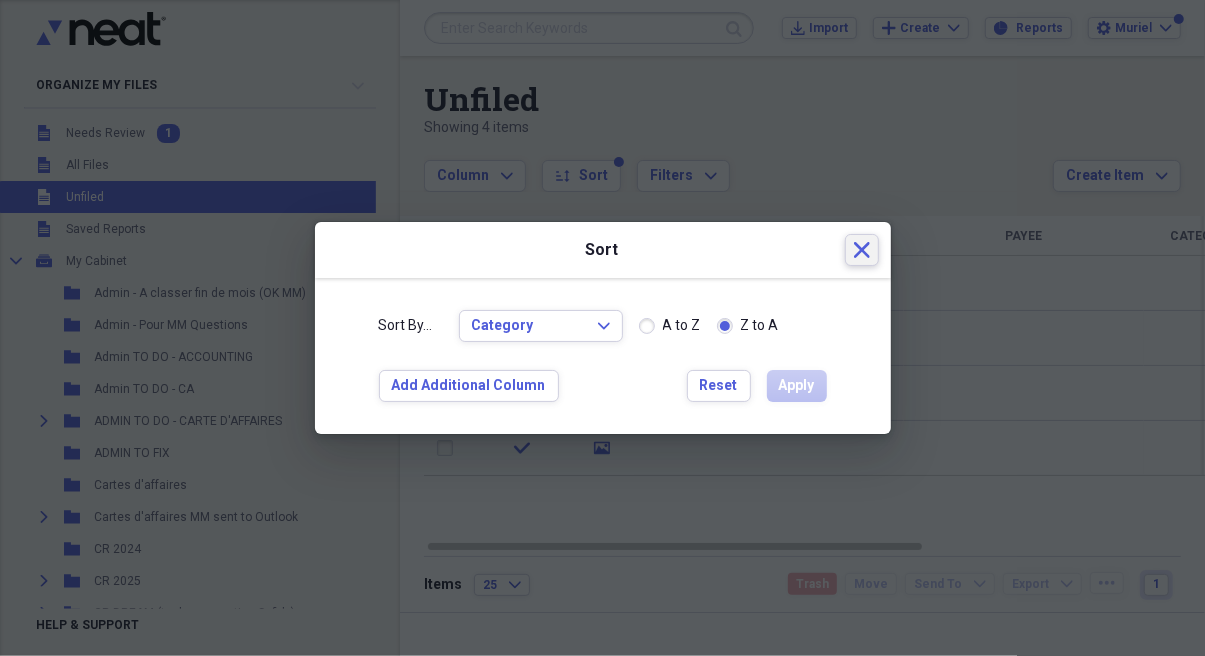click 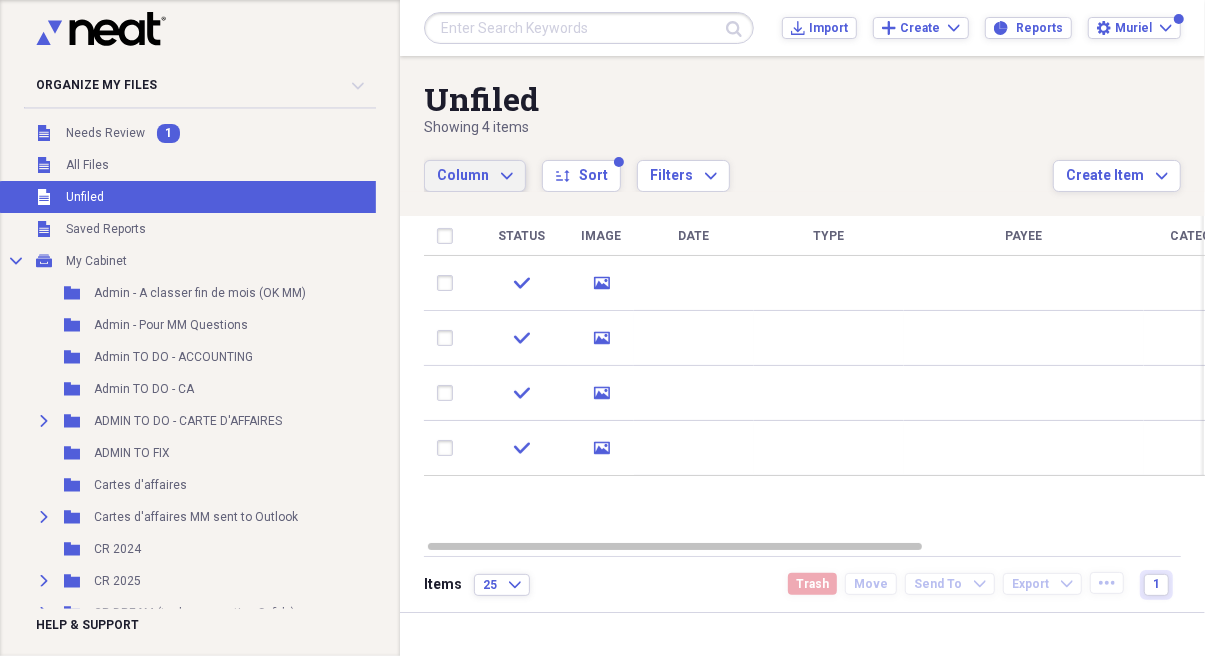 click on "Column Expand" at bounding box center [475, 176] 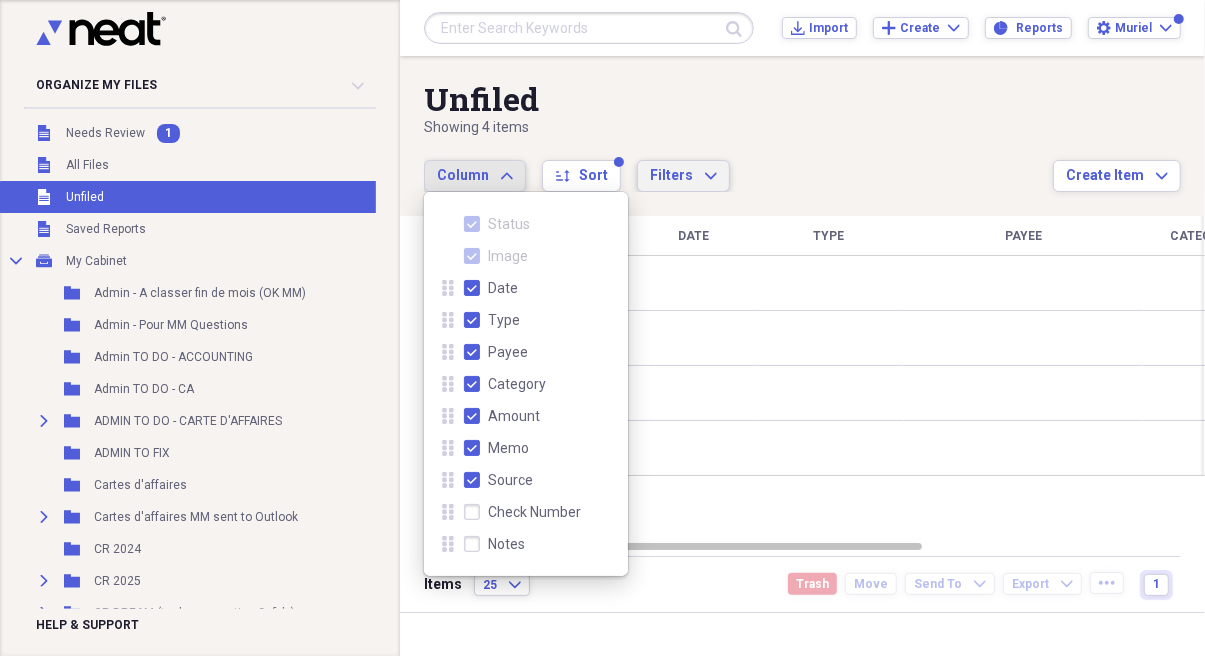 click on "Filters  Expand" at bounding box center (683, 176) 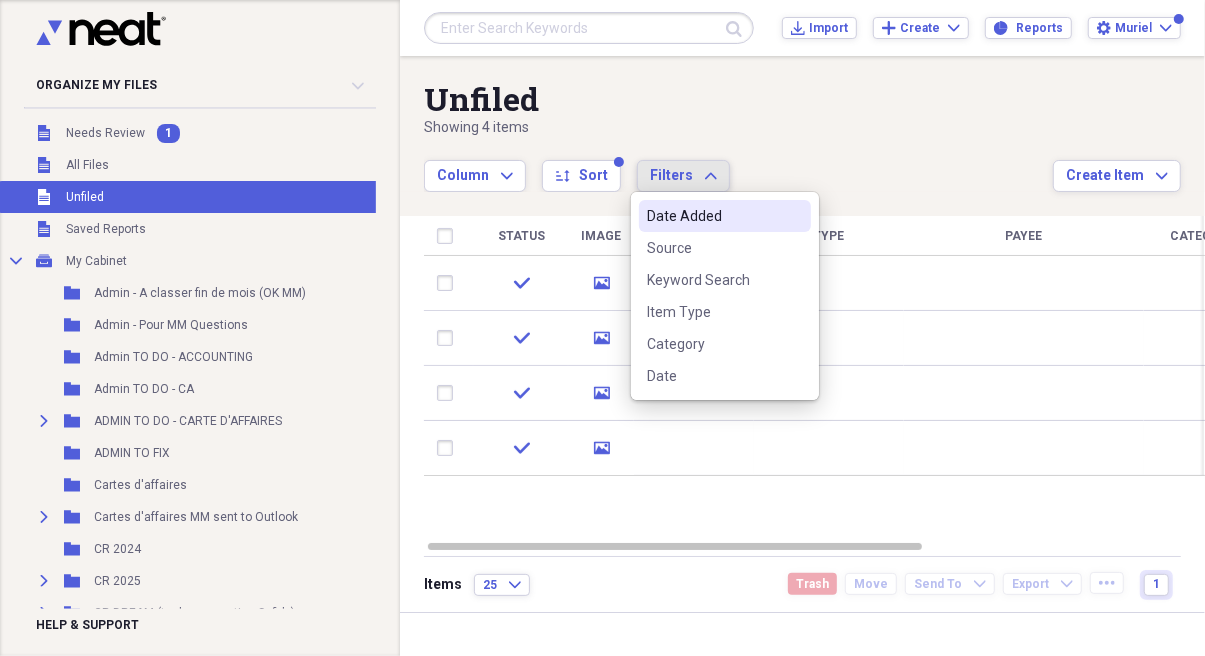 click on "Date Added" at bounding box center (713, 216) 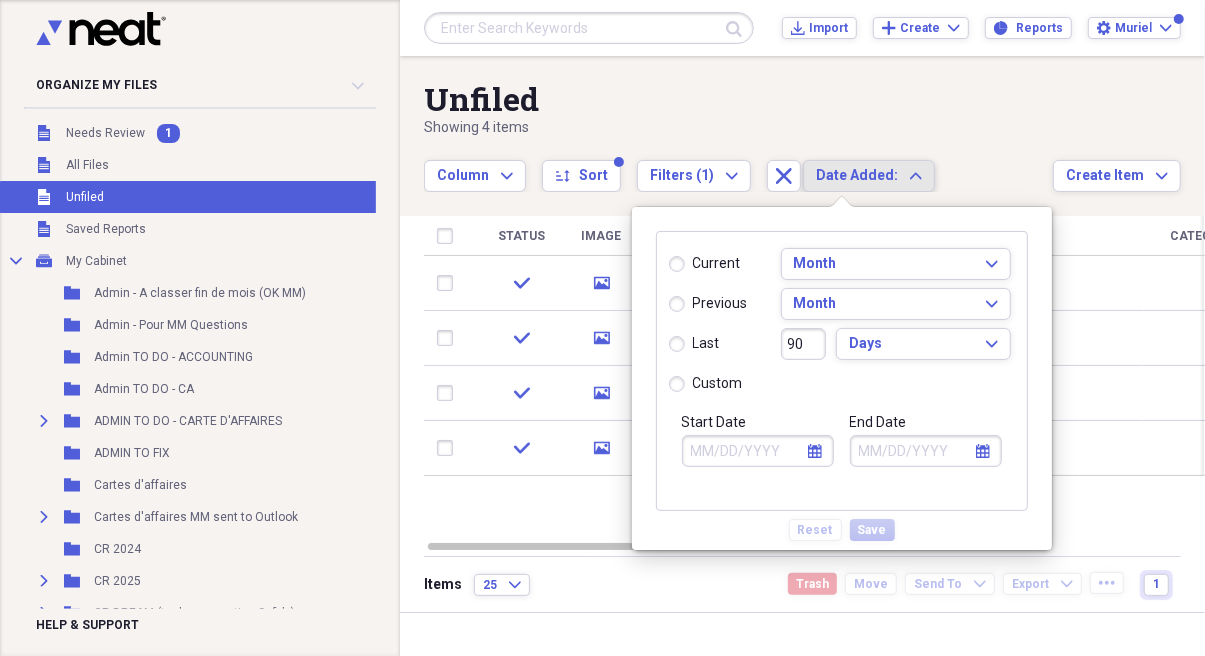 click on "Showing 4 items" at bounding box center [738, 128] 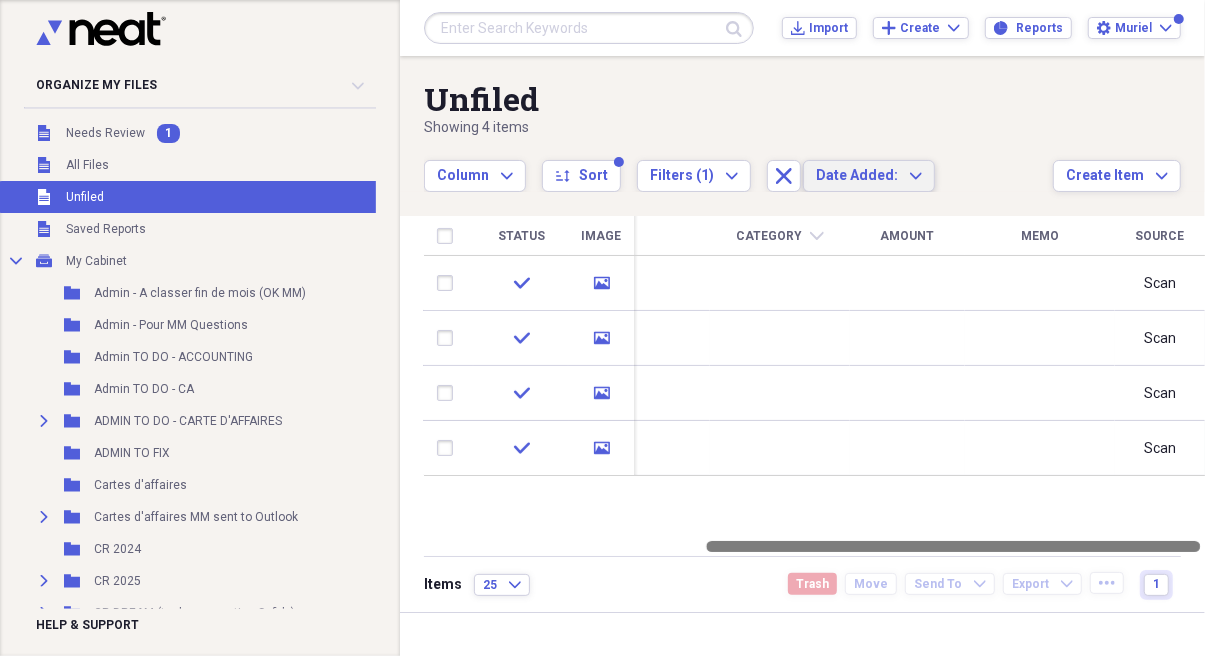 drag, startPoint x: 793, startPoint y: 549, endPoint x: 1097, endPoint y: 515, distance: 305.89542 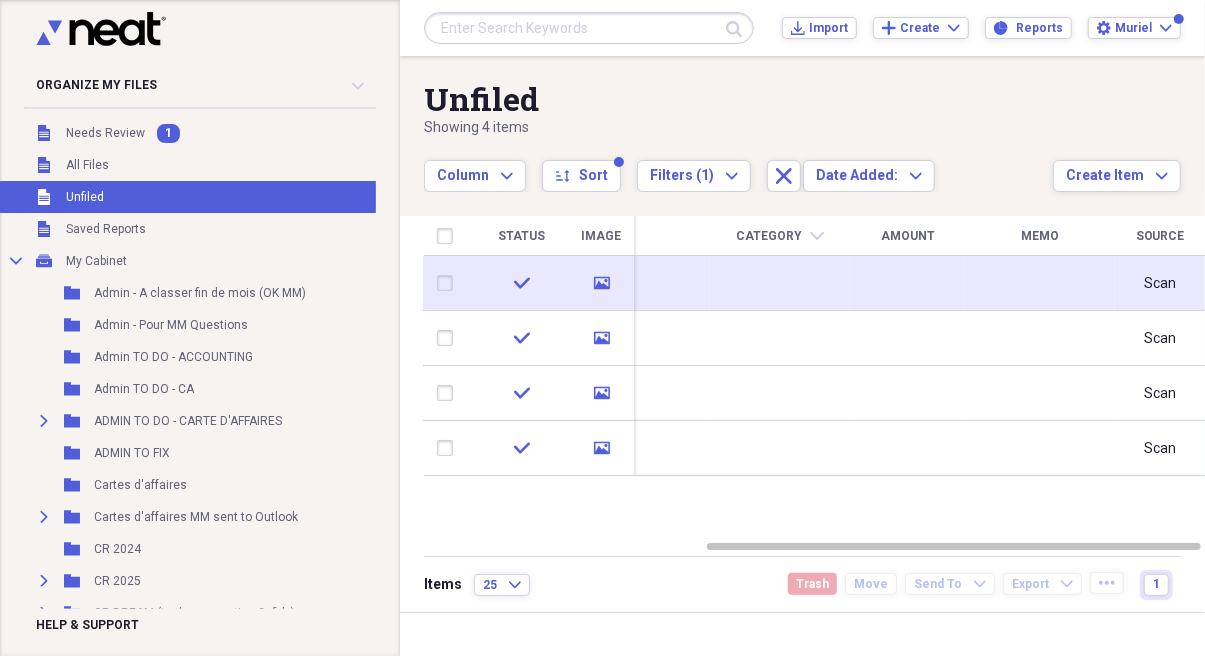 click on "Scan" at bounding box center [1160, 284] 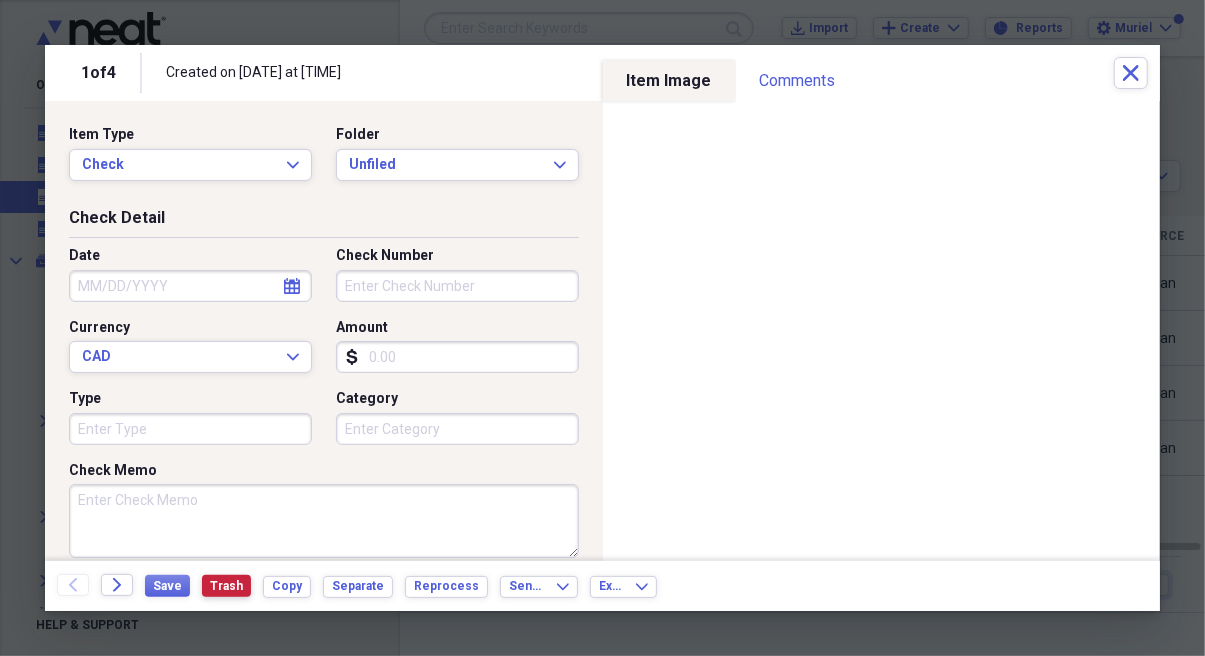 click on "Trash" at bounding box center [226, 586] 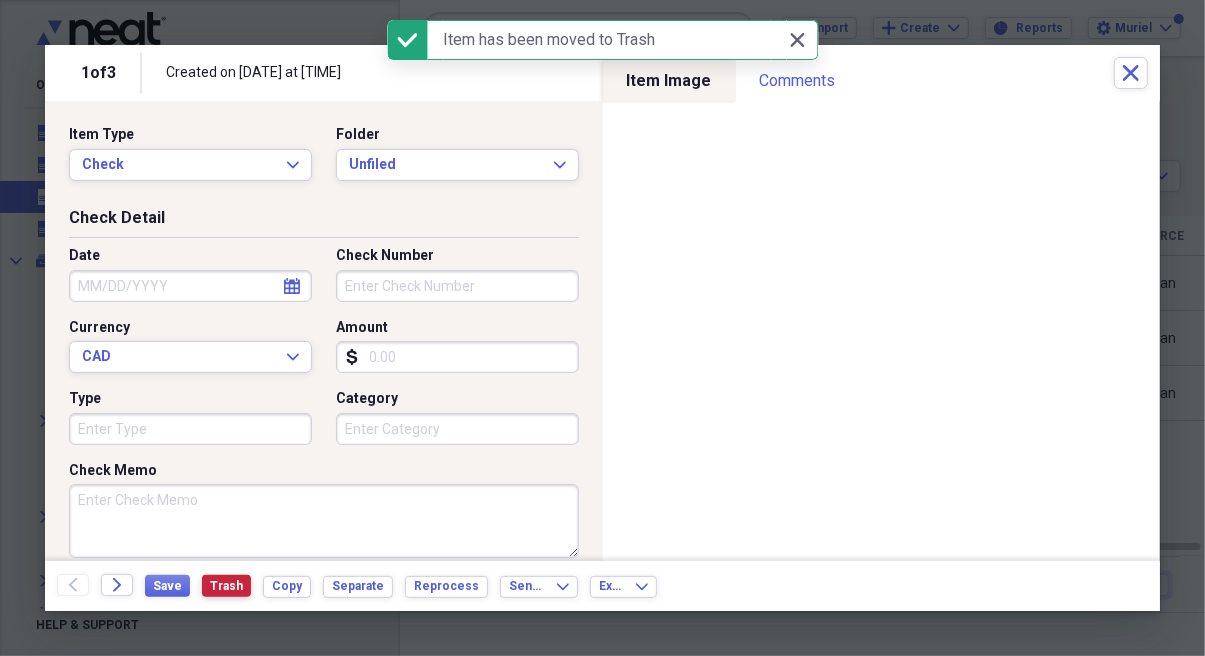 click on "Trash" at bounding box center [226, 586] 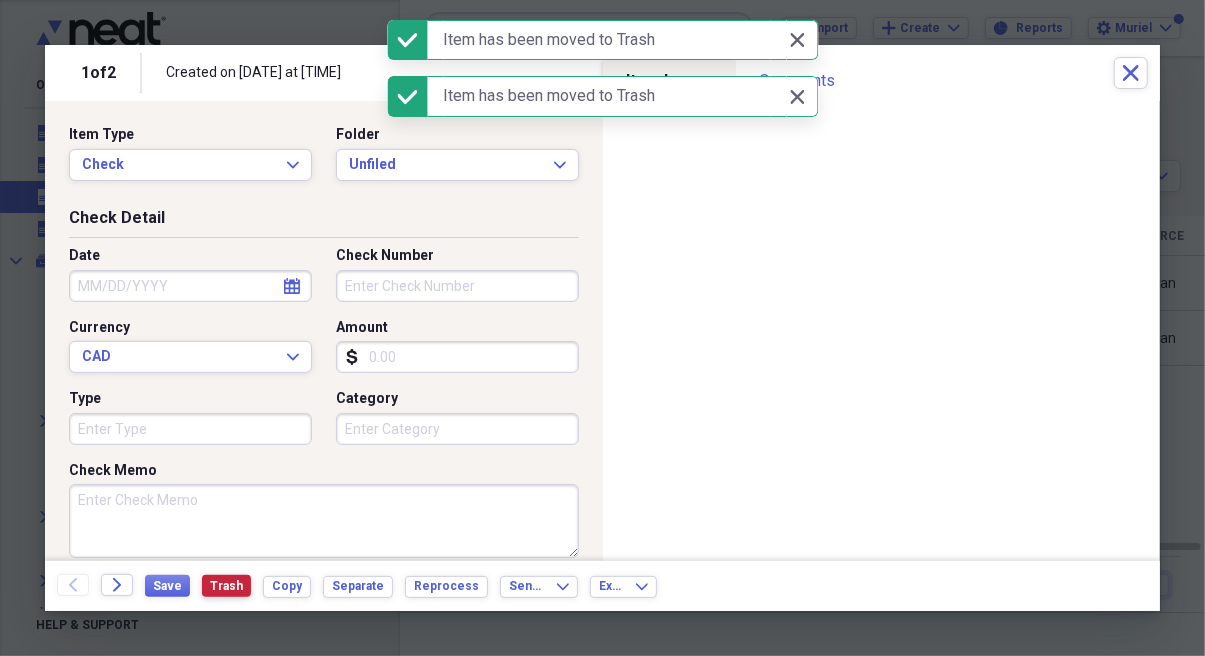 click on "Trash" at bounding box center (226, 586) 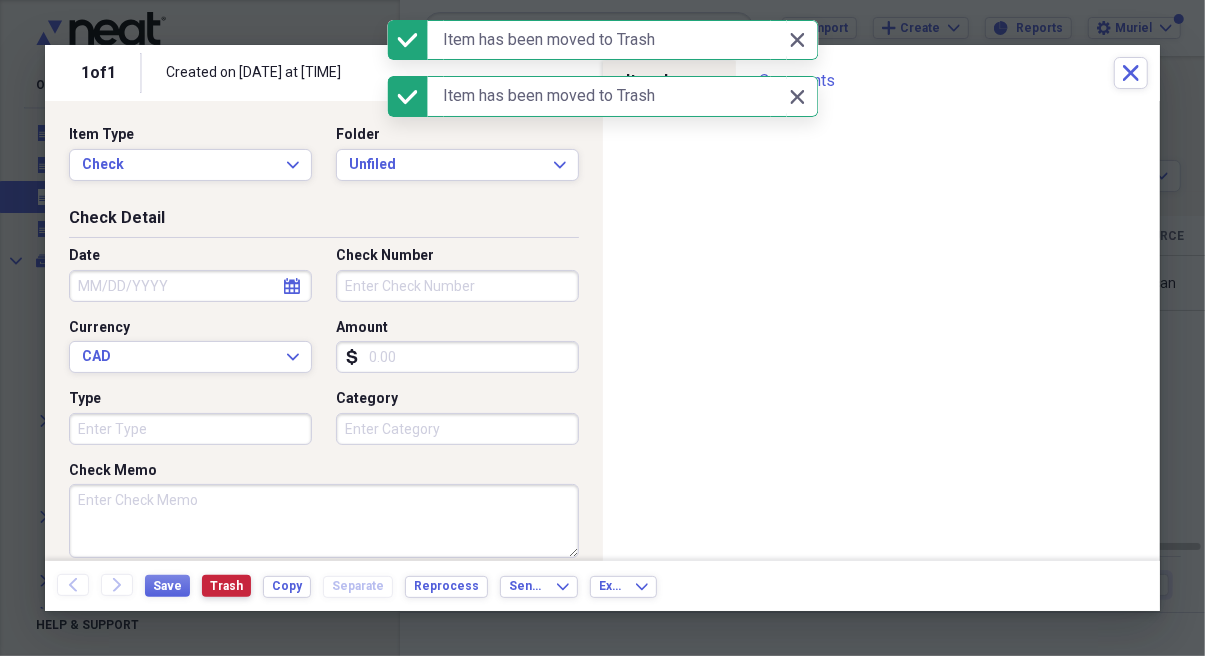 click on "Trash" at bounding box center [226, 586] 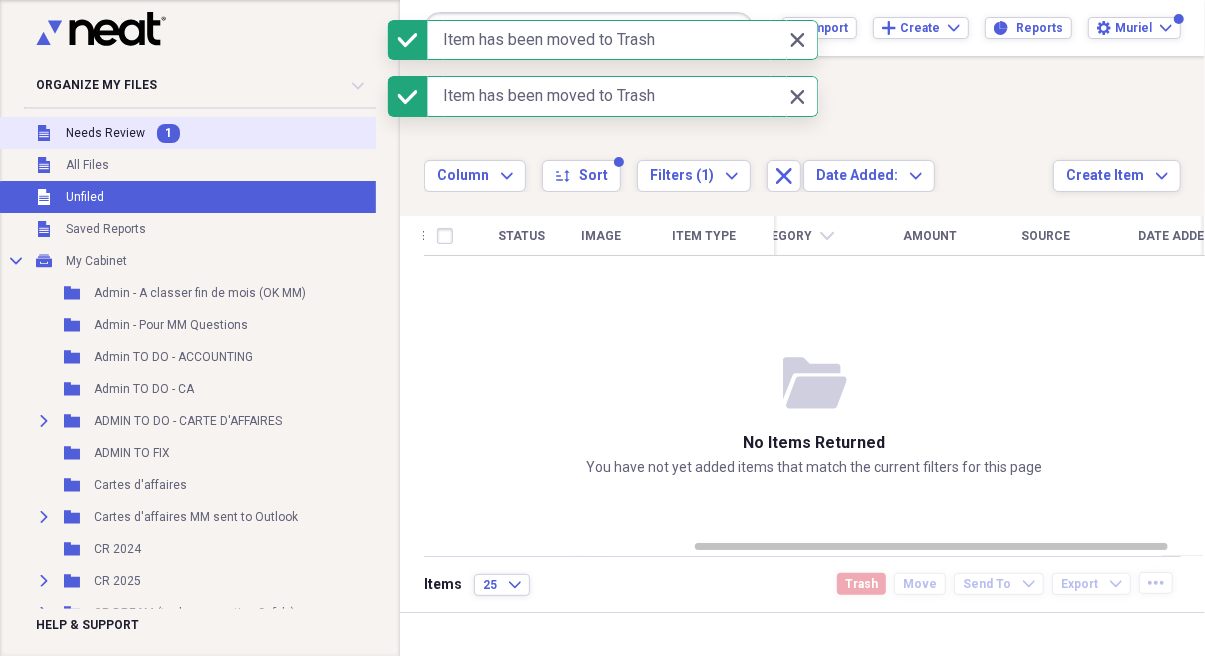 click on "Needs Review" at bounding box center [105, 133] 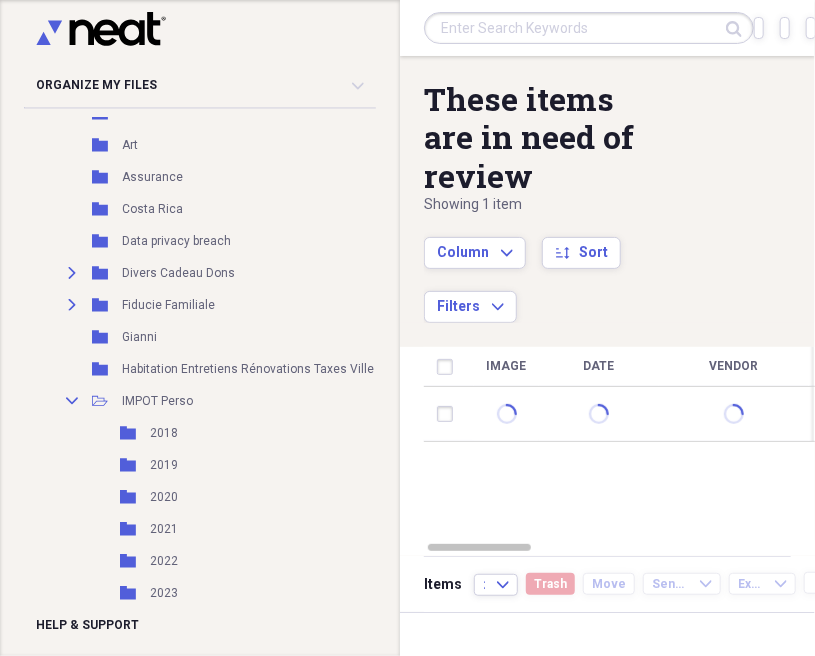 scroll, scrollTop: 814, scrollLeft: 0, axis: vertical 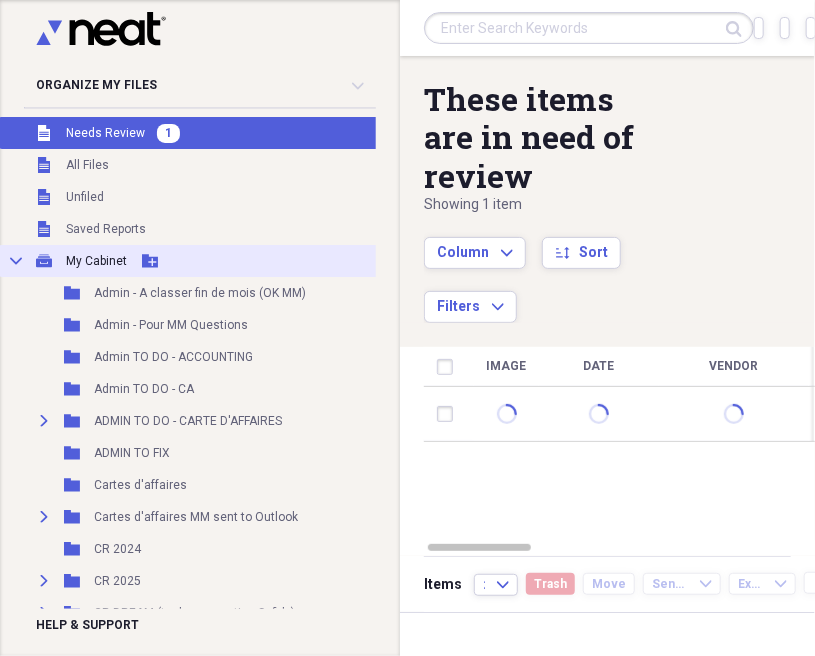 click on "Collapse" 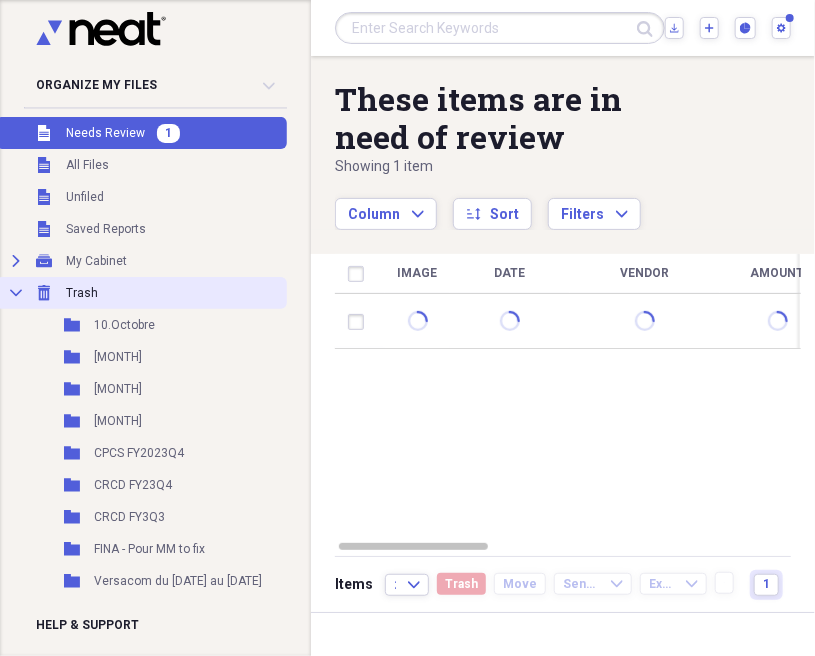 click on "Collapse" 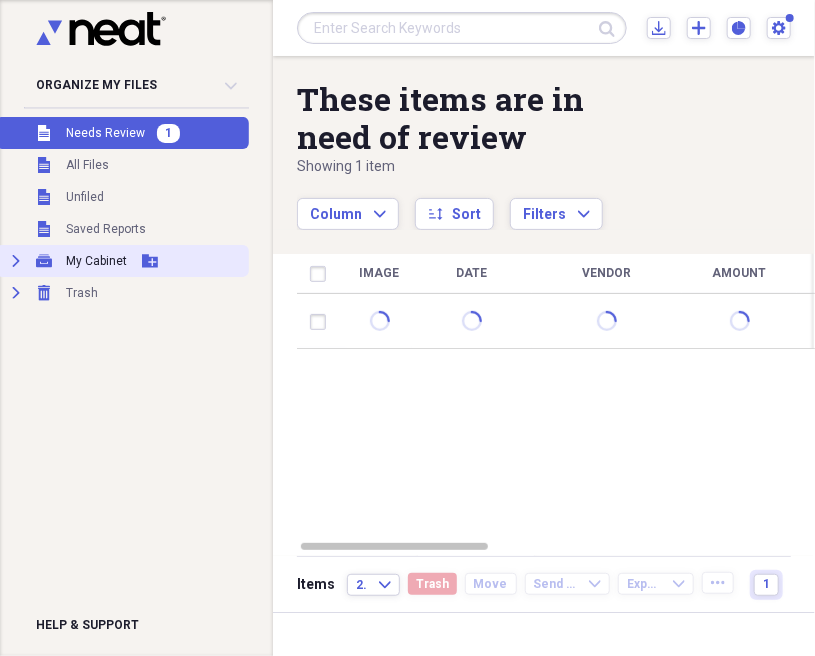 click 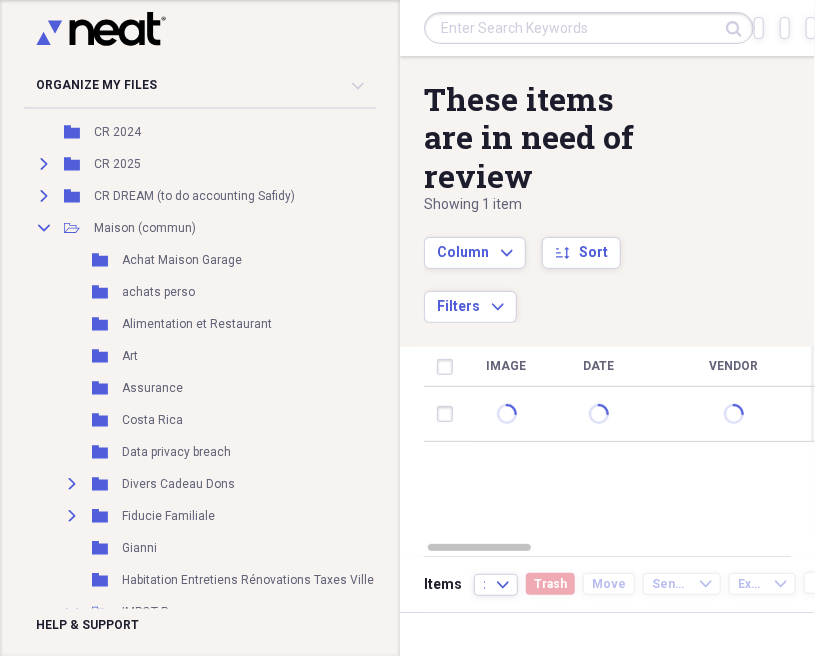 scroll, scrollTop: 307, scrollLeft: 0, axis: vertical 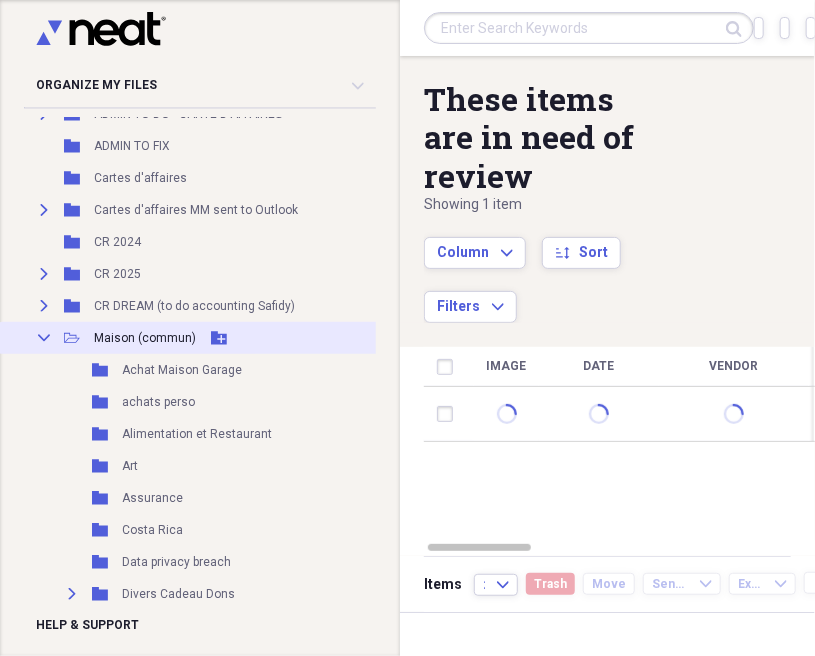 click 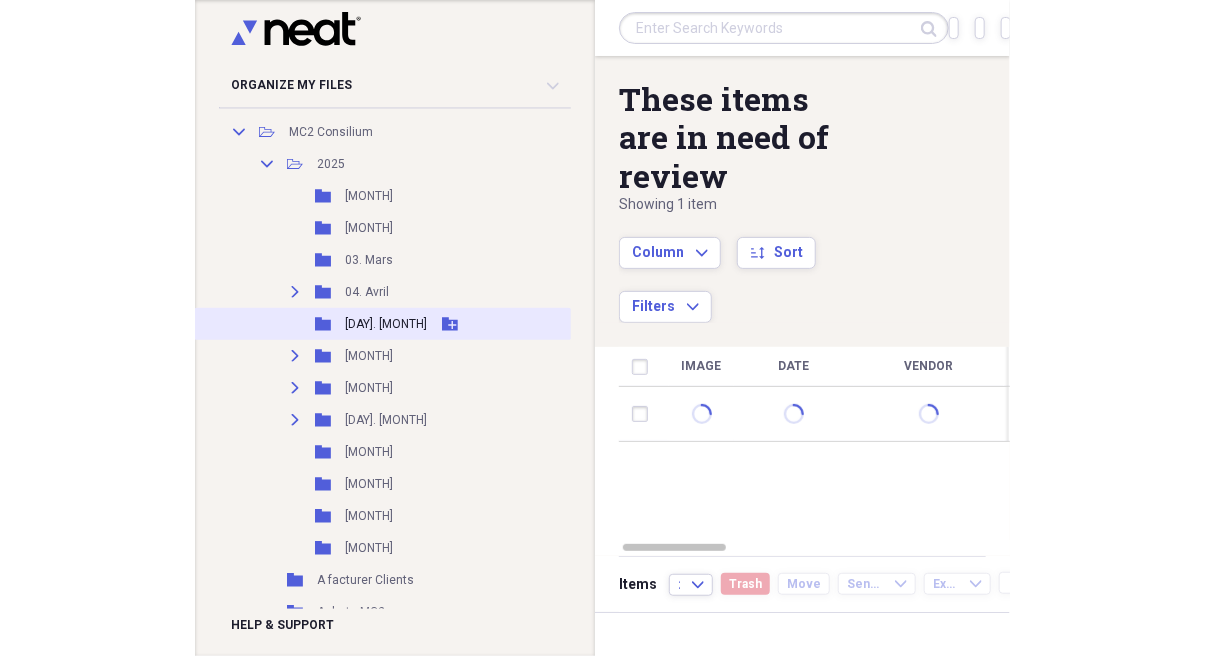 scroll, scrollTop: 545, scrollLeft: 0, axis: vertical 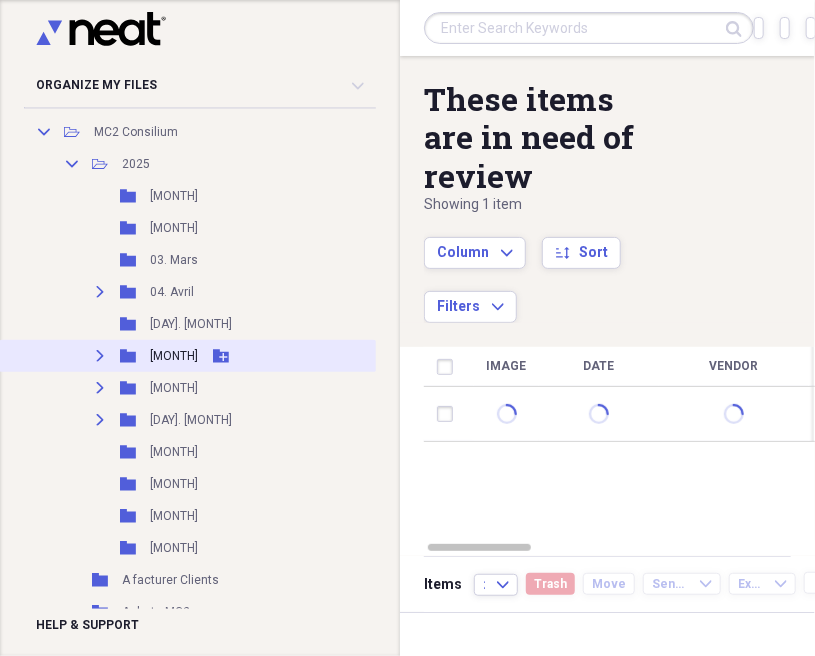 click on "06. Juin" at bounding box center [174, 356] 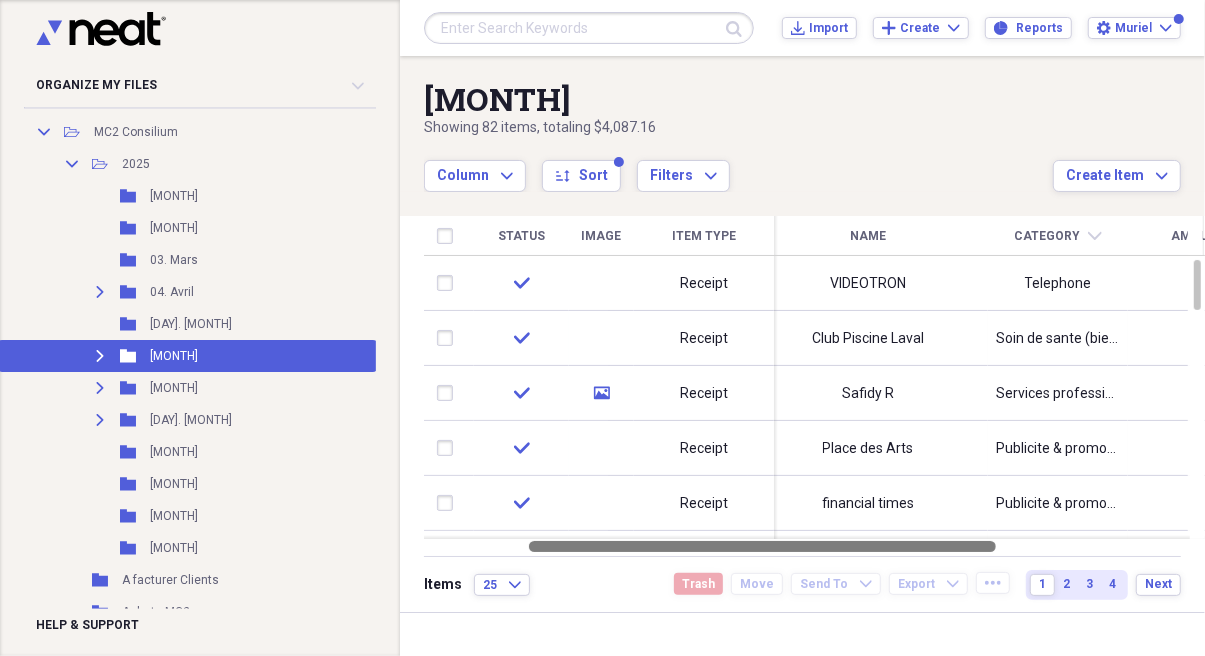 drag, startPoint x: 869, startPoint y: 544, endPoint x: 744, endPoint y: 610, distance: 141.35417 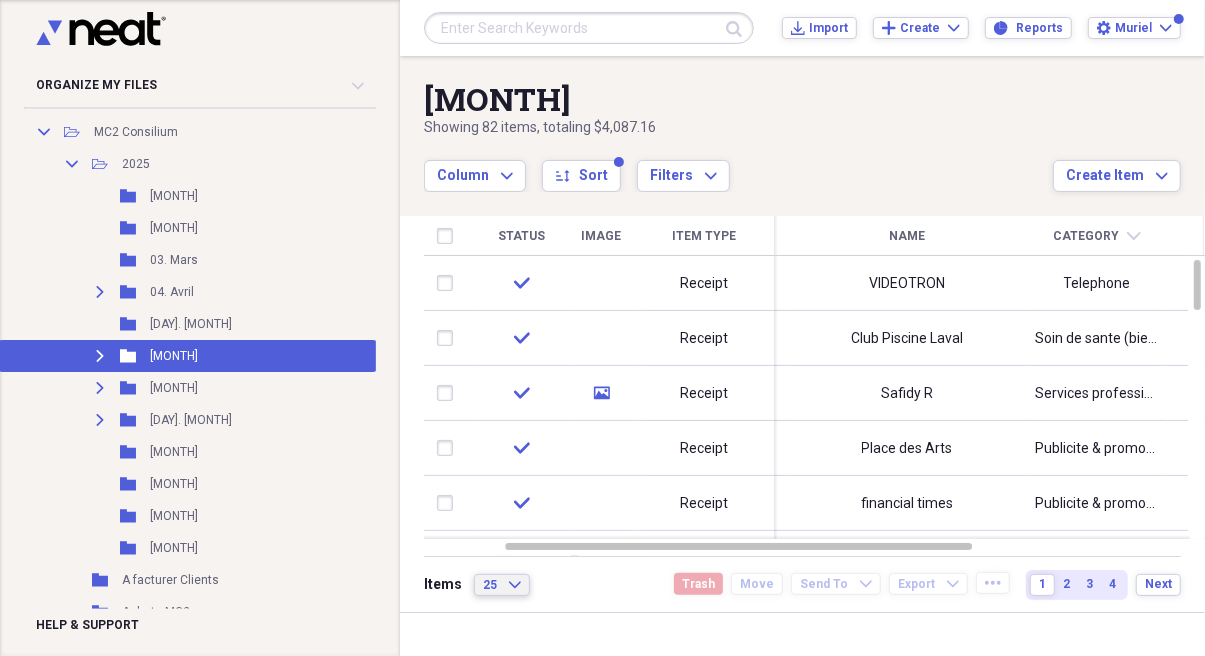 click 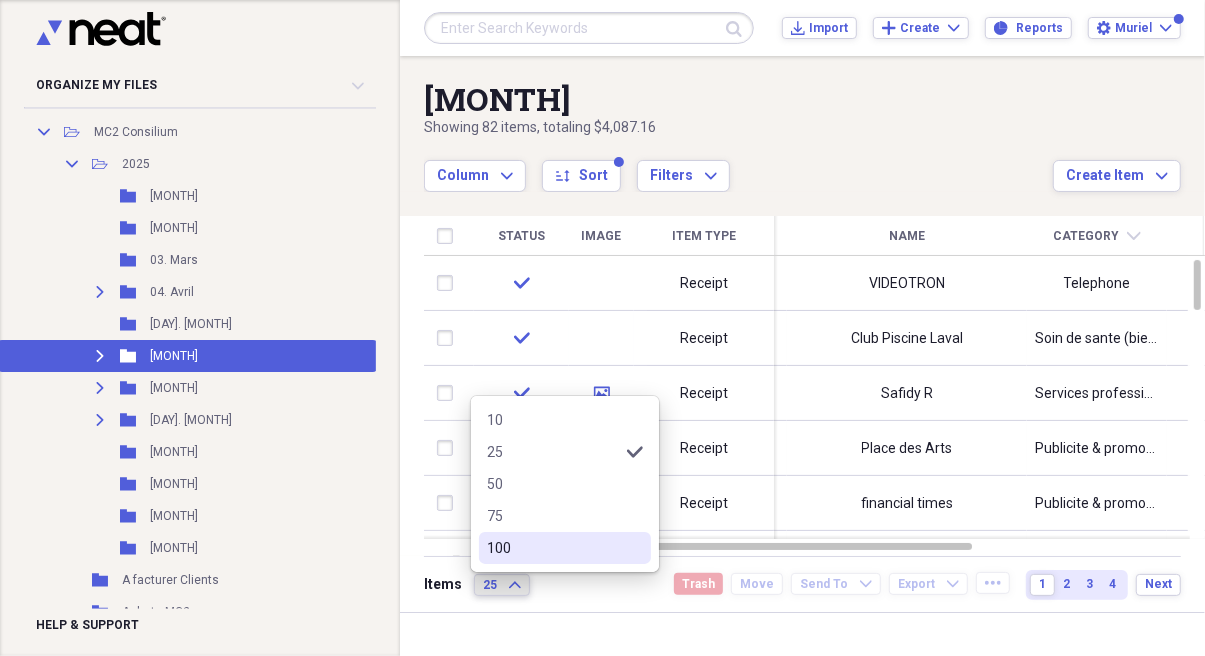 click on "100" at bounding box center (565, 548) 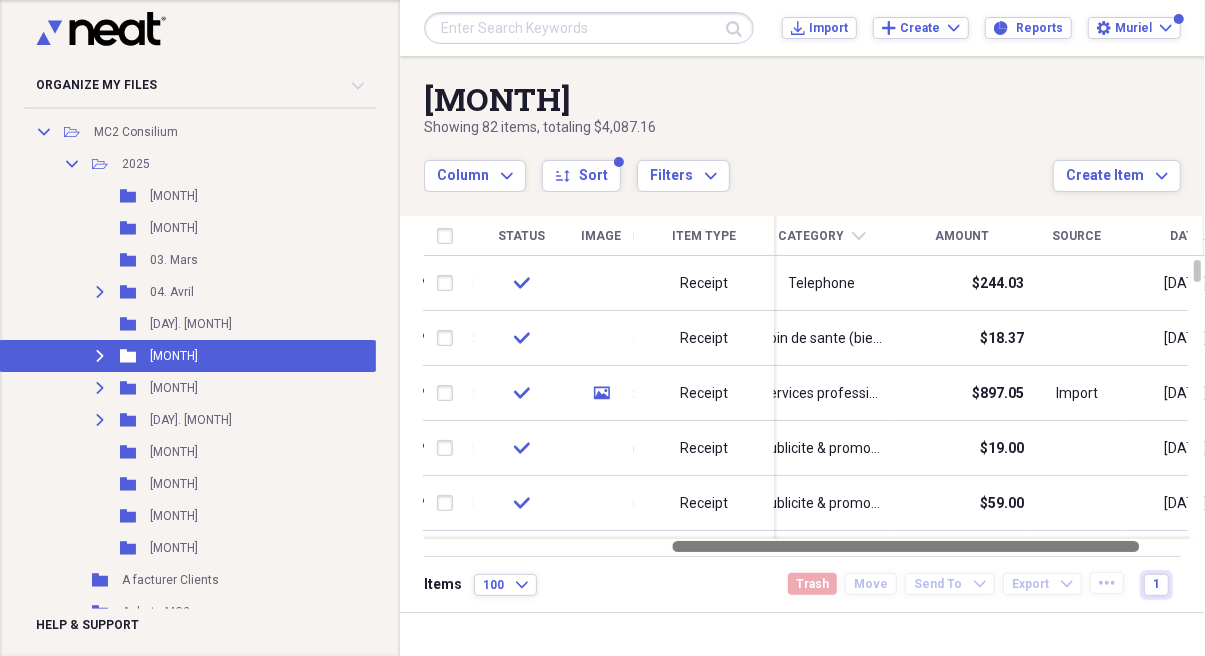 drag, startPoint x: 924, startPoint y: 547, endPoint x: 1089, endPoint y: 536, distance: 165.36626 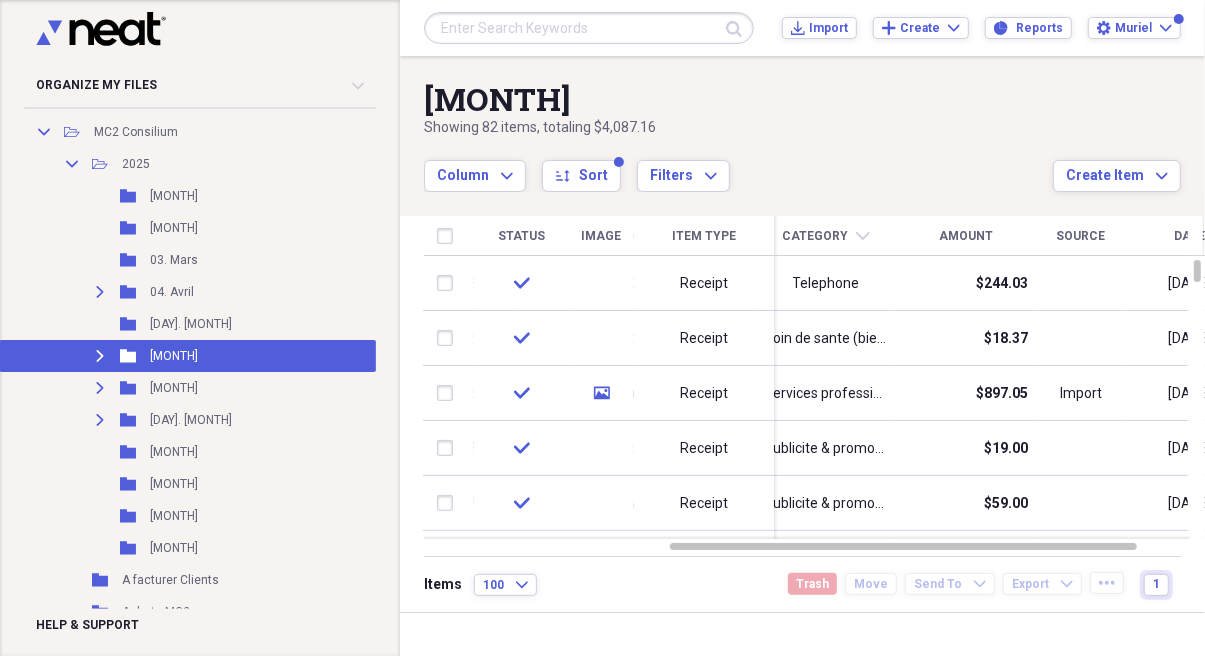 click on "Amount" at bounding box center (966, 236) 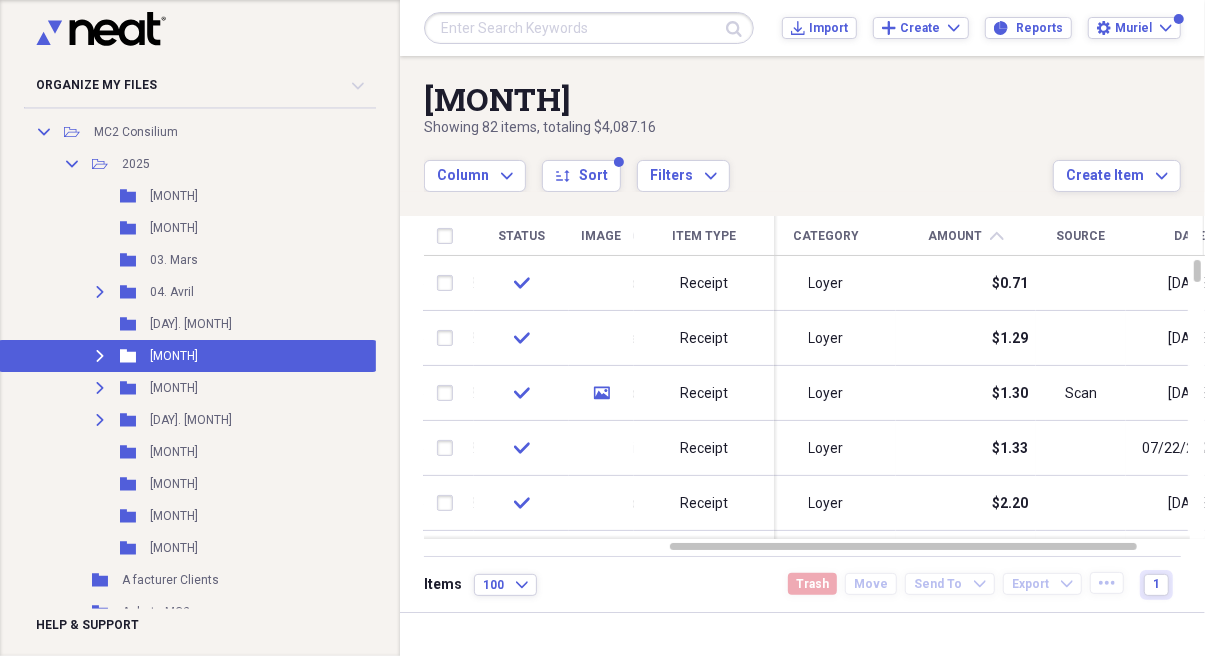 click on "Amount" at bounding box center [955, 236] 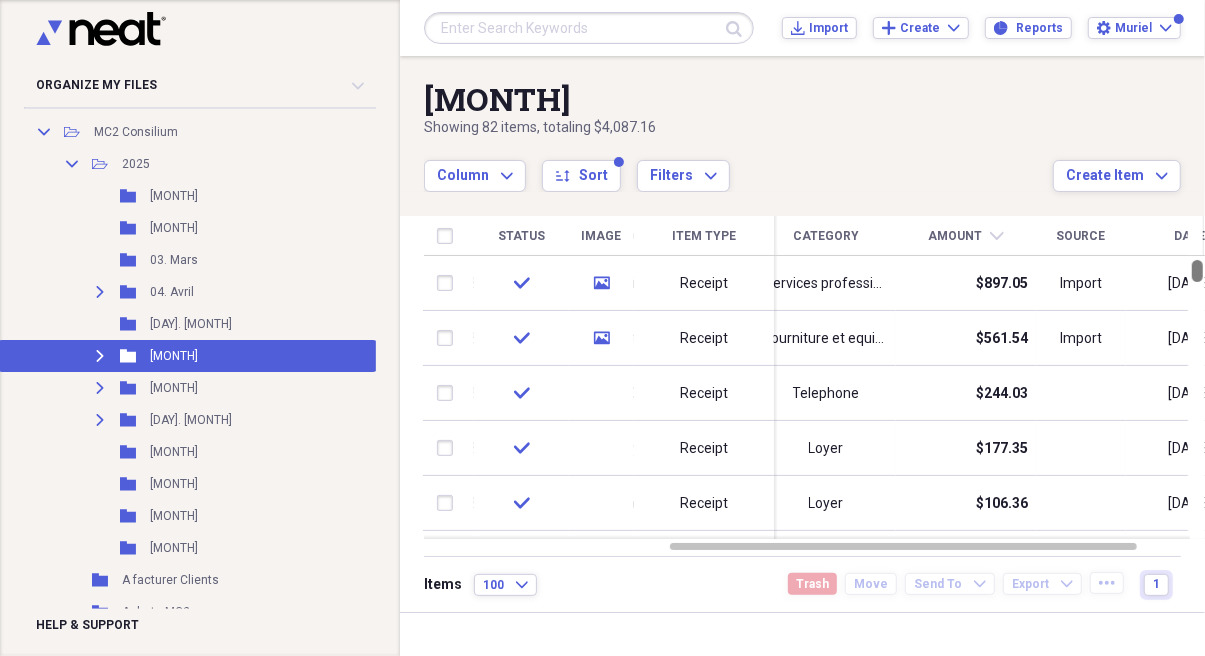 type 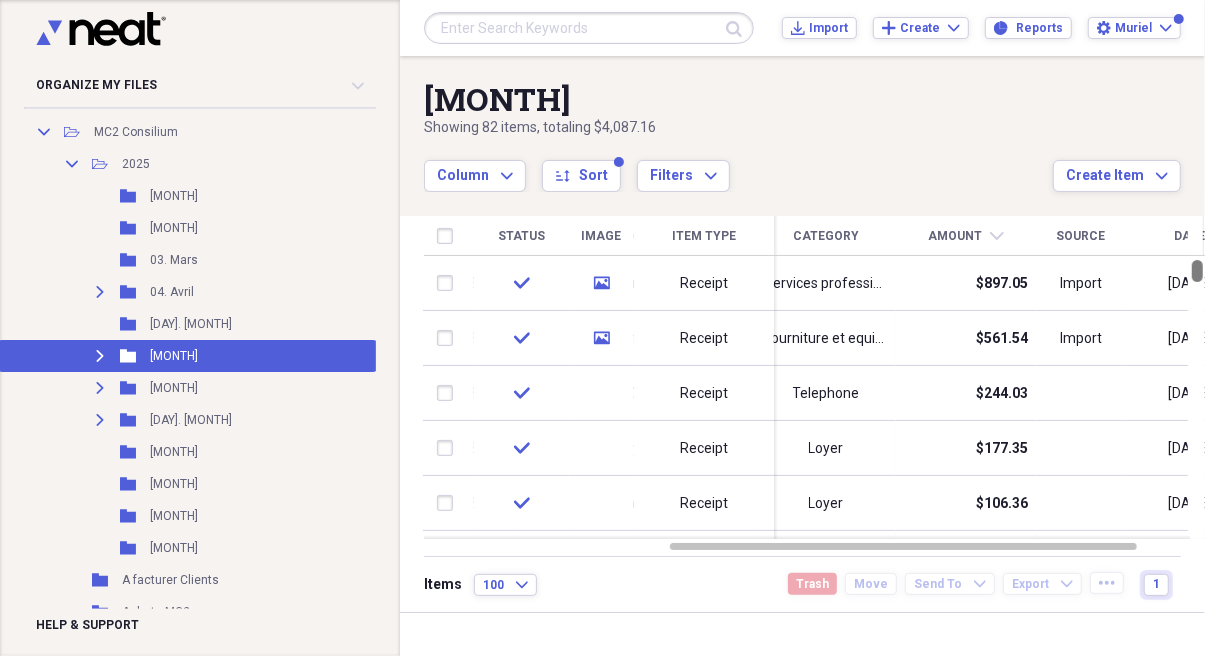 drag, startPoint x: 1199, startPoint y: 271, endPoint x: 1181, endPoint y: 177, distance: 95.707886 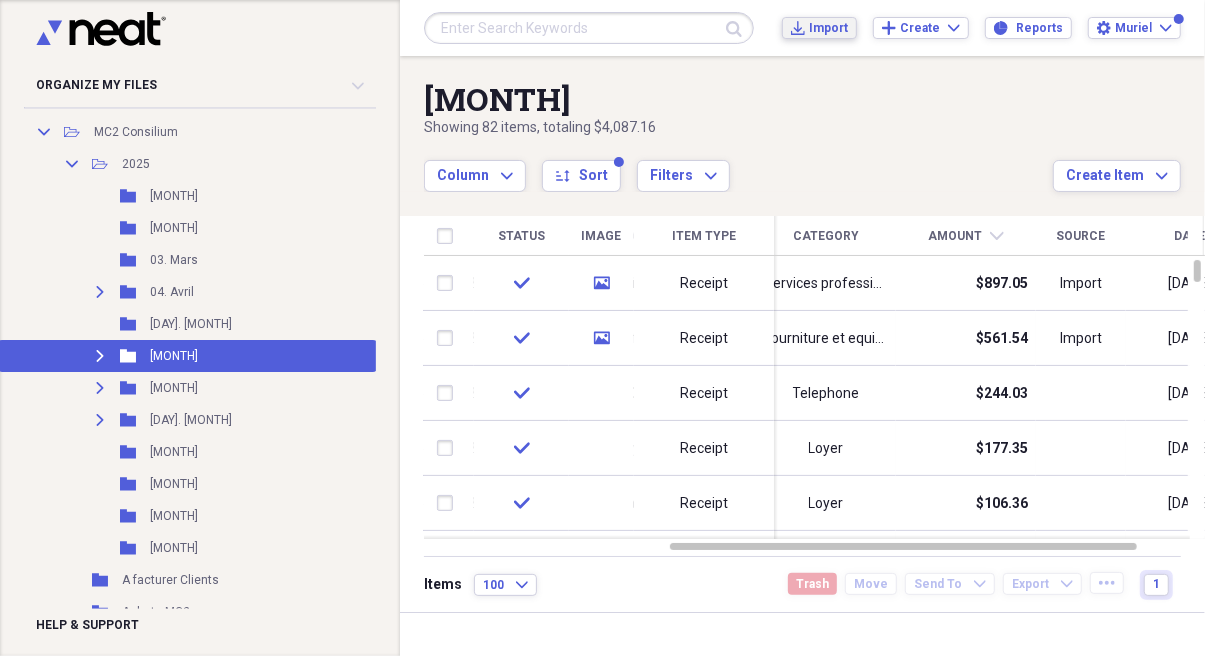 click on "Import" at bounding box center (828, 28) 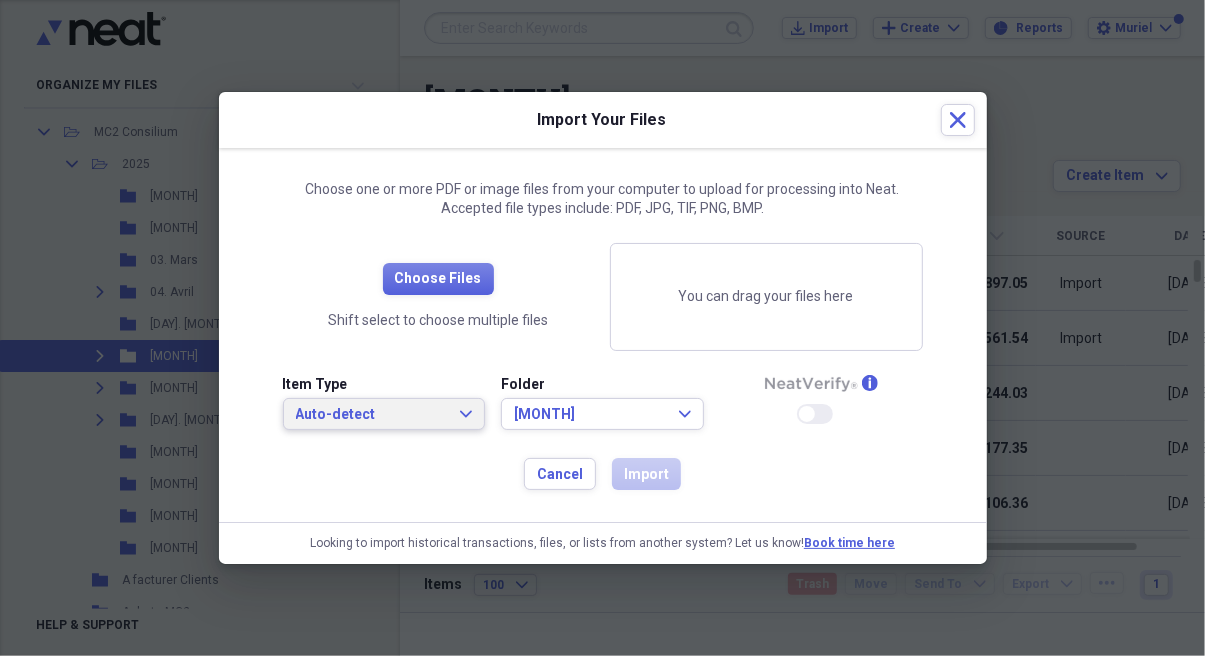 click on "Auto-detect" at bounding box center [372, 415] 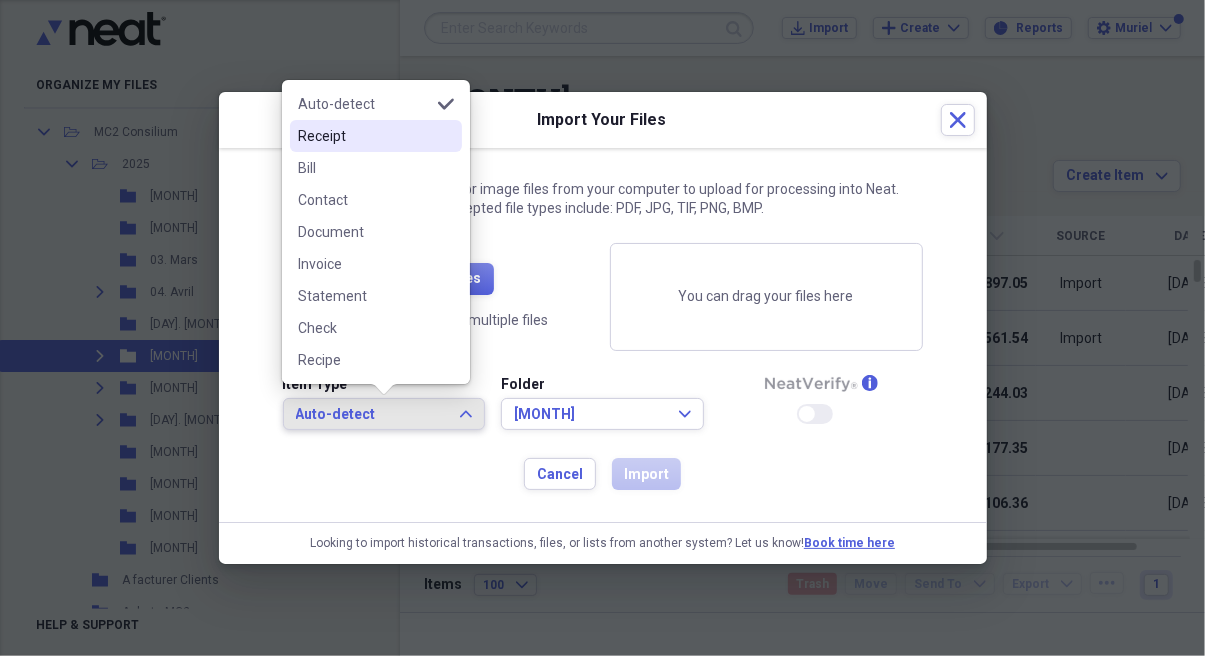 click on "Receipt" at bounding box center (364, 136) 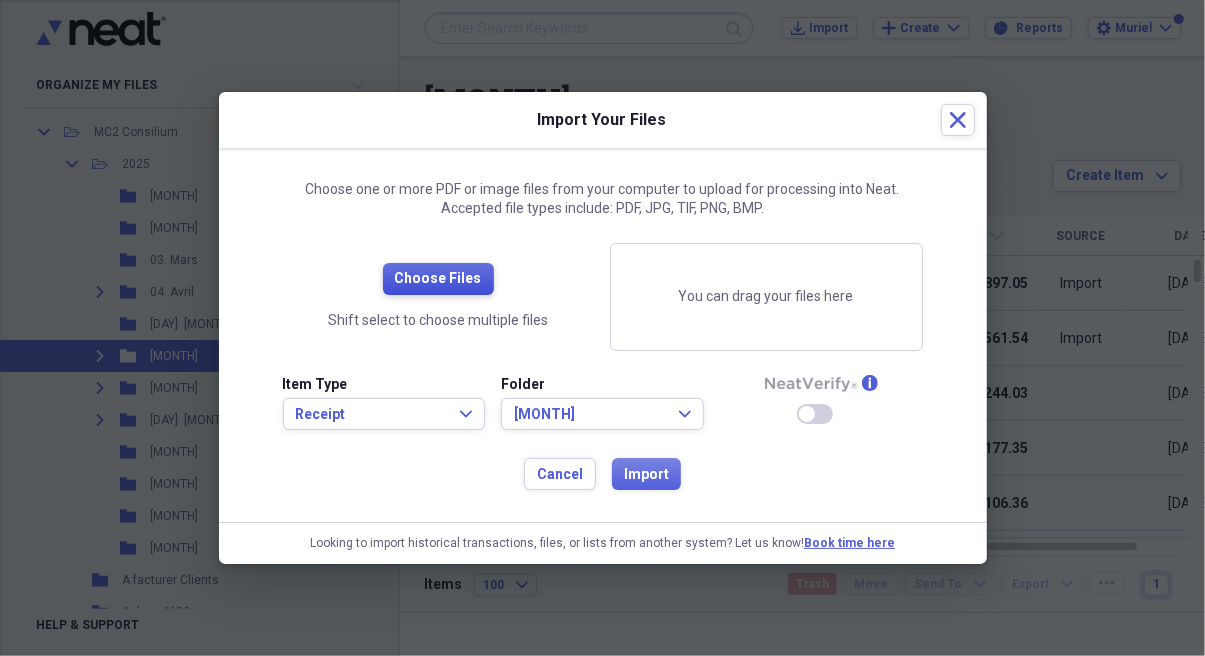 click on "Choose Files" at bounding box center (438, 279) 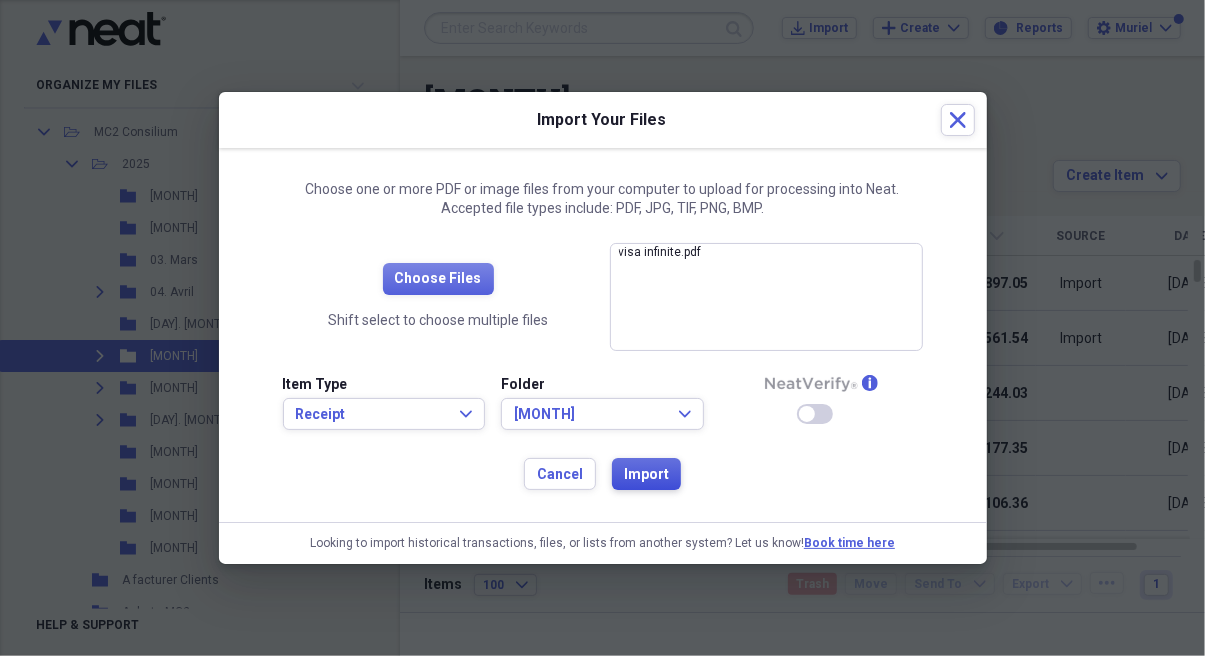 click on "Import" at bounding box center (646, 475) 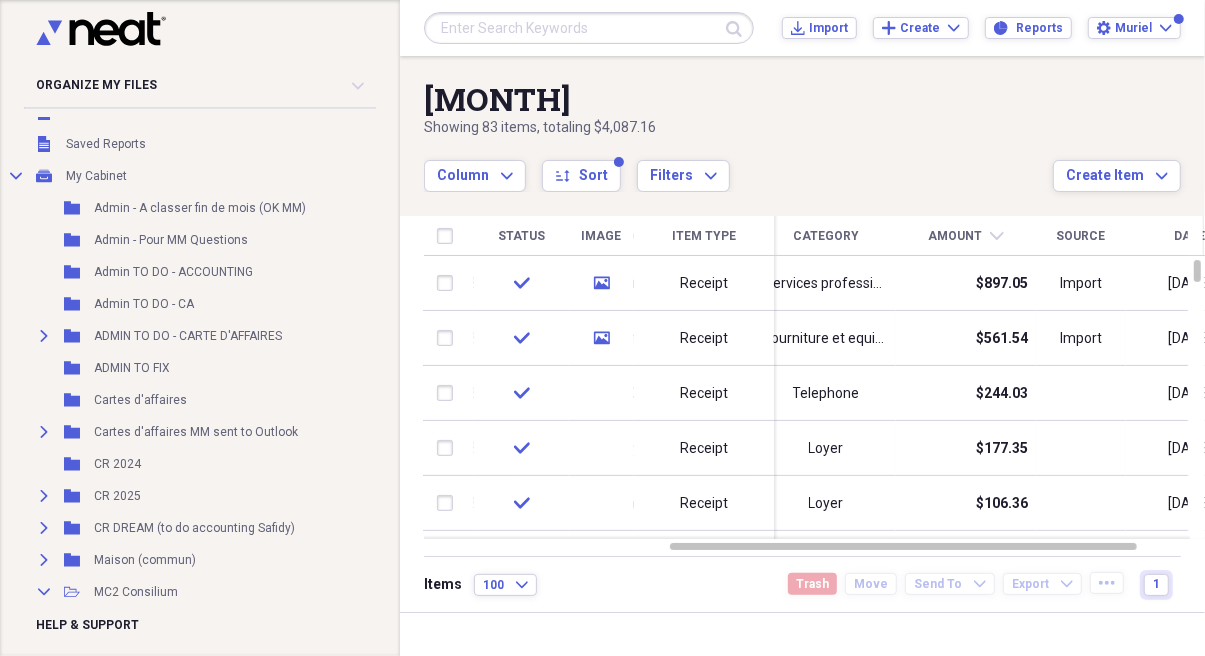 scroll, scrollTop: 0, scrollLeft: 0, axis: both 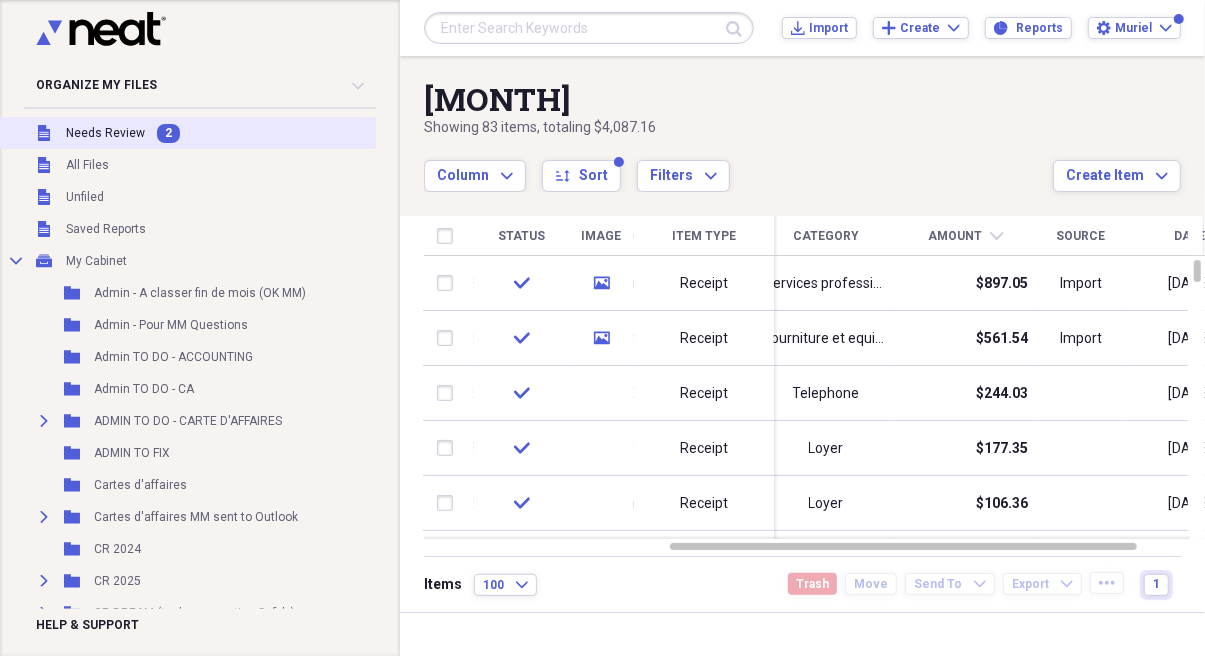 click on "Unfiled Needs Review 2" at bounding box center [187, 133] 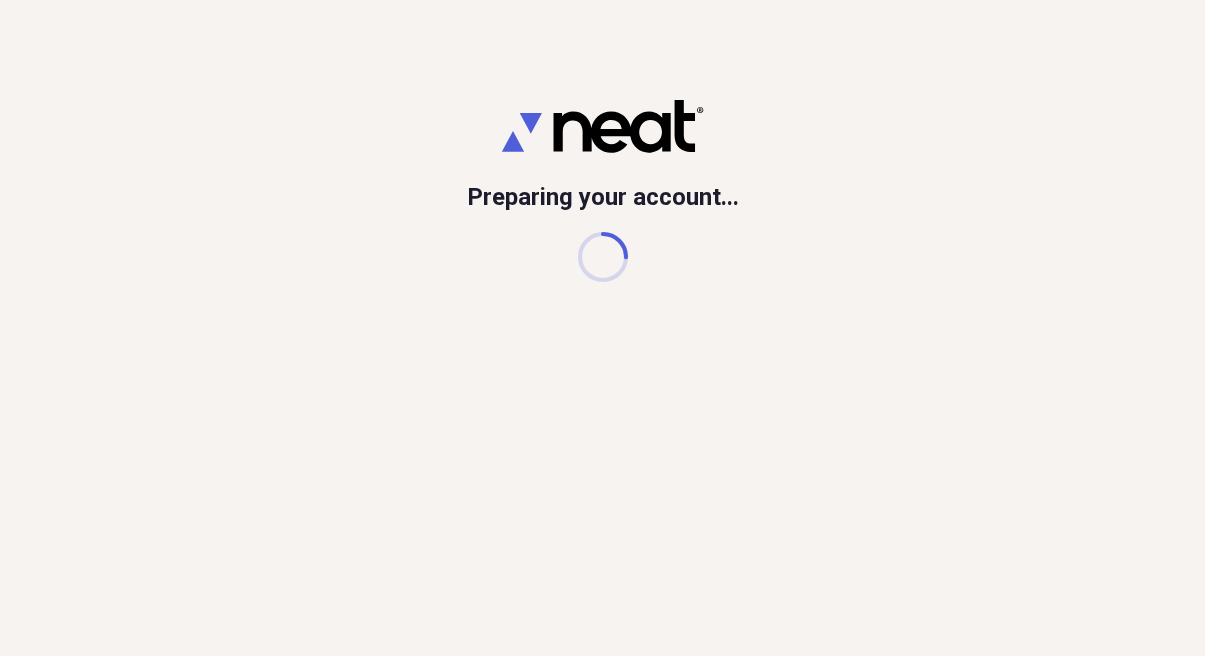 scroll, scrollTop: 0, scrollLeft: 0, axis: both 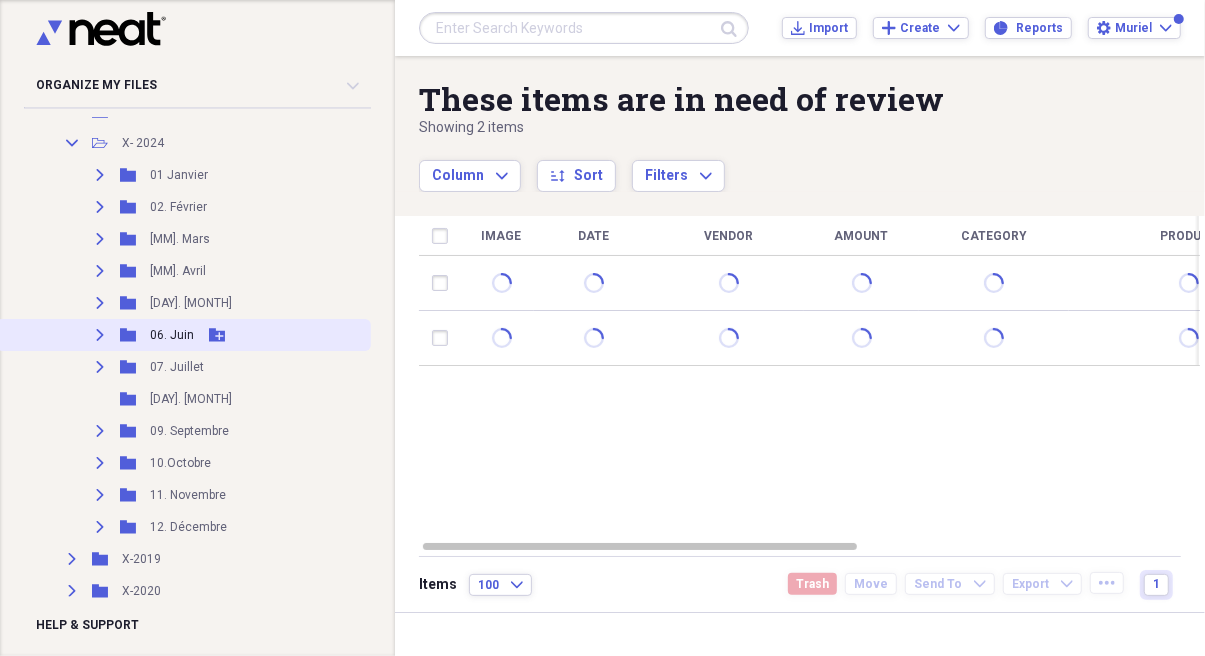 click on "06. Juin" at bounding box center [172, 335] 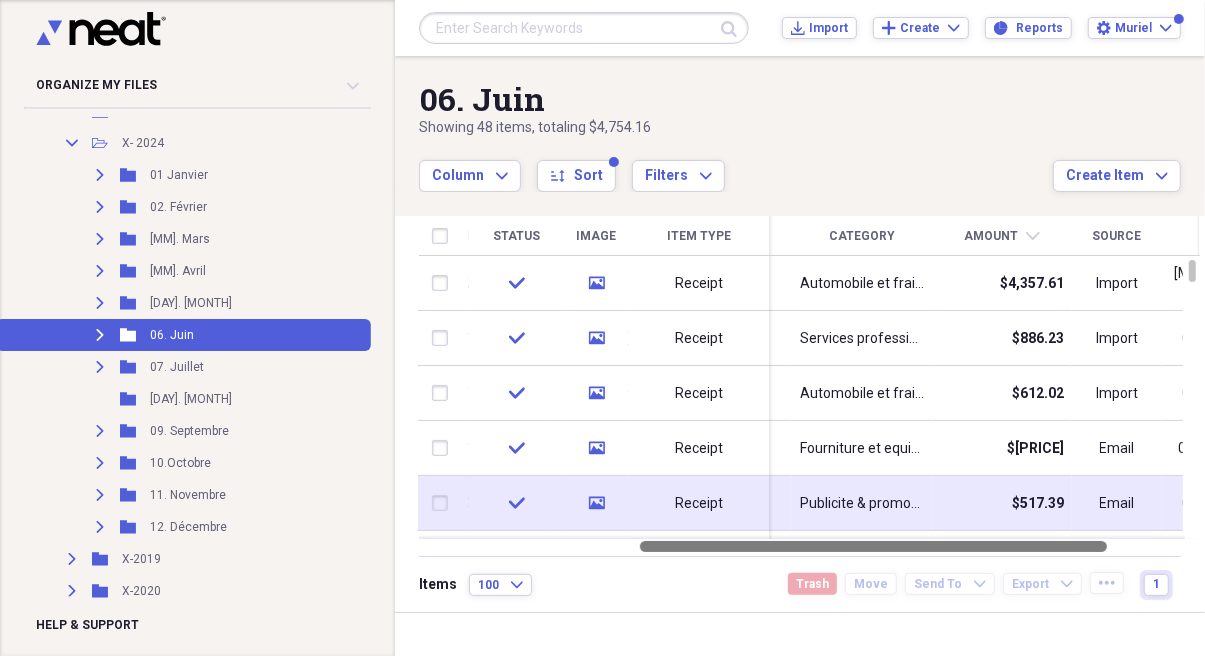 drag, startPoint x: 824, startPoint y: 541, endPoint x: 1039, endPoint y: 521, distance: 215.92822 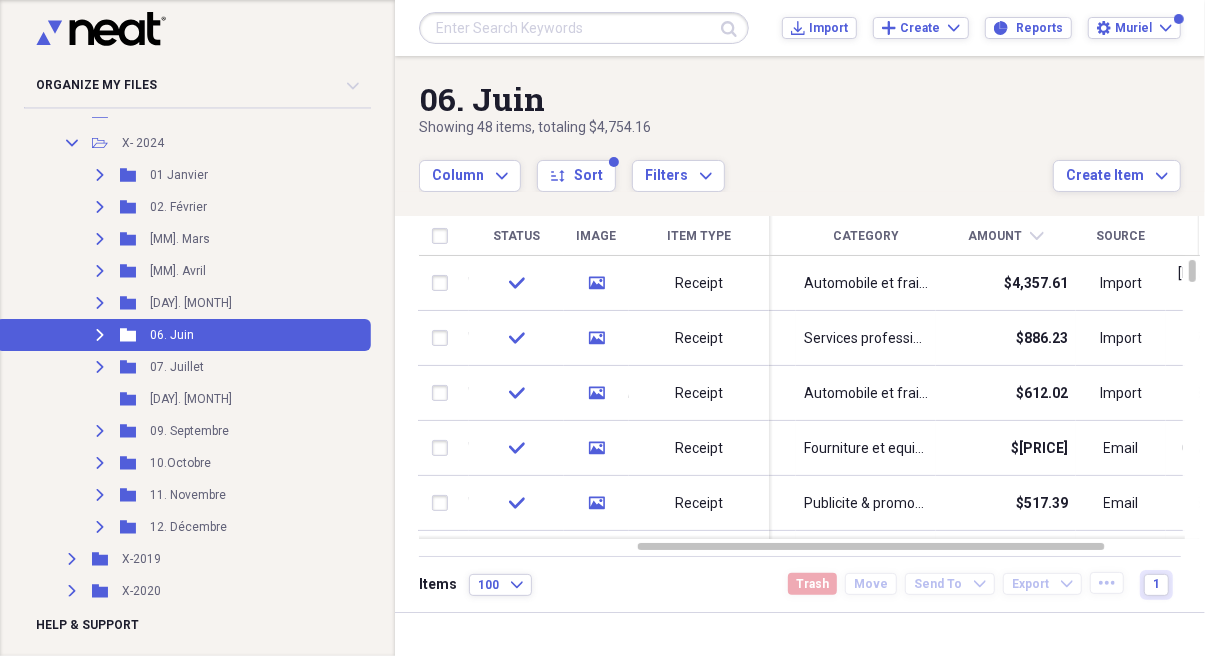 click on "Amount" at bounding box center [995, 236] 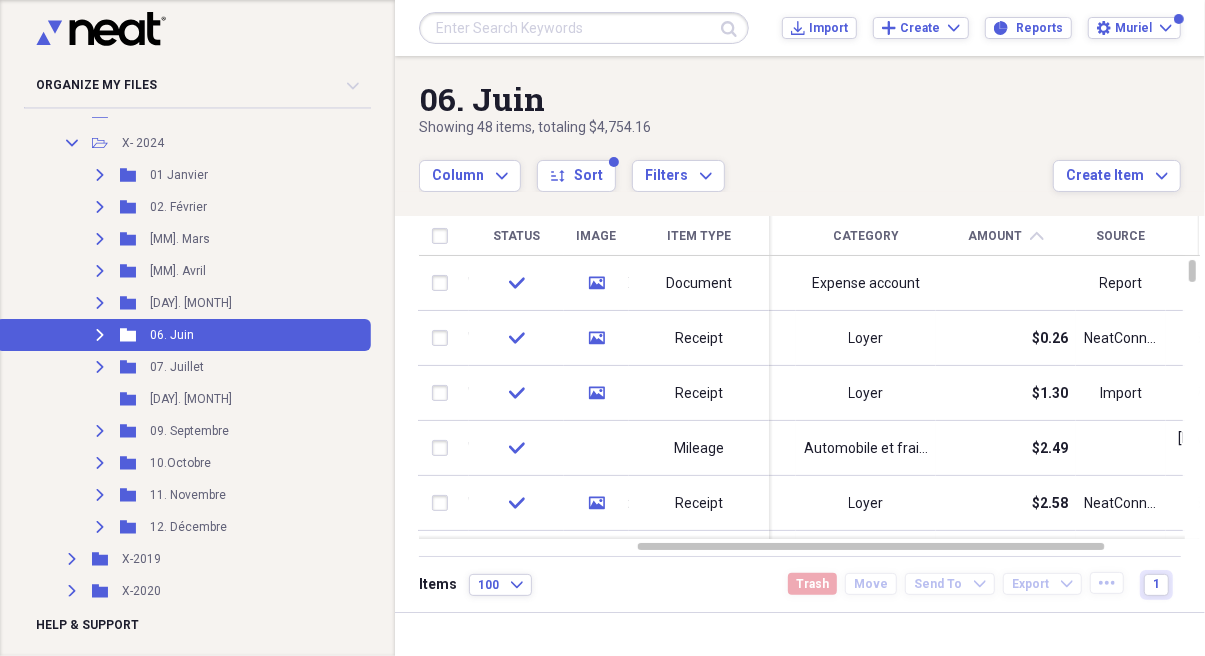 click on "Amount chevron-up" at bounding box center (1006, 236) 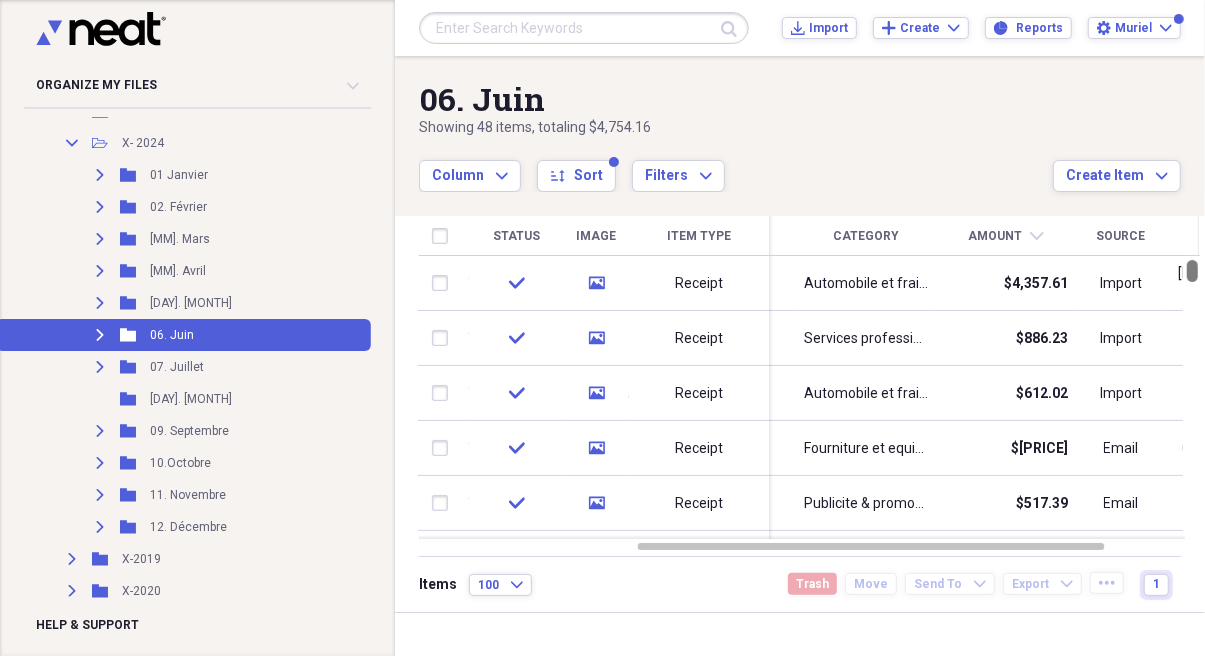 drag, startPoint x: 1196, startPoint y: 270, endPoint x: 1182, endPoint y: 134, distance: 136.71869 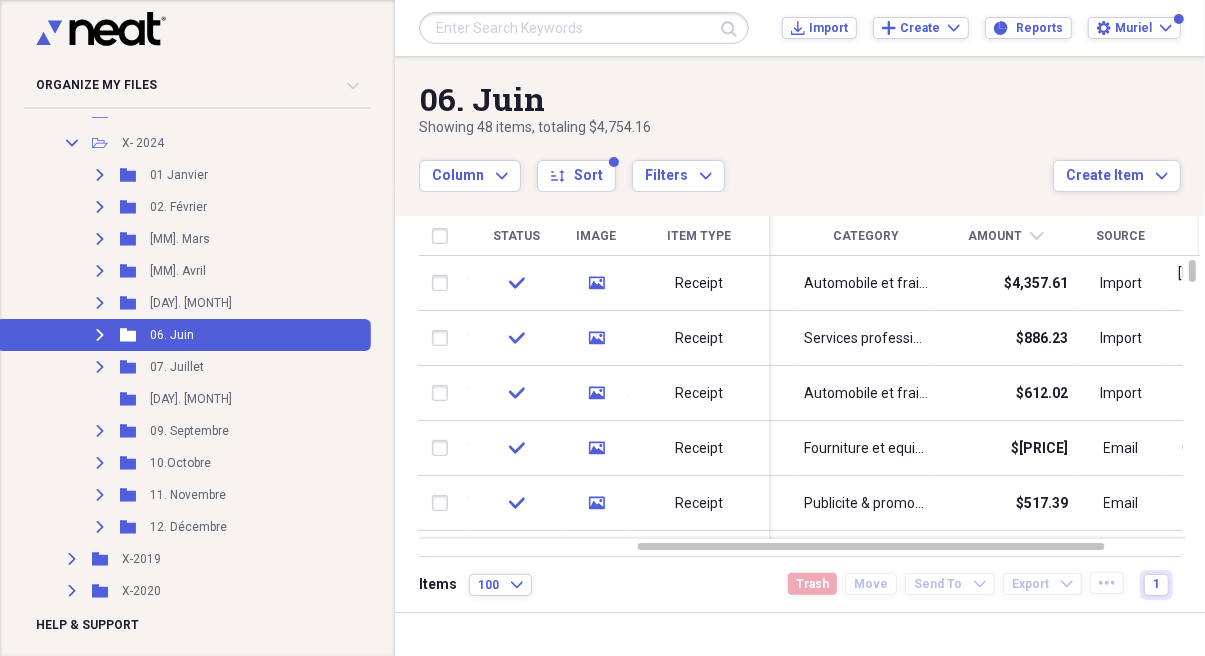 drag, startPoint x: 378, startPoint y: 467, endPoint x: 388, endPoint y: 235, distance: 232.21542 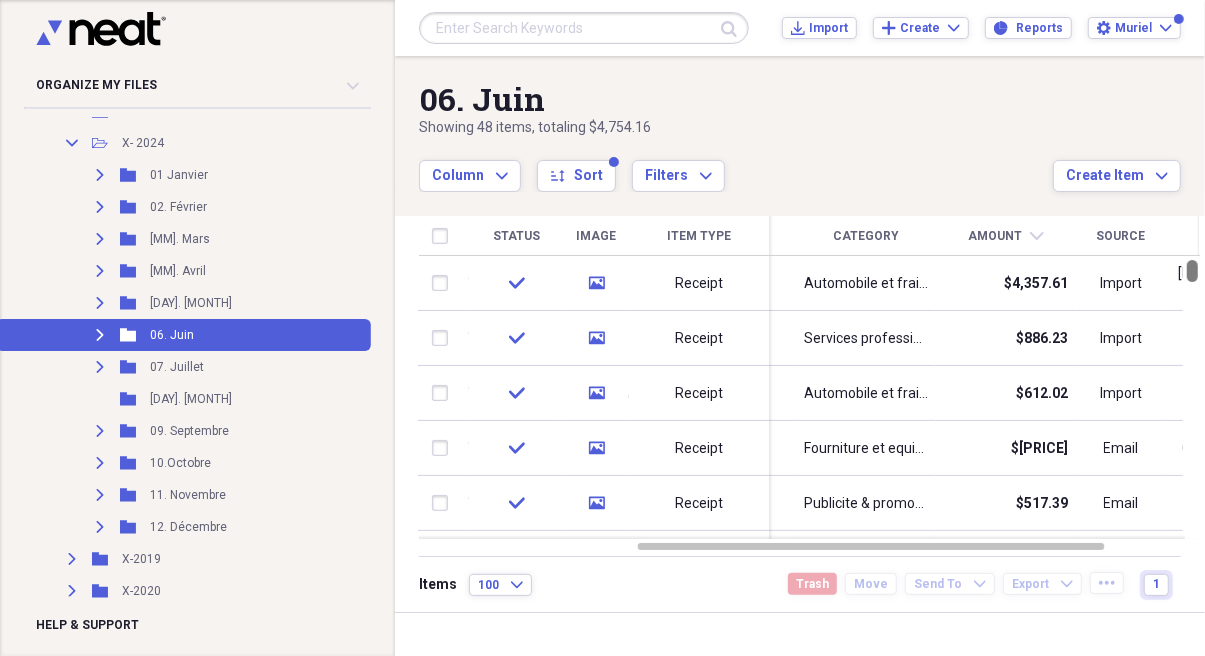 drag, startPoint x: 1195, startPoint y: 269, endPoint x: 1159, endPoint y: 60, distance: 212.07782 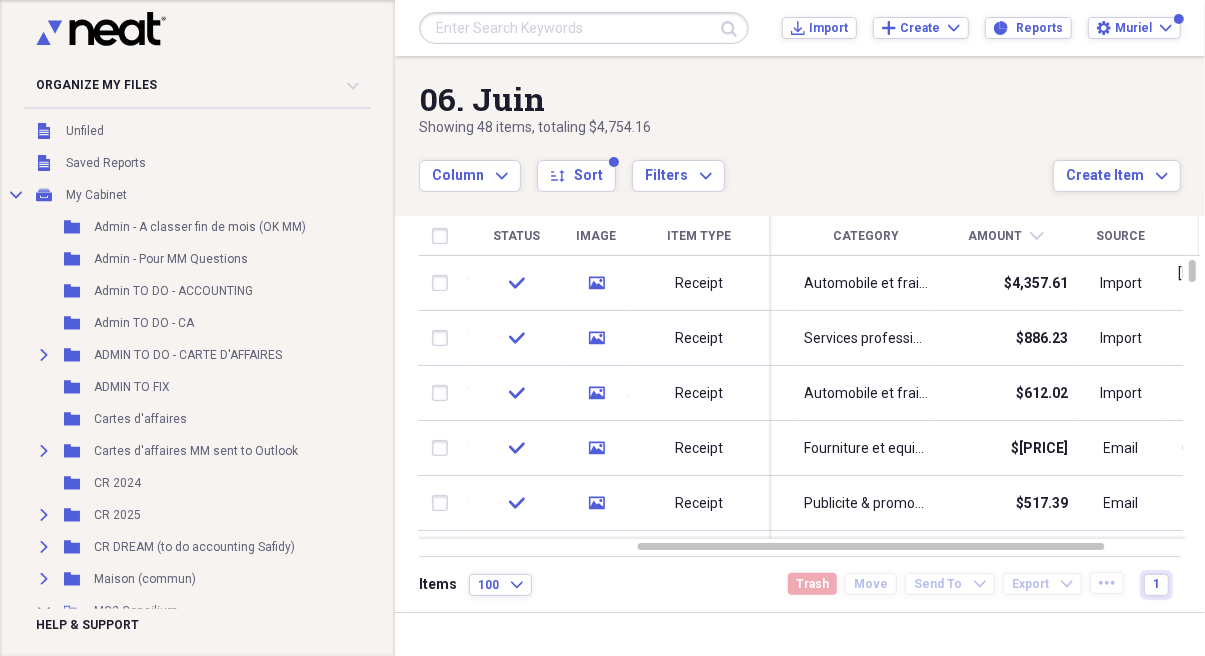 scroll, scrollTop: 0, scrollLeft: 0, axis: both 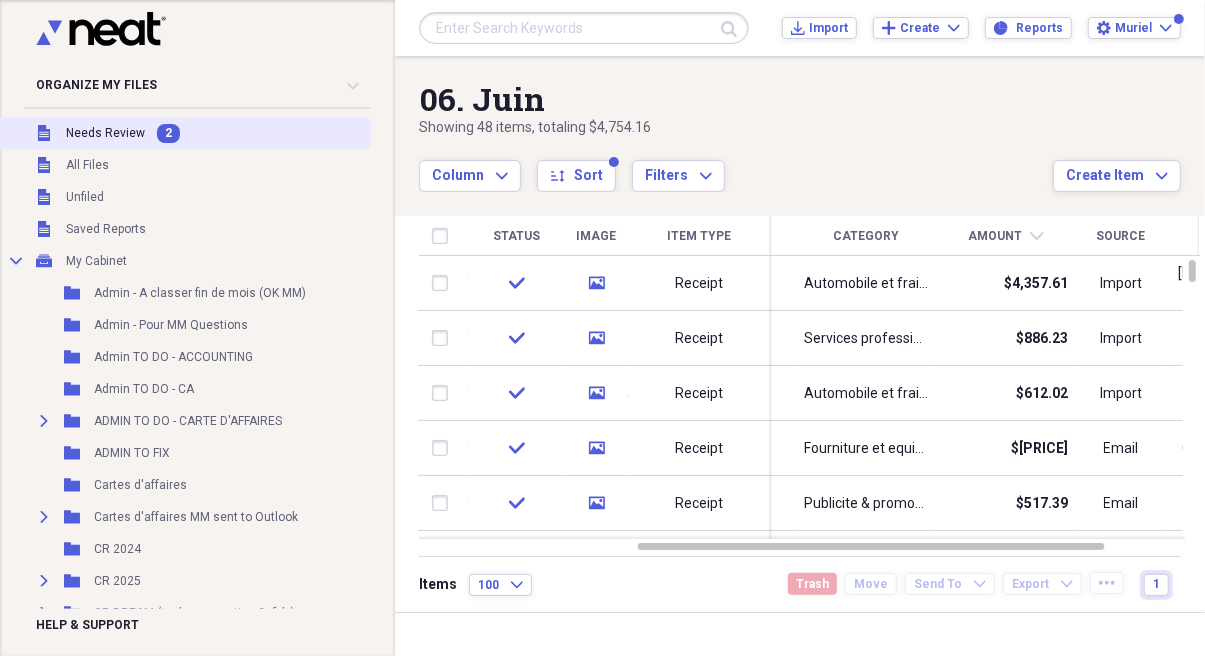 click on "Needs Review" at bounding box center (105, 133) 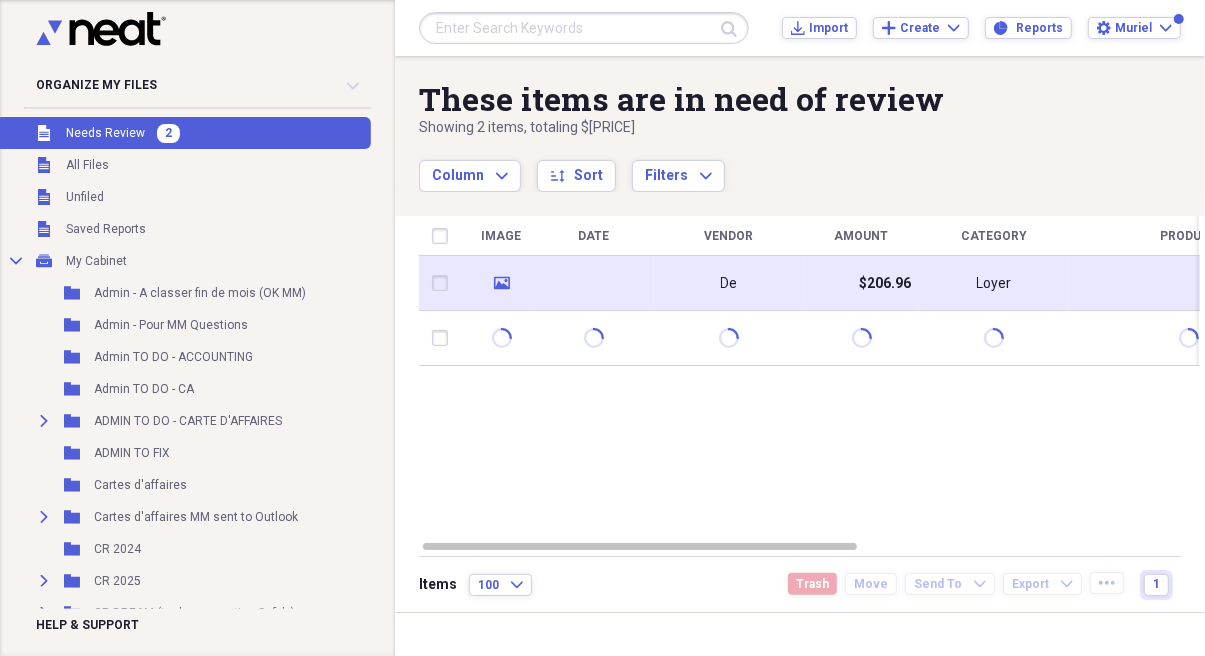 click on "De" at bounding box center [729, 283] 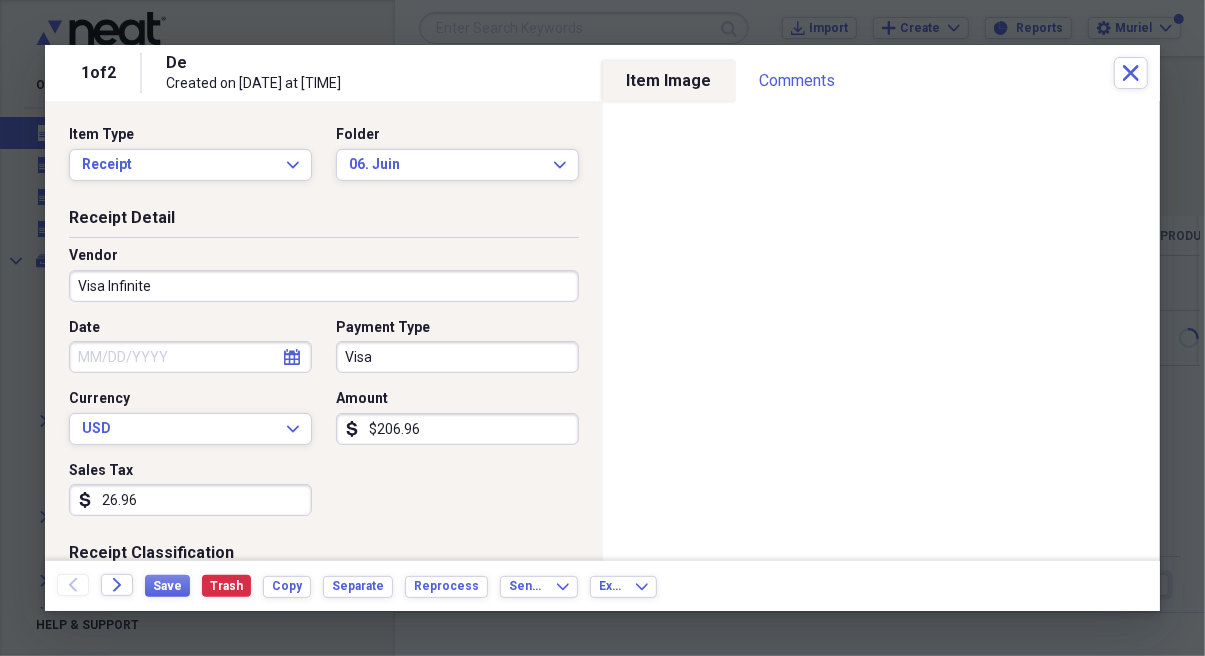 type on "Visa Infinite" 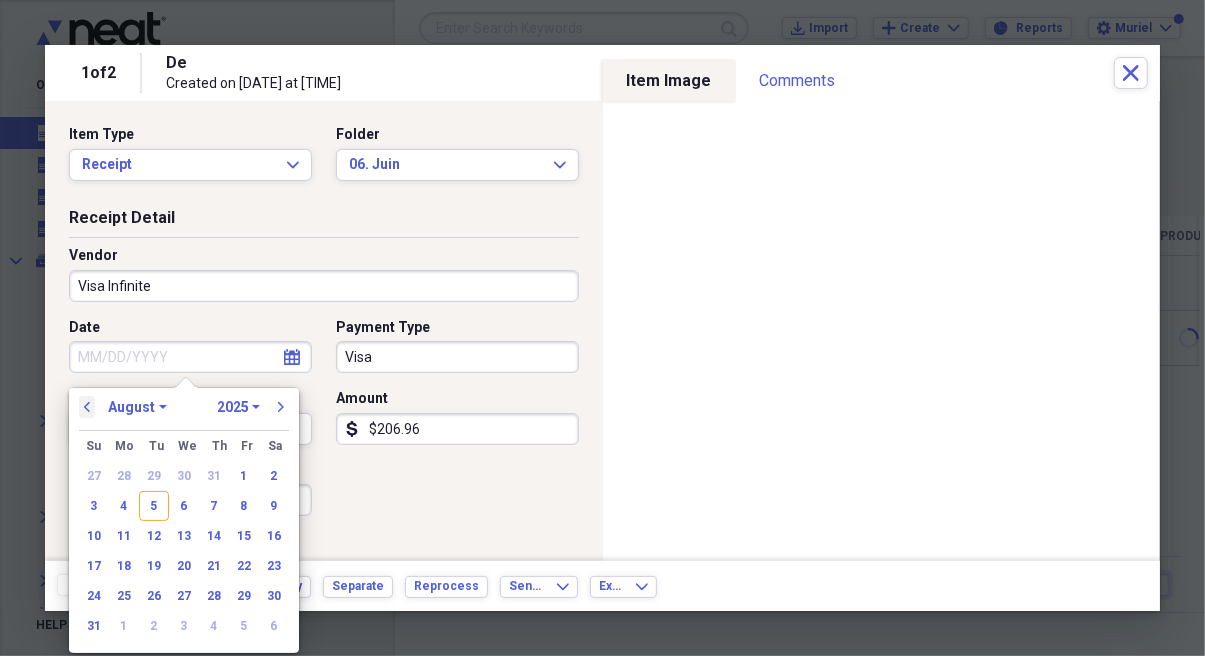 click on "previous" at bounding box center (87, 407) 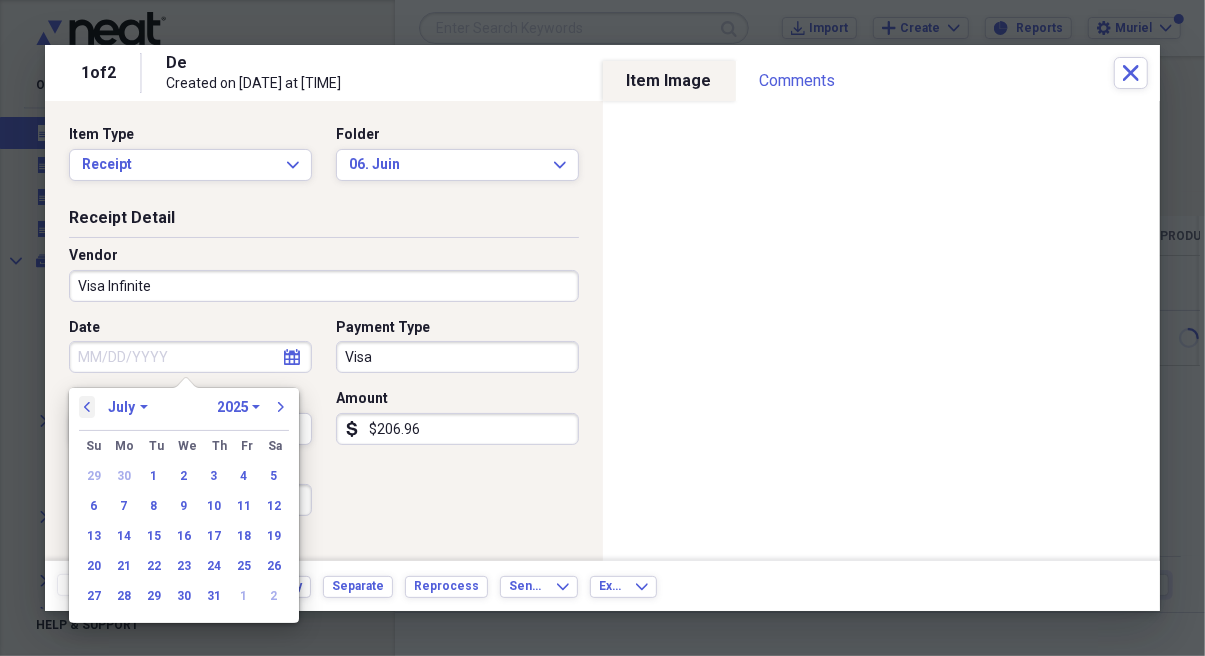 click on "previous" at bounding box center (87, 407) 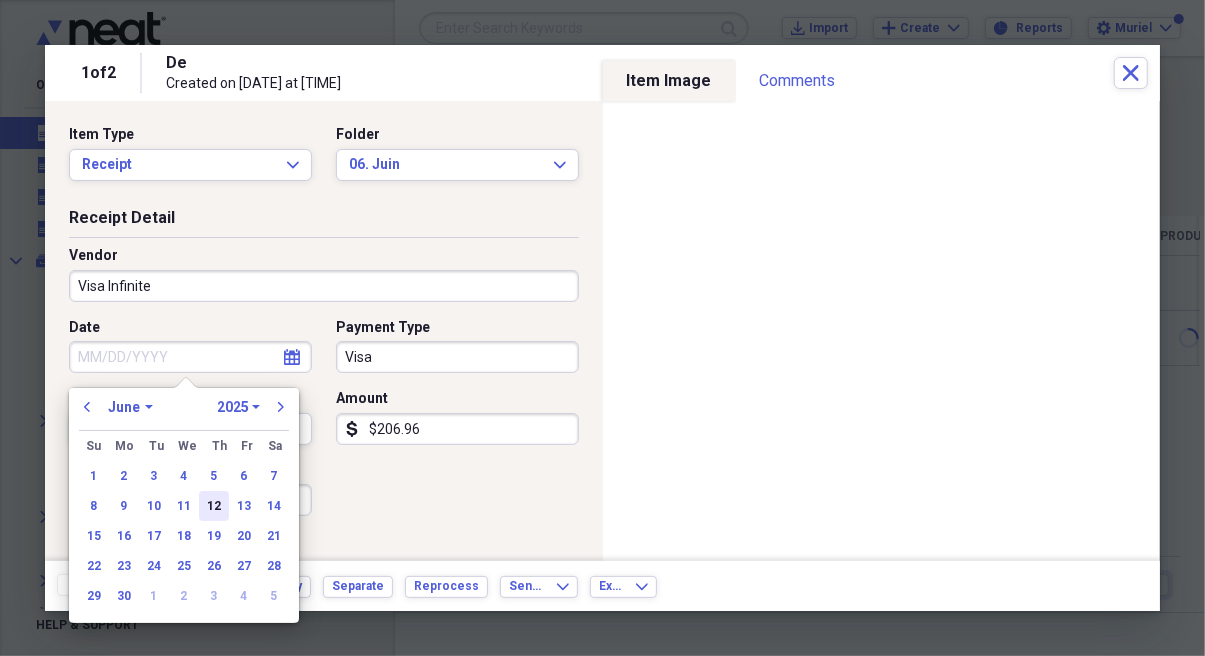 click on "12" at bounding box center [214, 506] 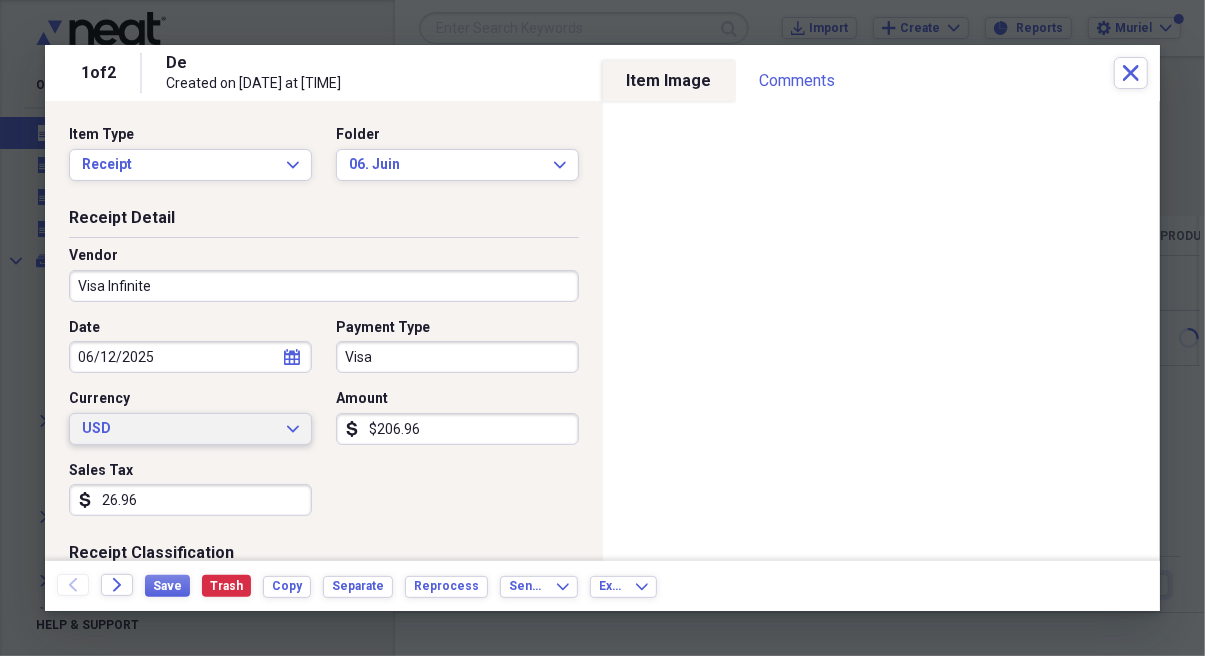 click on "USD" at bounding box center (178, 429) 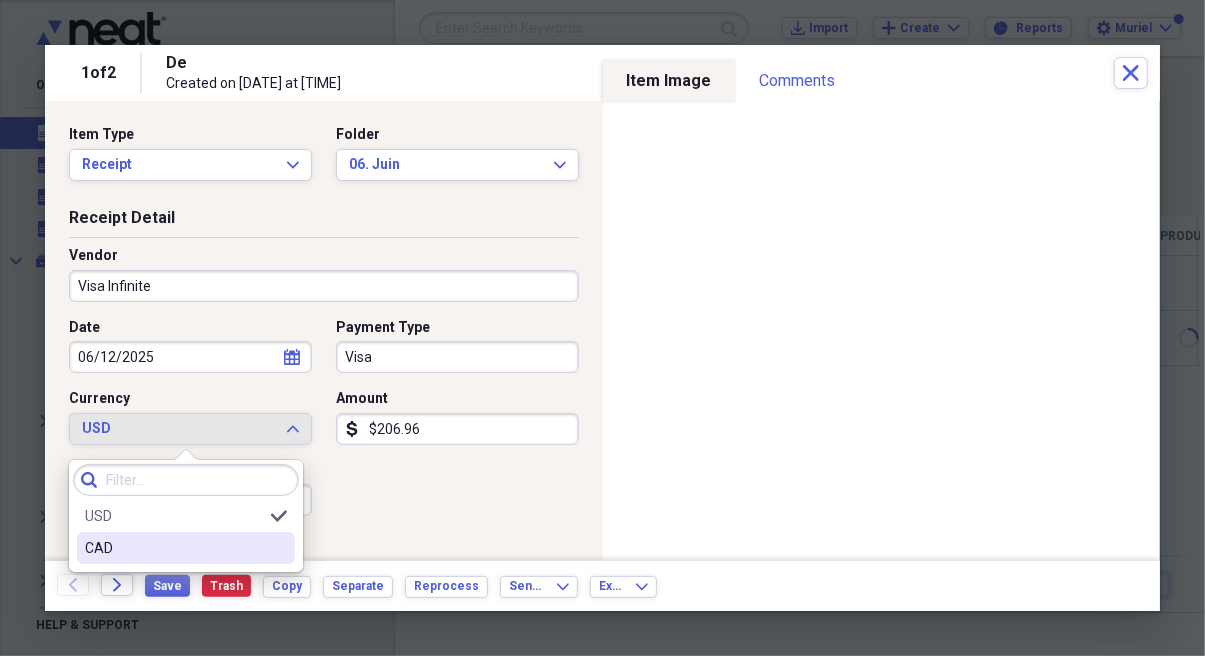 click on "CAD" at bounding box center [174, 548] 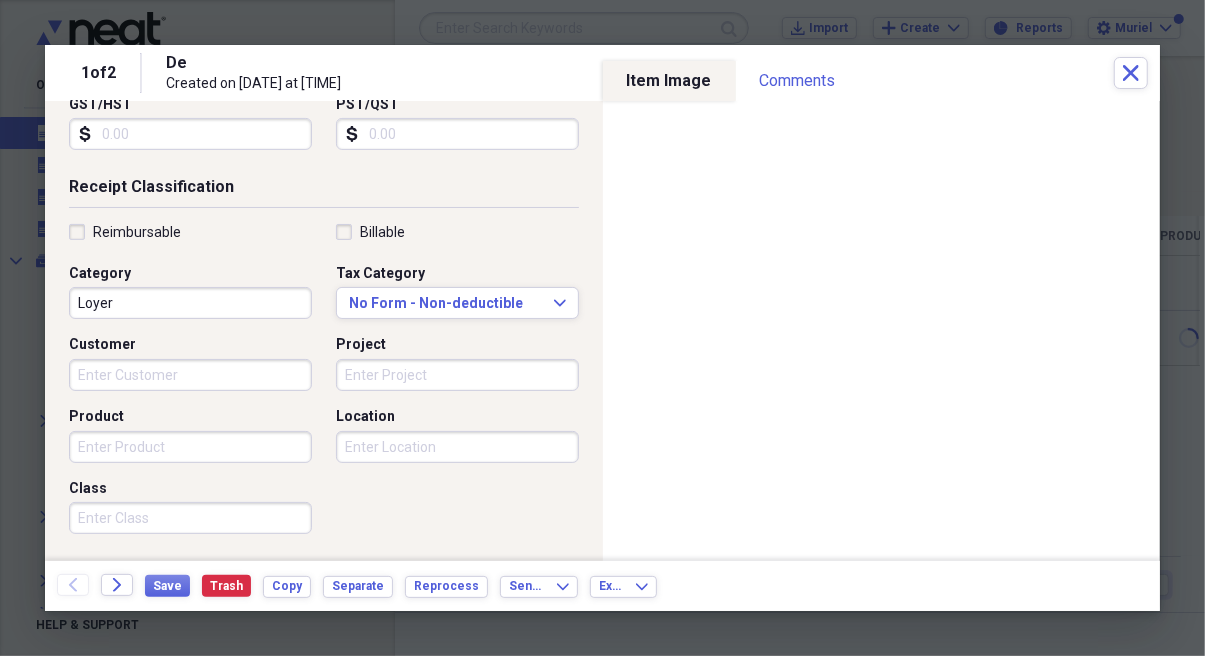 scroll, scrollTop: 368, scrollLeft: 0, axis: vertical 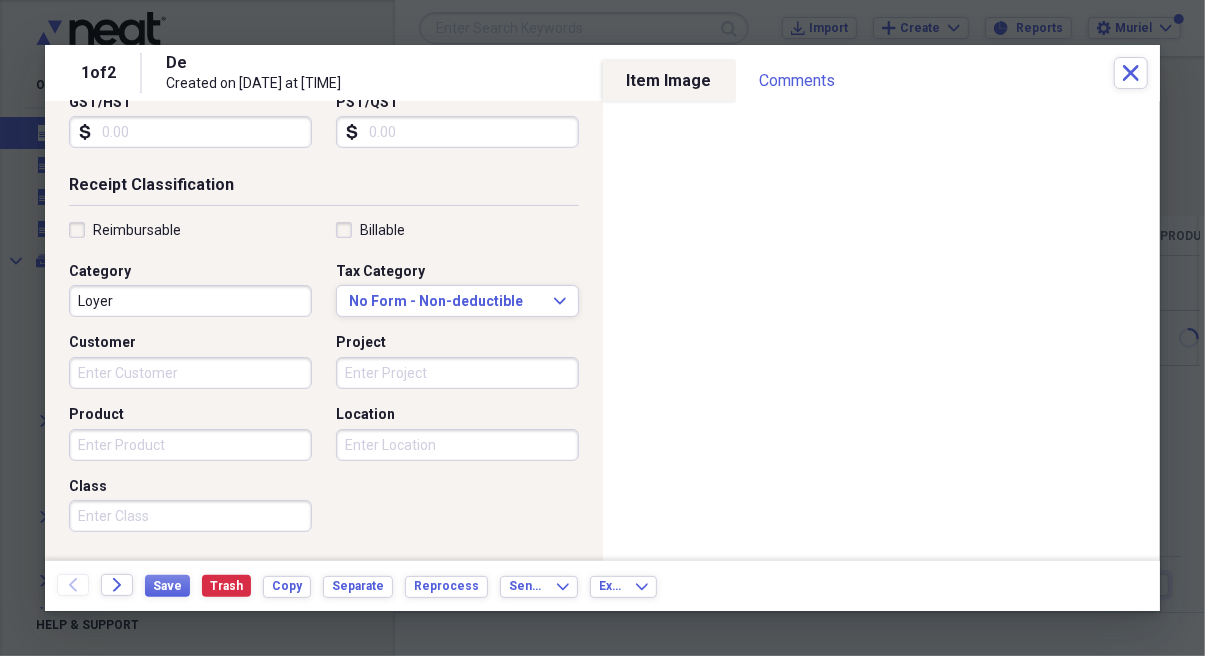 click on "Loyer" at bounding box center [190, 301] 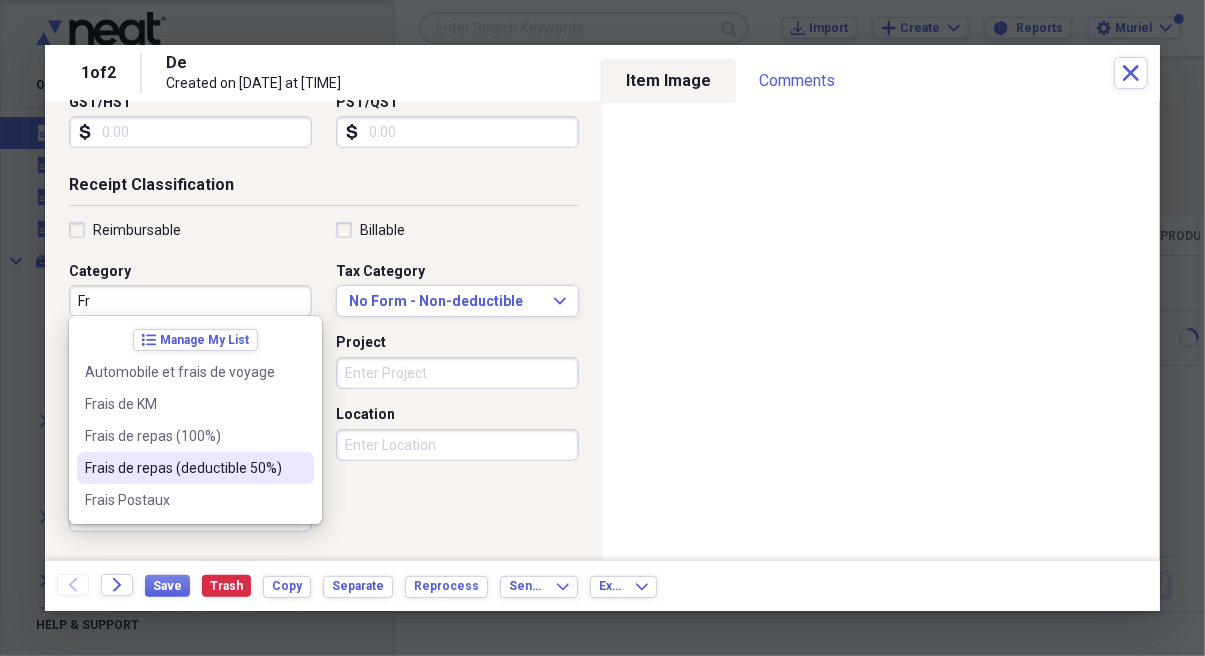 click on "Frais de repas (deductible 50%)" at bounding box center (183, 468) 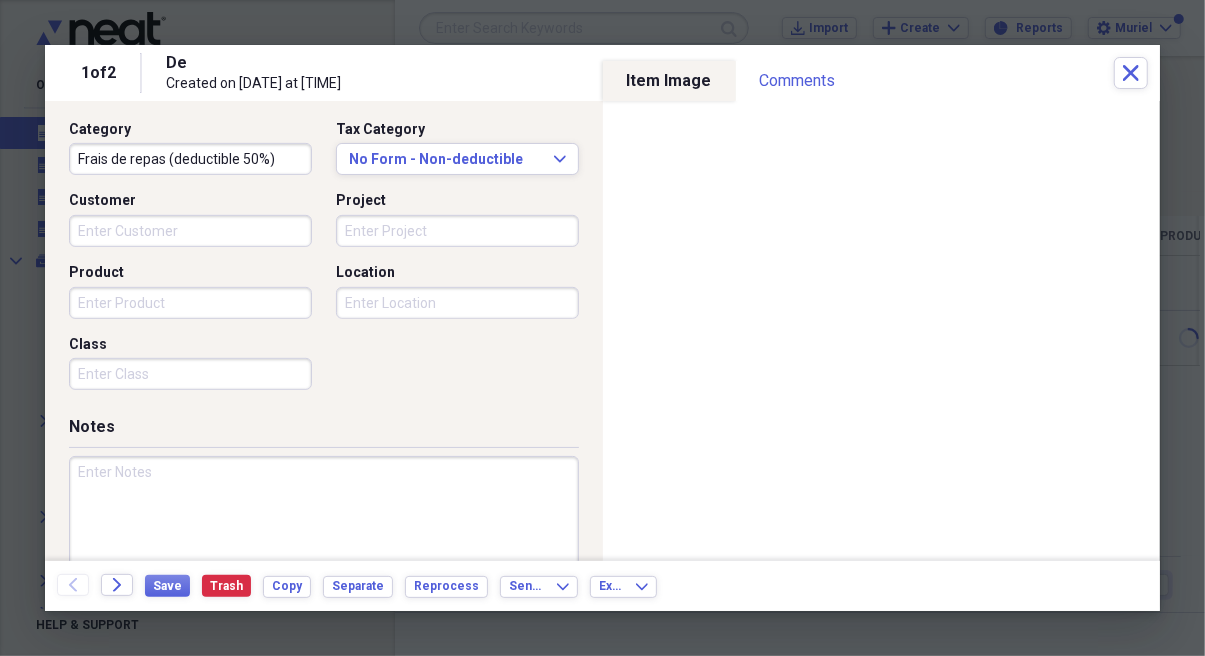 scroll, scrollTop: 559, scrollLeft: 0, axis: vertical 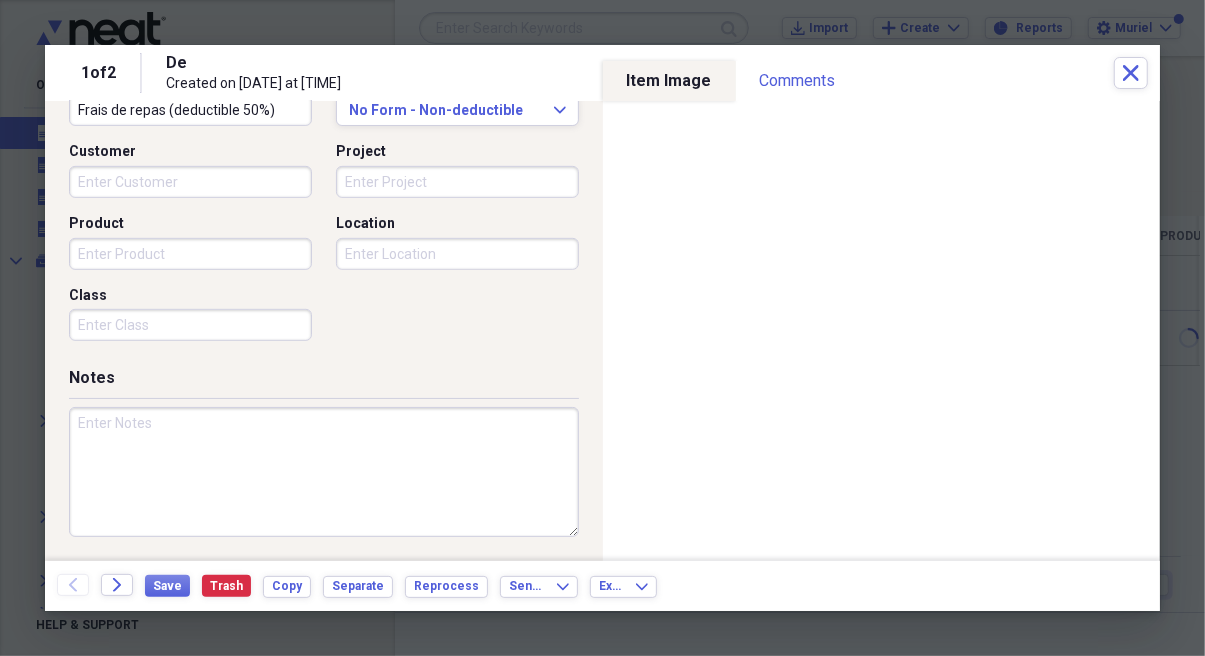click at bounding box center (324, 472) 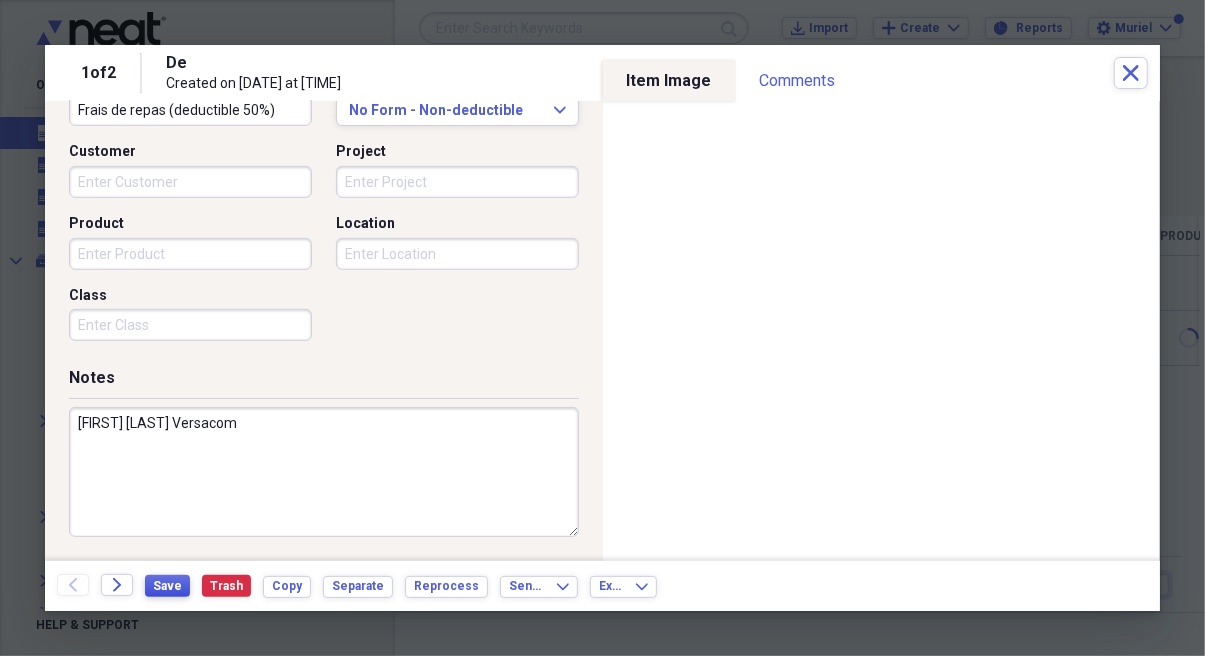 type on "[FIRST] [LAST] Versacom" 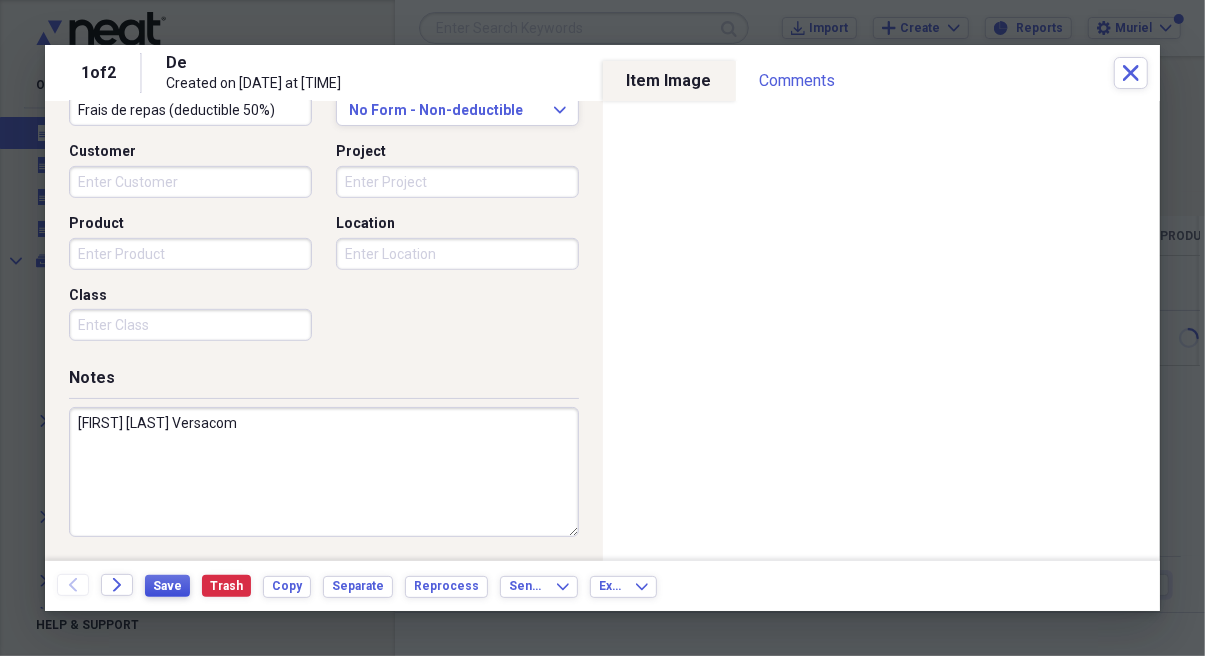 click on "Save" at bounding box center (167, 586) 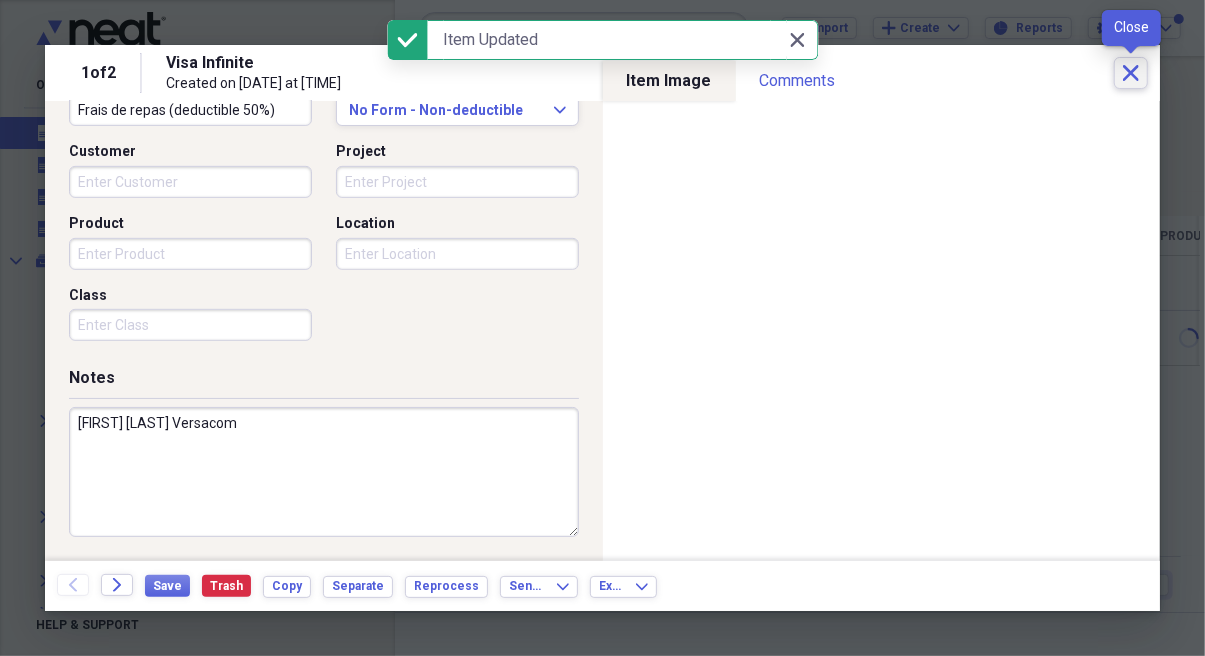 click on "Close" at bounding box center (1131, 73) 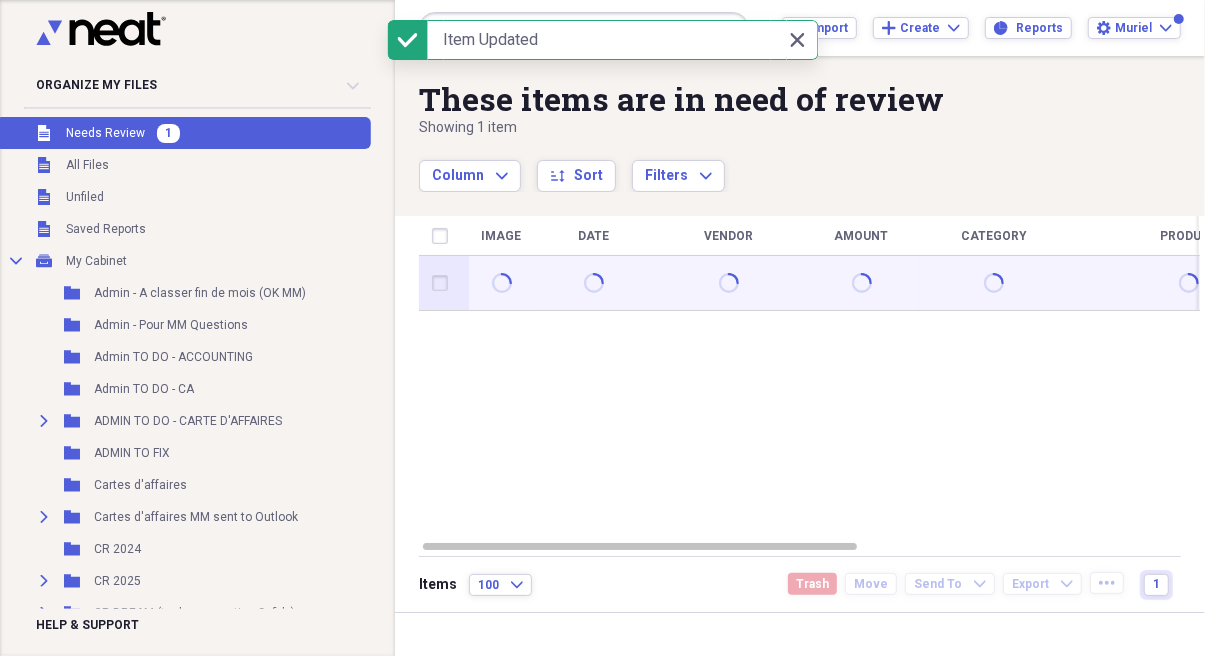 click at bounding box center (729, 283) 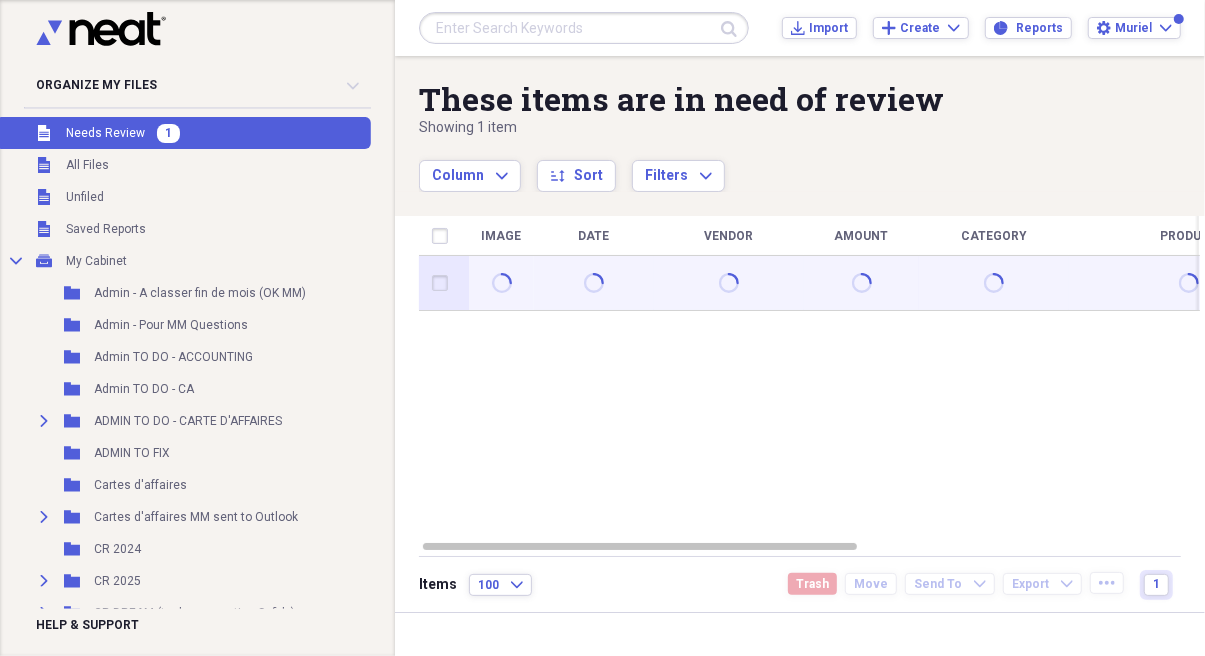 click at bounding box center [729, 283] 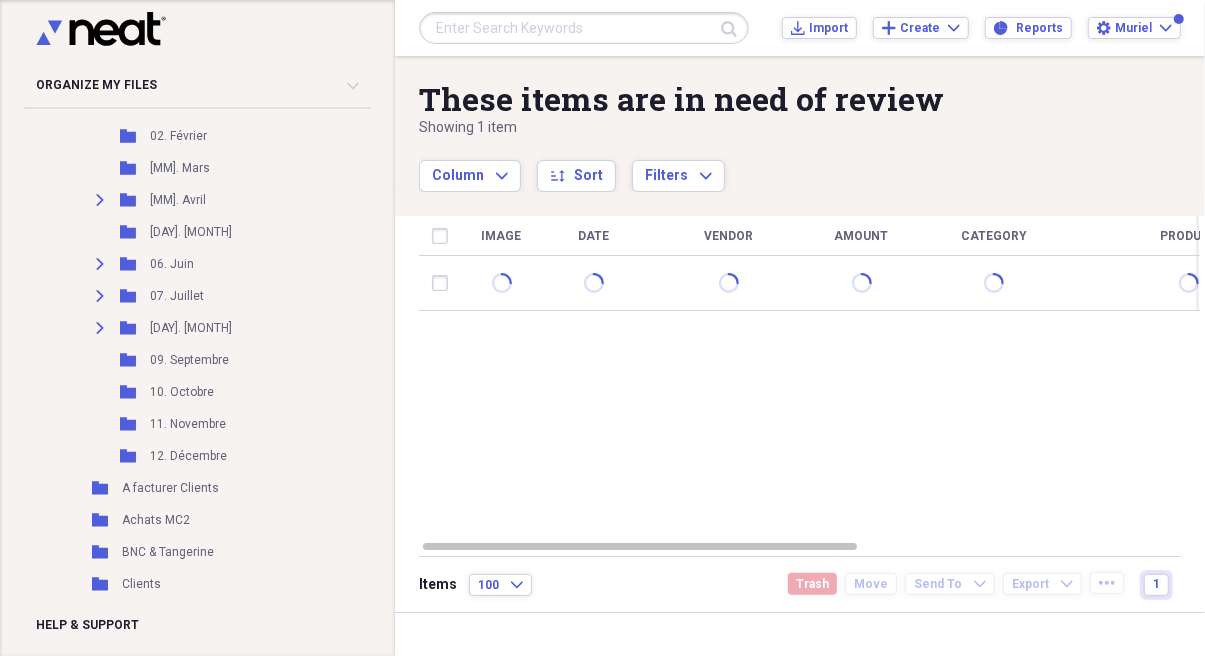 scroll, scrollTop: 635, scrollLeft: 0, axis: vertical 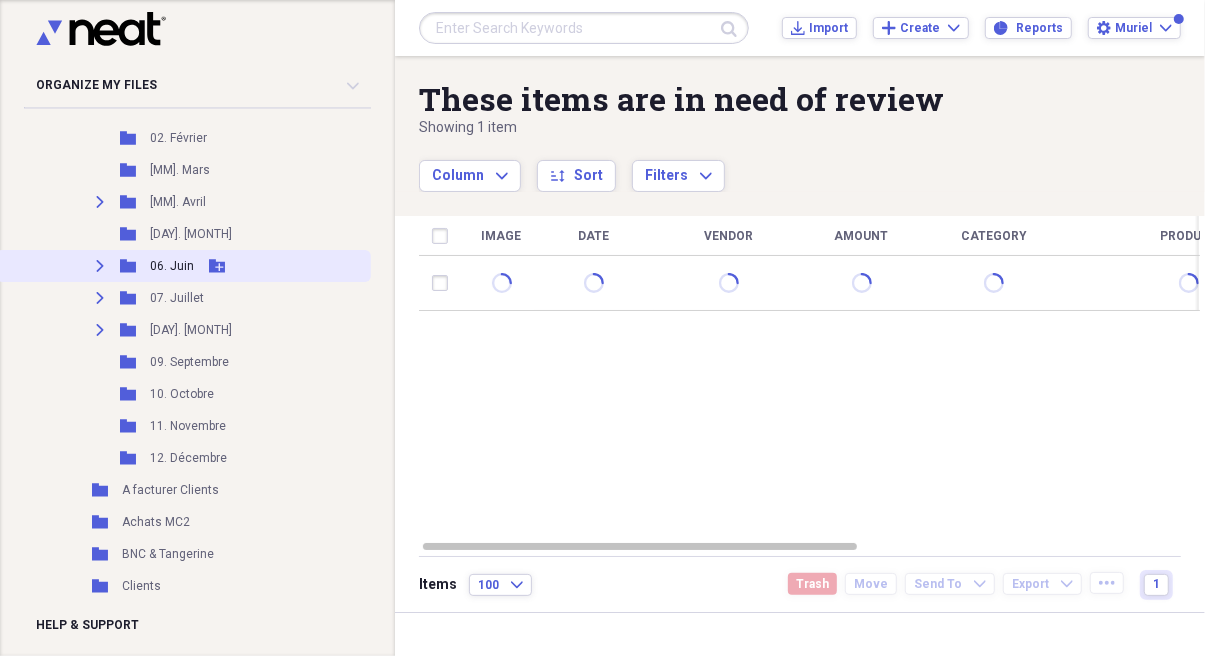 click 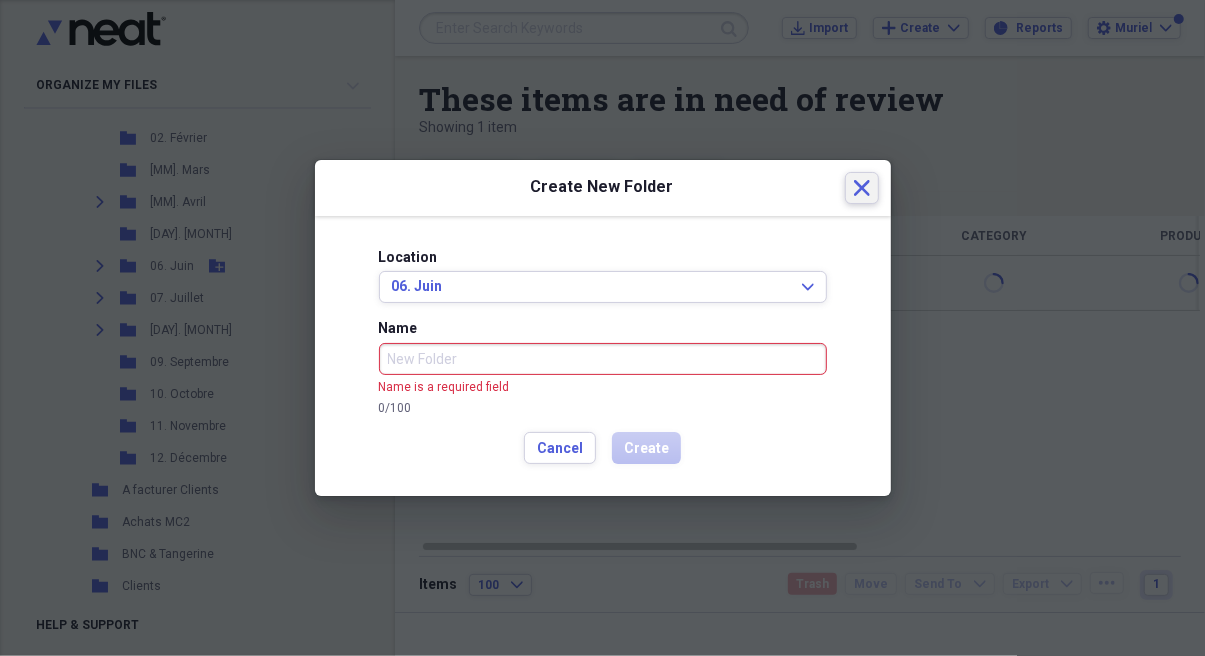 click on "Close" at bounding box center [862, 188] 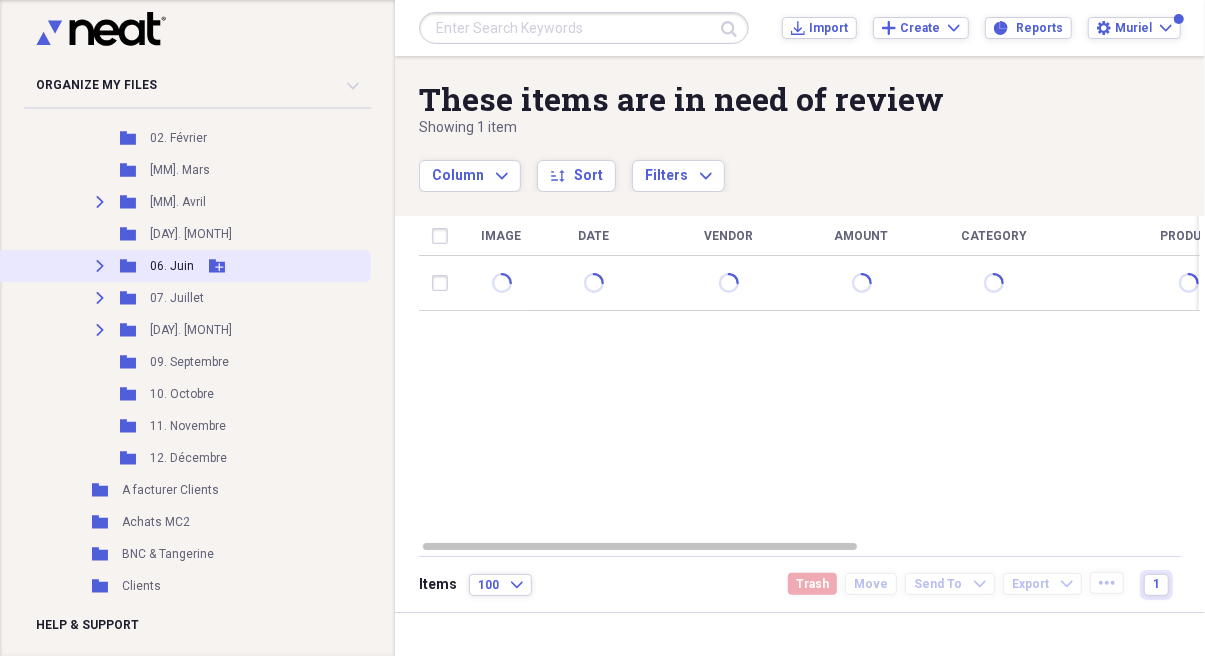 click on "Expand Folder 06. Juin Add Folder" at bounding box center (183, 266) 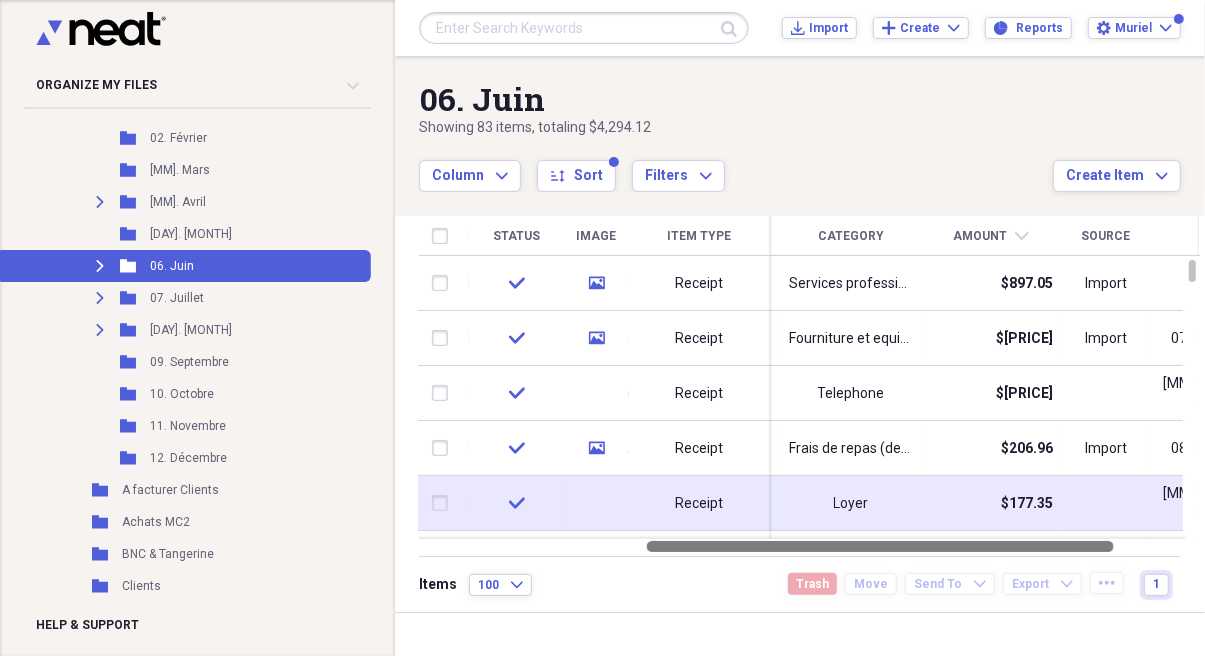 drag, startPoint x: 871, startPoint y: 552, endPoint x: 1094, endPoint y: 527, distance: 224.39697 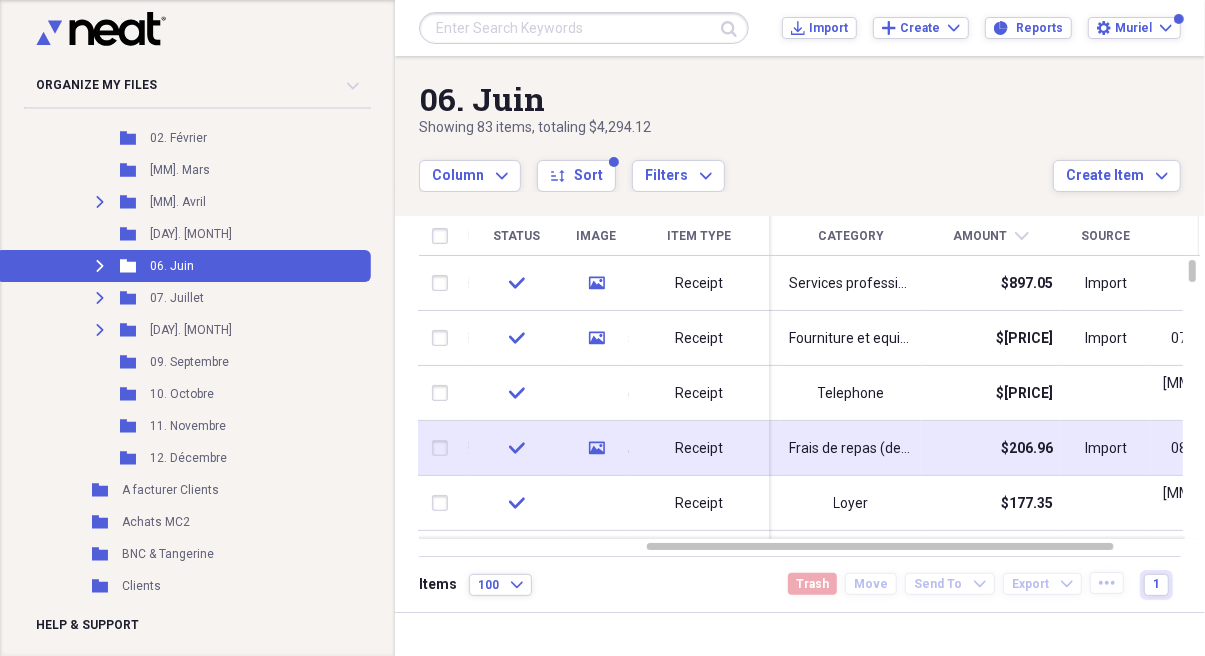 click on "$206.96" at bounding box center [991, 448] 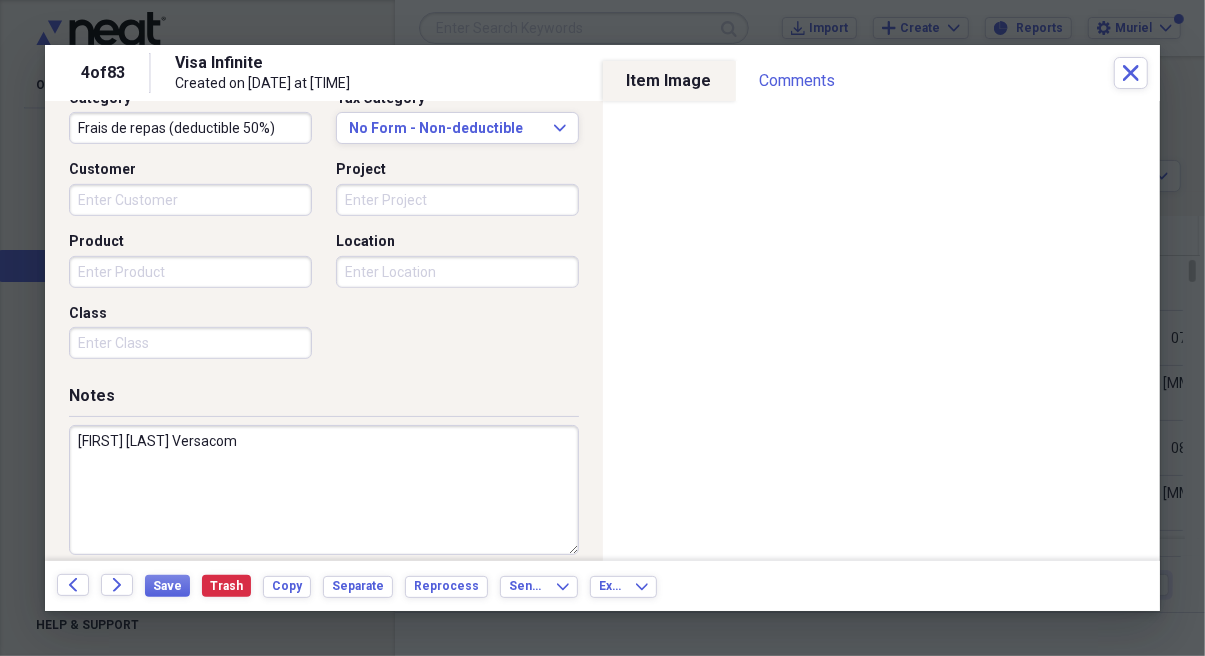 scroll, scrollTop: 559, scrollLeft: 0, axis: vertical 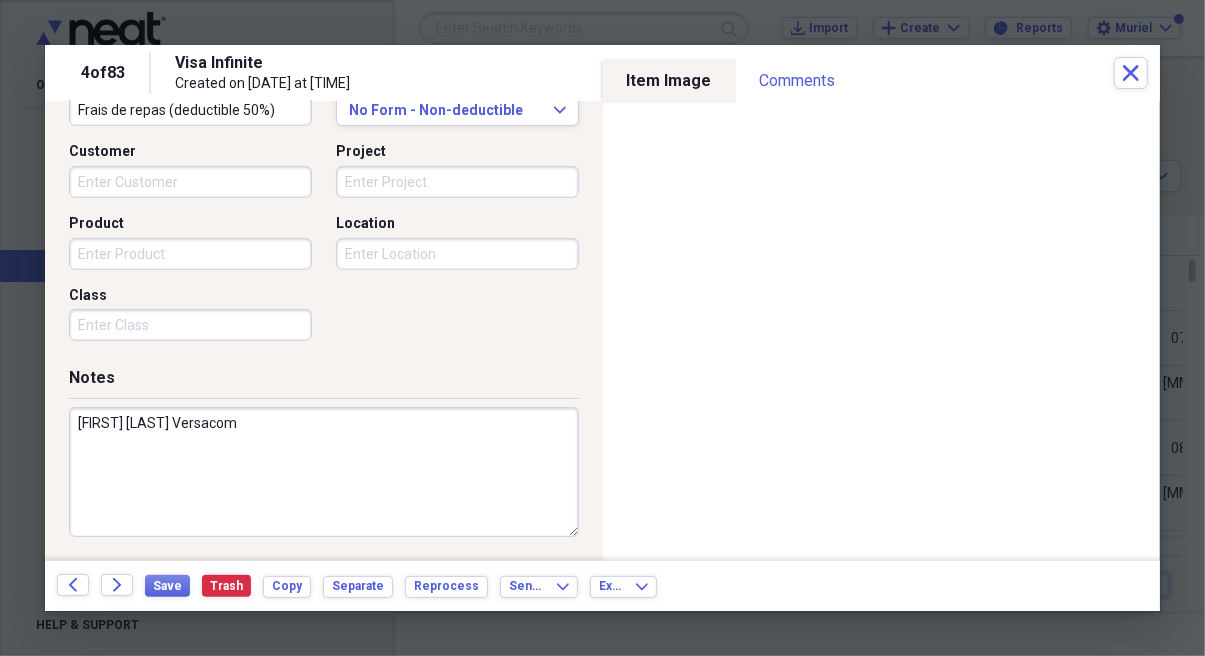 click on "[FIRST] [LAST] Versacom" at bounding box center (324, 472) 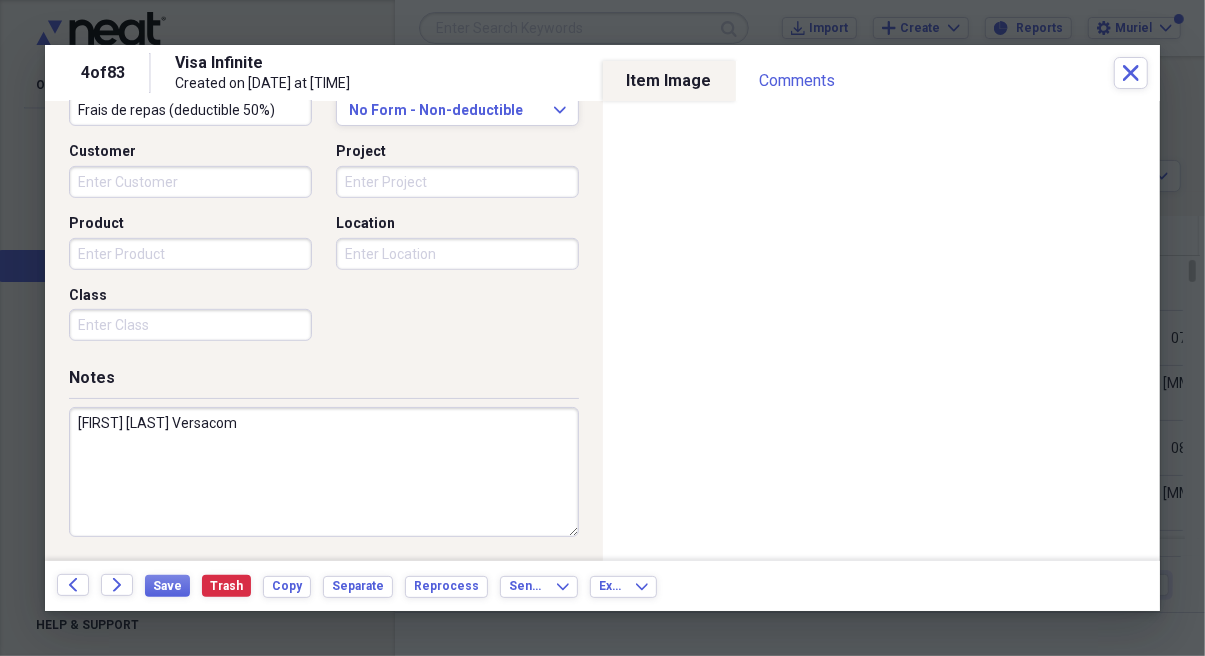 paste on "[YYYY]-[MM]-[DD]	[NUMBER]	Restaurant Panacee       [CITY]     [STATE]		 [PRICE]  $" 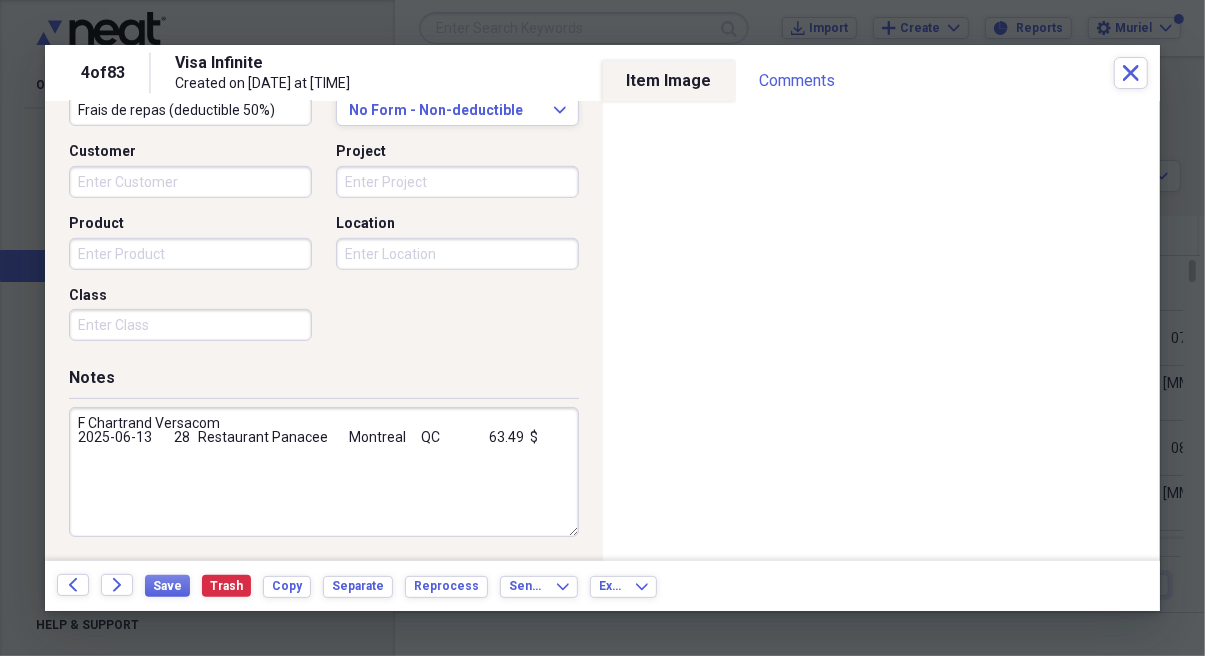 click on "F Chartrand Versacom
2025-06-13	28	Restaurant Panacee       Montreal     QC		 63.49  $" at bounding box center (324, 472) 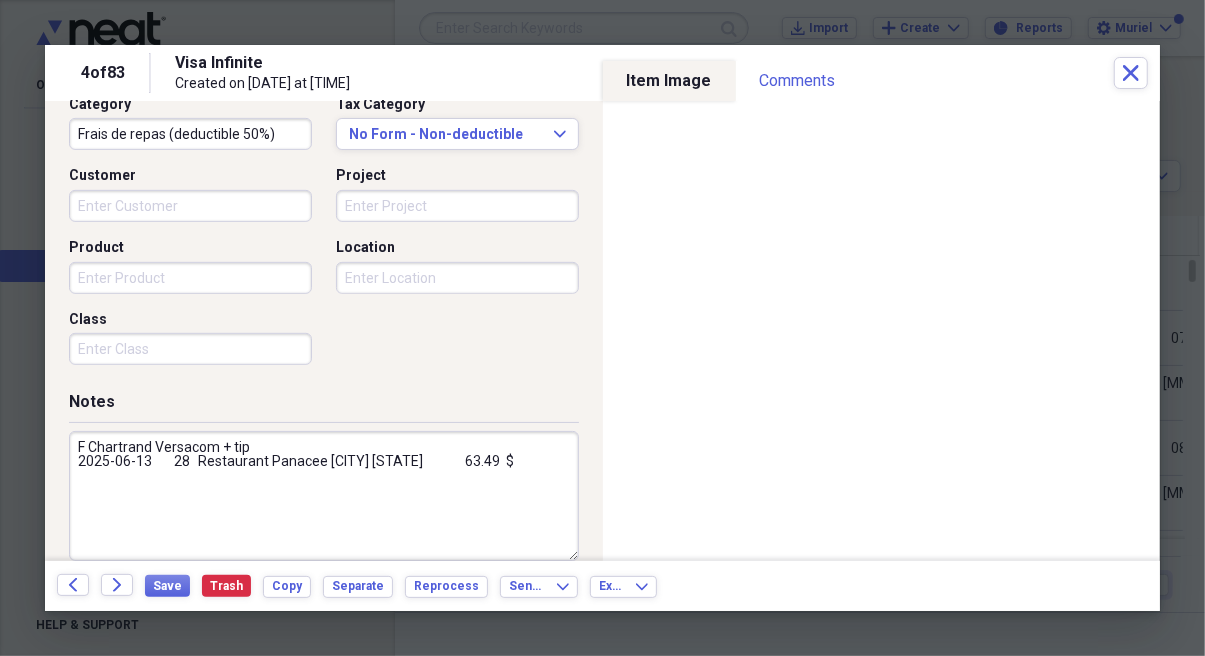 scroll, scrollTop: 537, scrollLeft: 0, axis: vertical 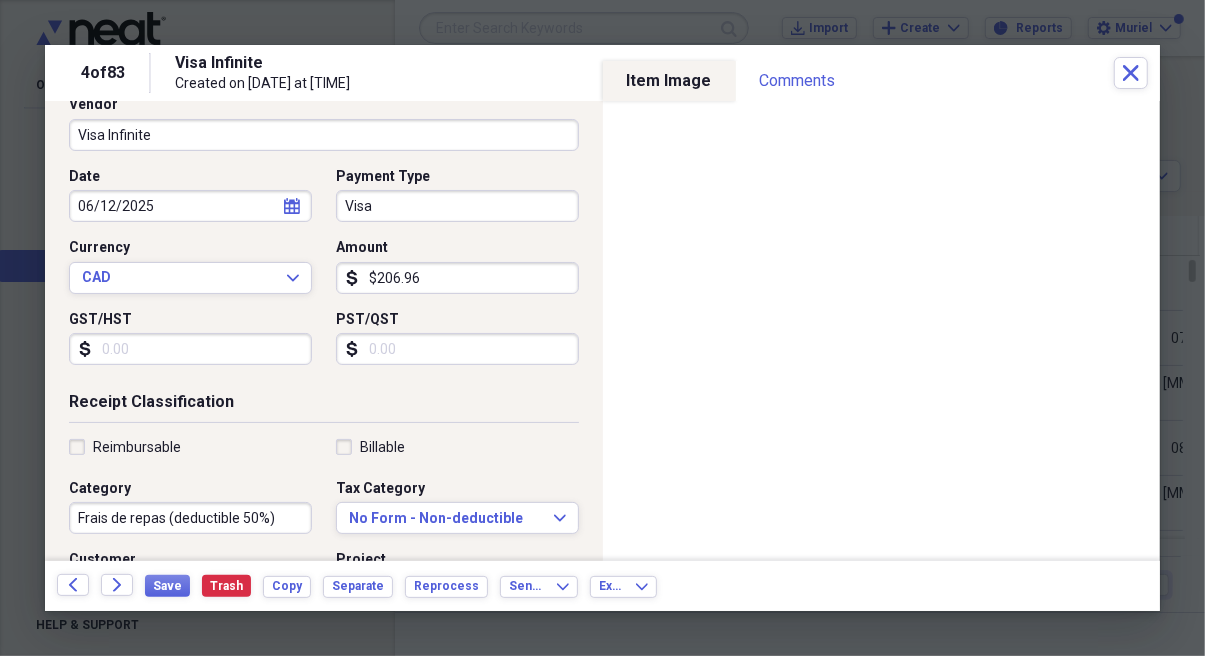type on "[FIRST] [LAST] + vin
[YEAR]-[MM]-[DD]	[NUMBER]	Restaurant Panacee       [CITY]     [STATE]		 [PRICE]  $" 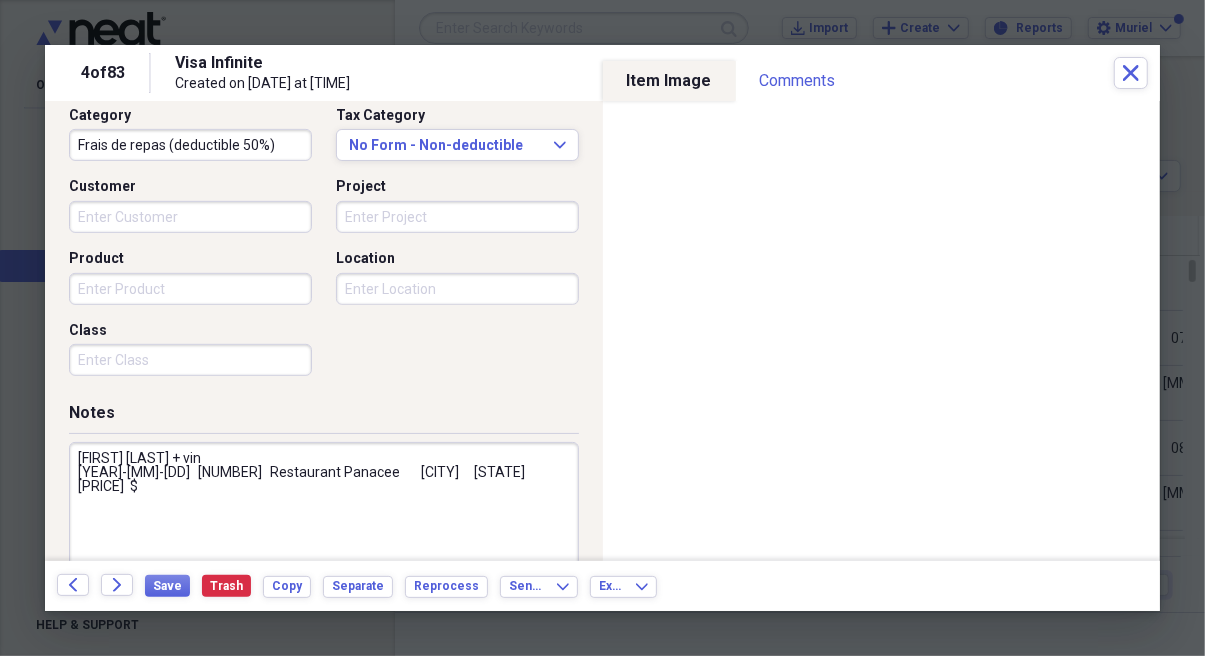 scroll, scrollTop: 528, scrollLeft: 0, axis: vertical 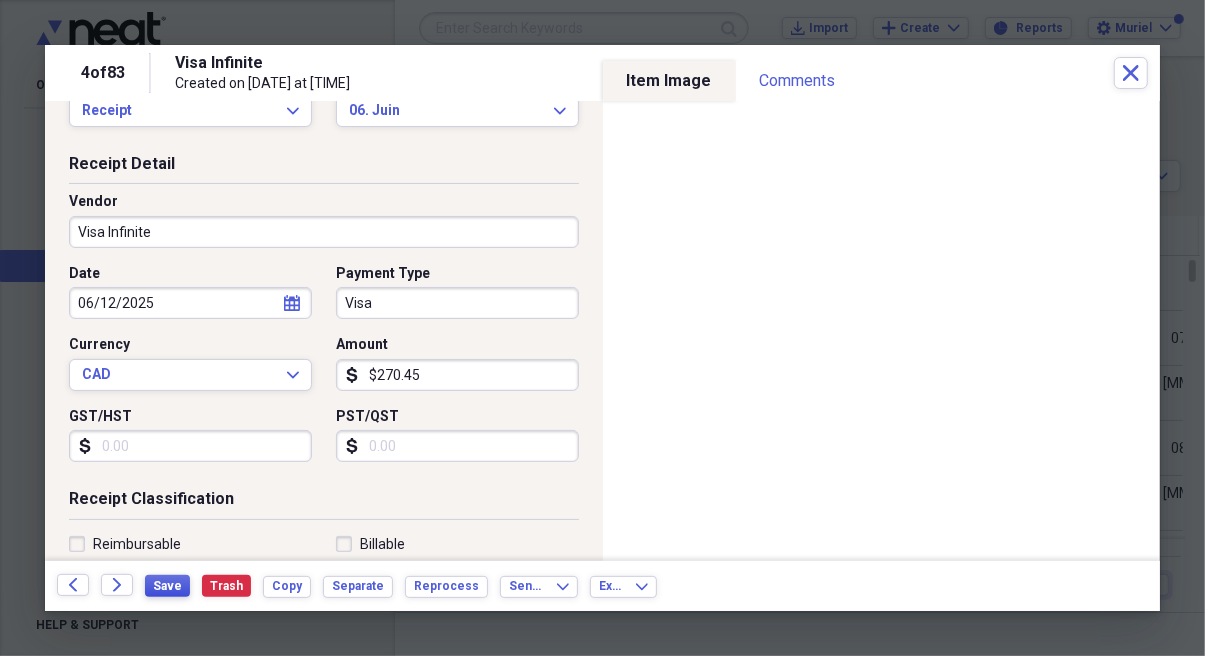 type on "$270.45" 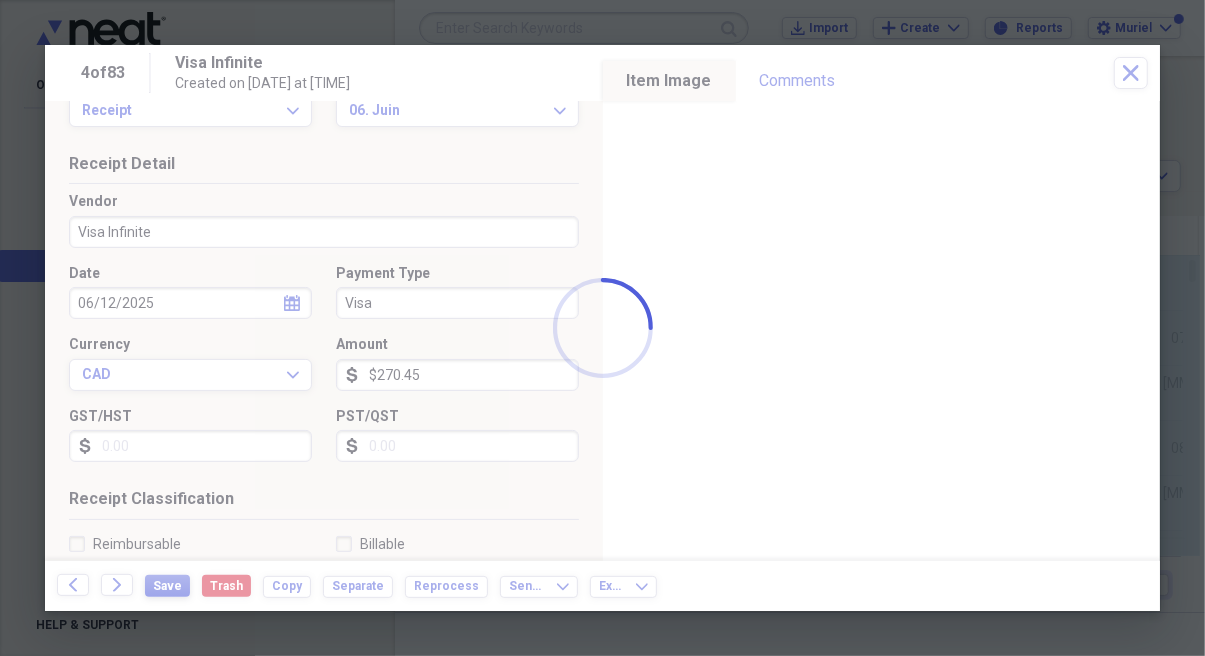 type on "[FIRST] [LAST] + vin
[YEAR]-[MM]-[DD]	[NUMBER]	Restaurant Panacee       [CITY]     [STATE]		 [PRICE]  $" 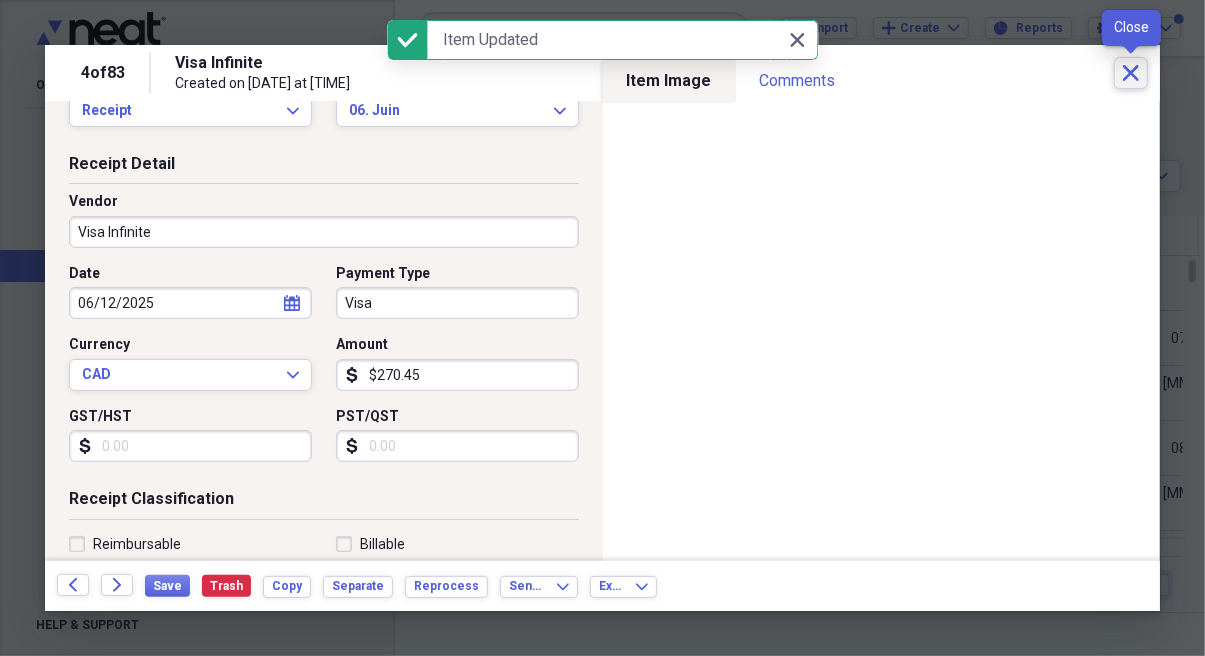 click 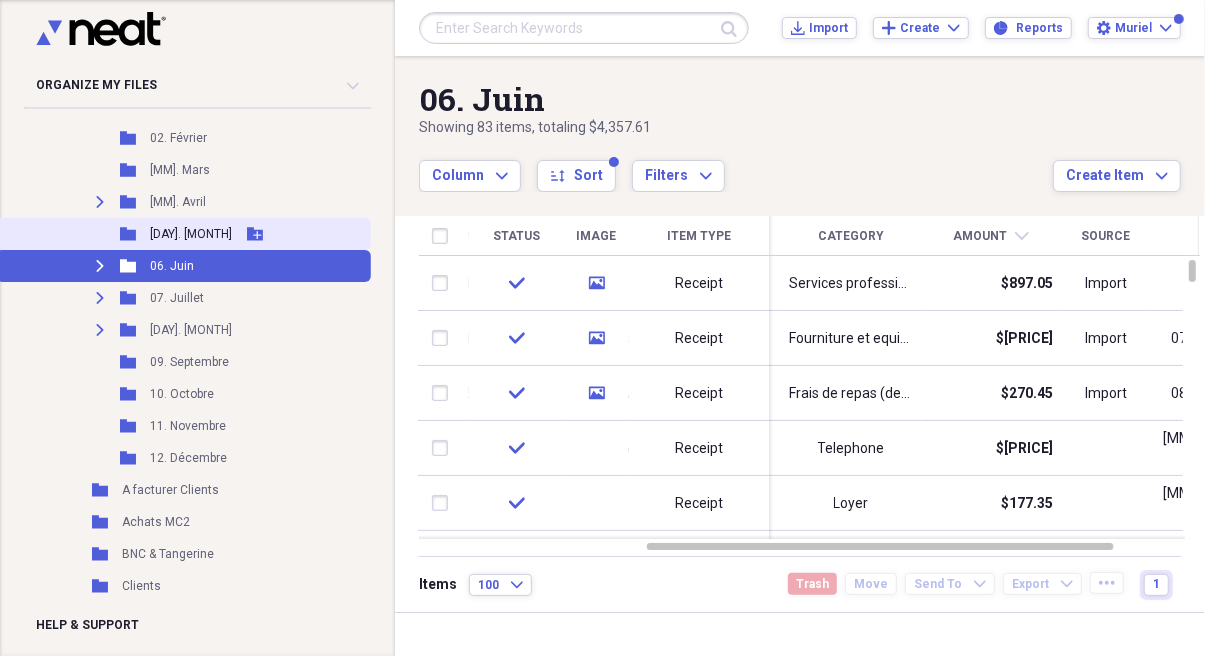 click on "Folder 05. Mai Add Folder" at bounding box center (183, 234) 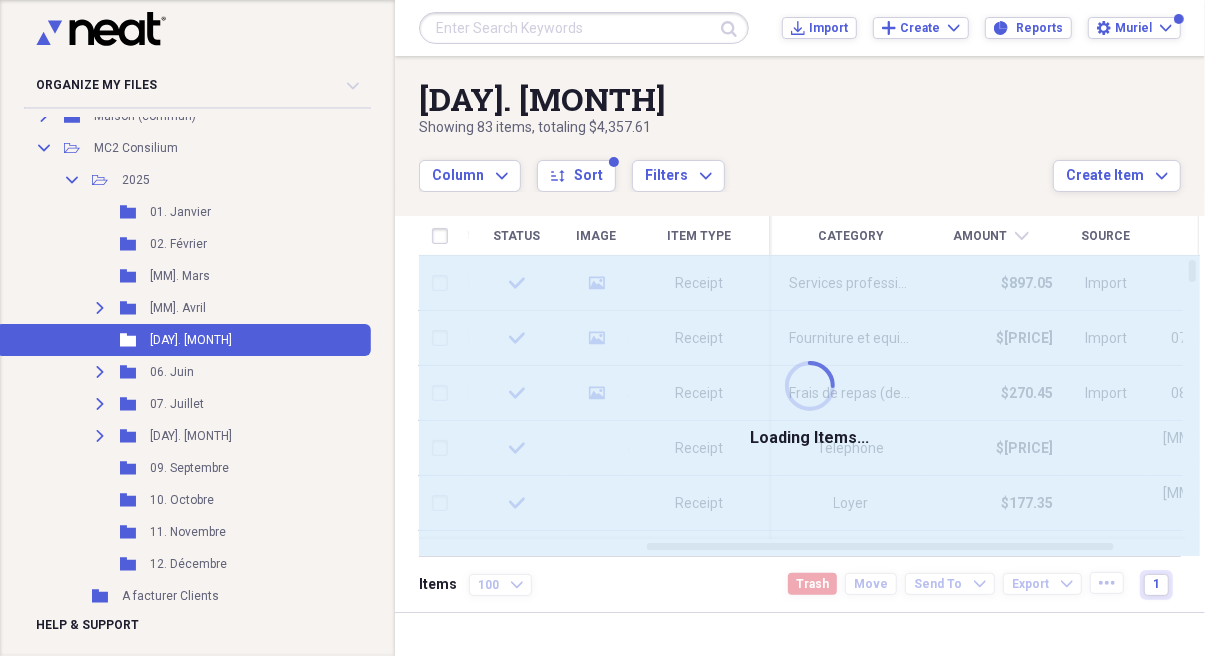 scroll, scrollTop: 0, scrollLeft: 0, axis: both 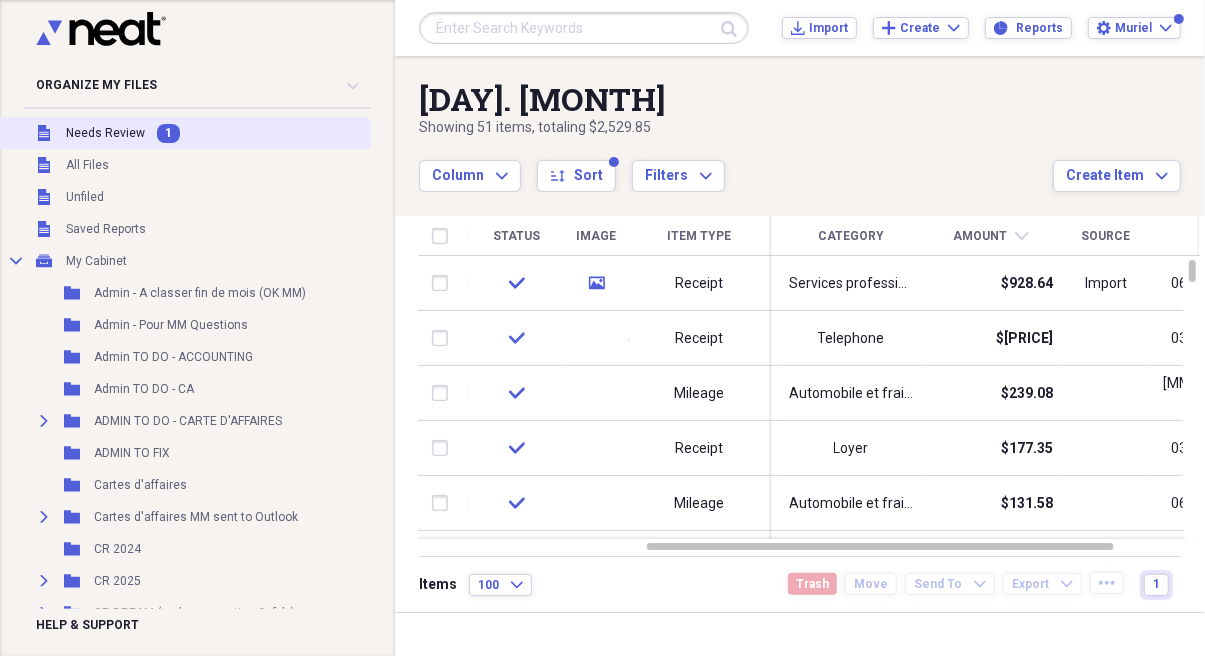 click on "Needs Review" at bounding box center [105, 133] 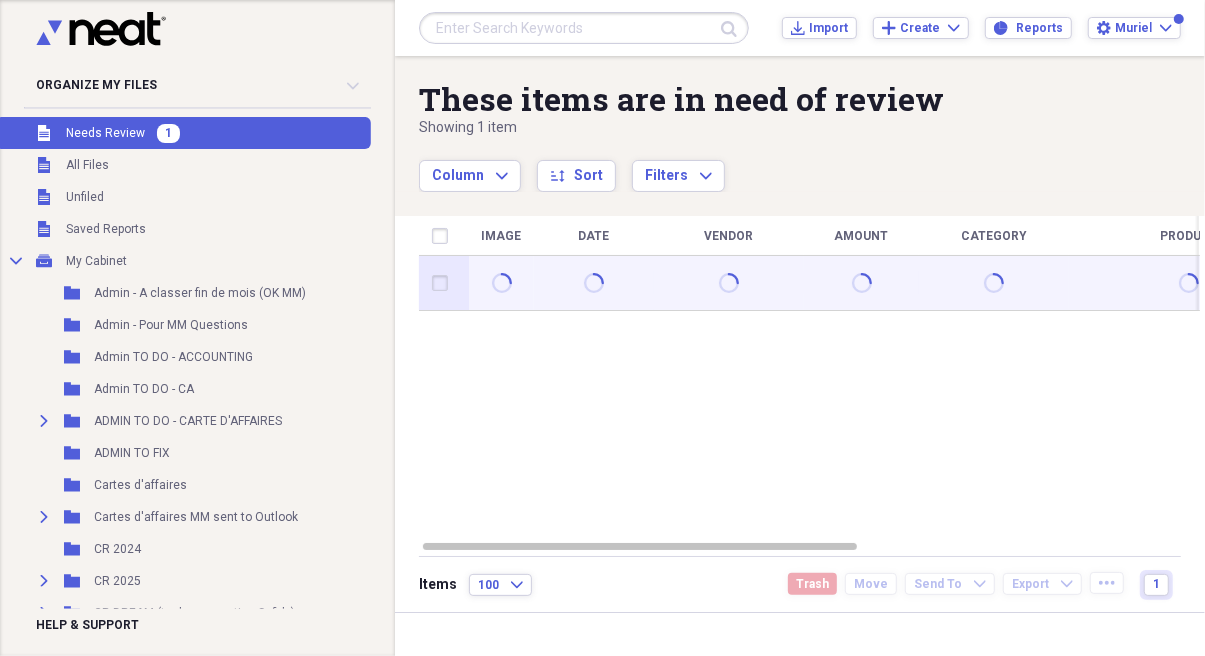 click at bounding box center [861, 283] 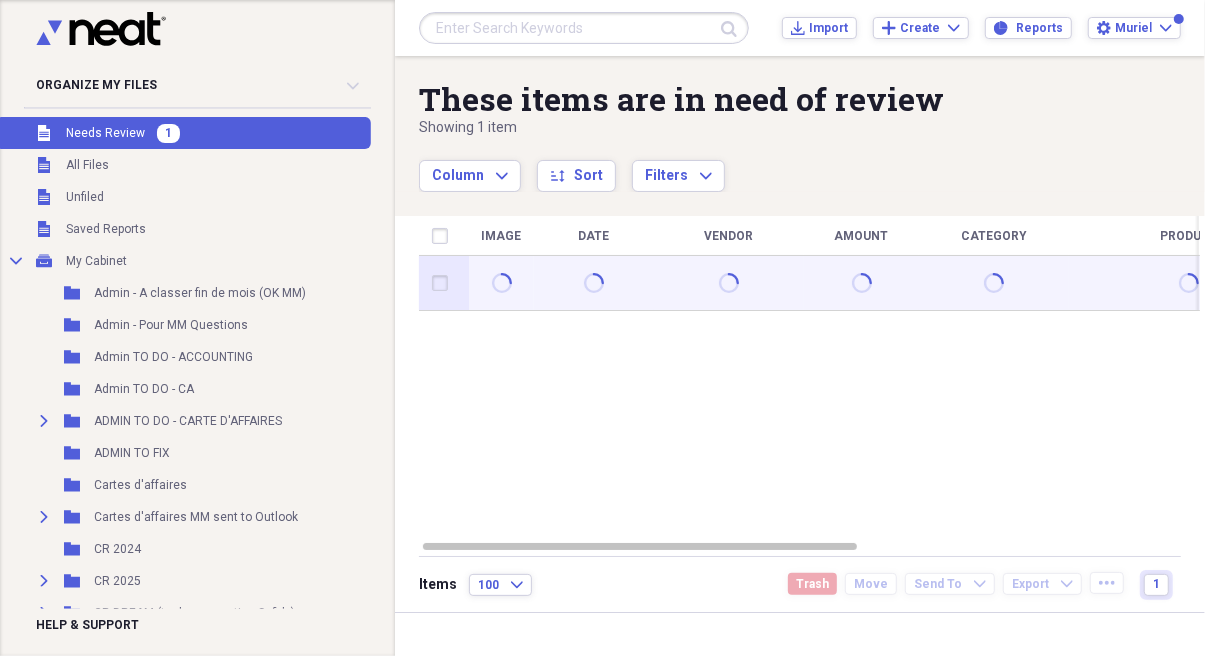 click at bounding box center [861, 283] 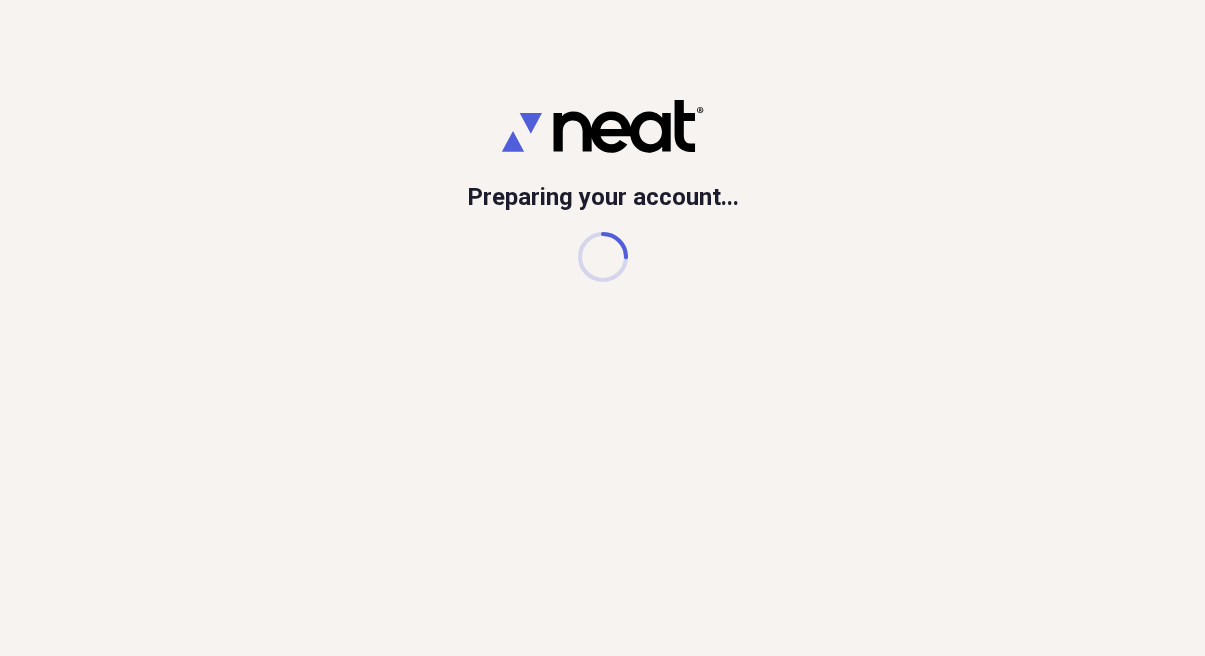 scroll, scrollTop: 0, scrollLeft: 0, axis: both 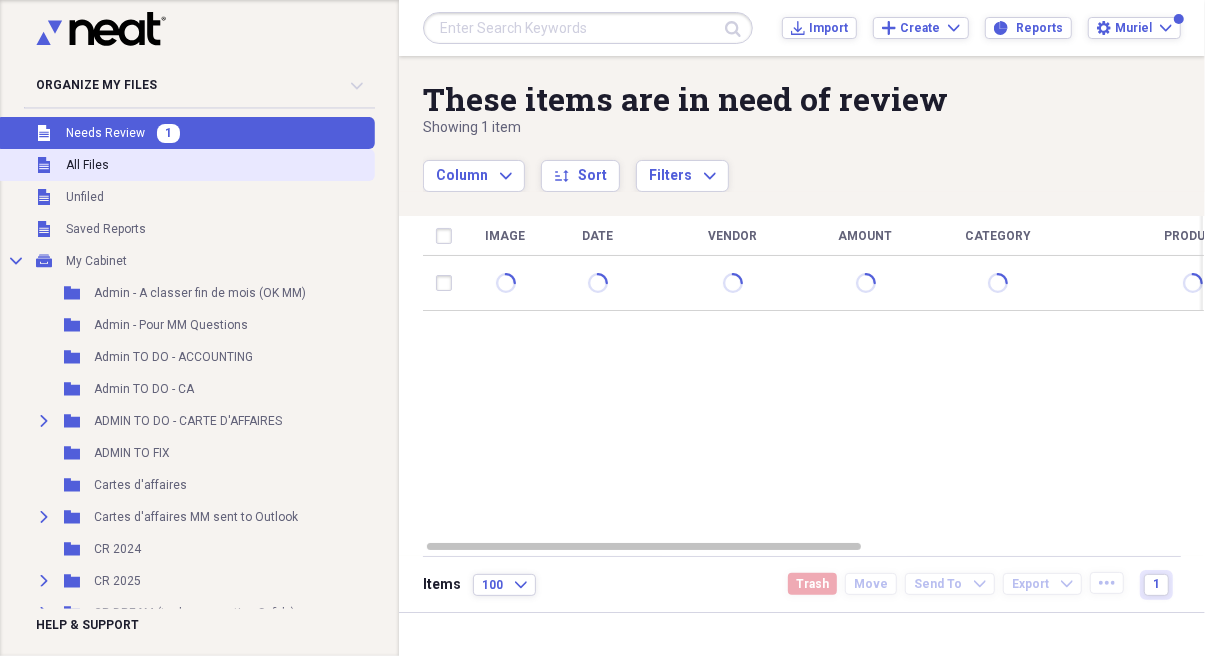 click on "Unfiled All Files" at bounding box center [185, 165] 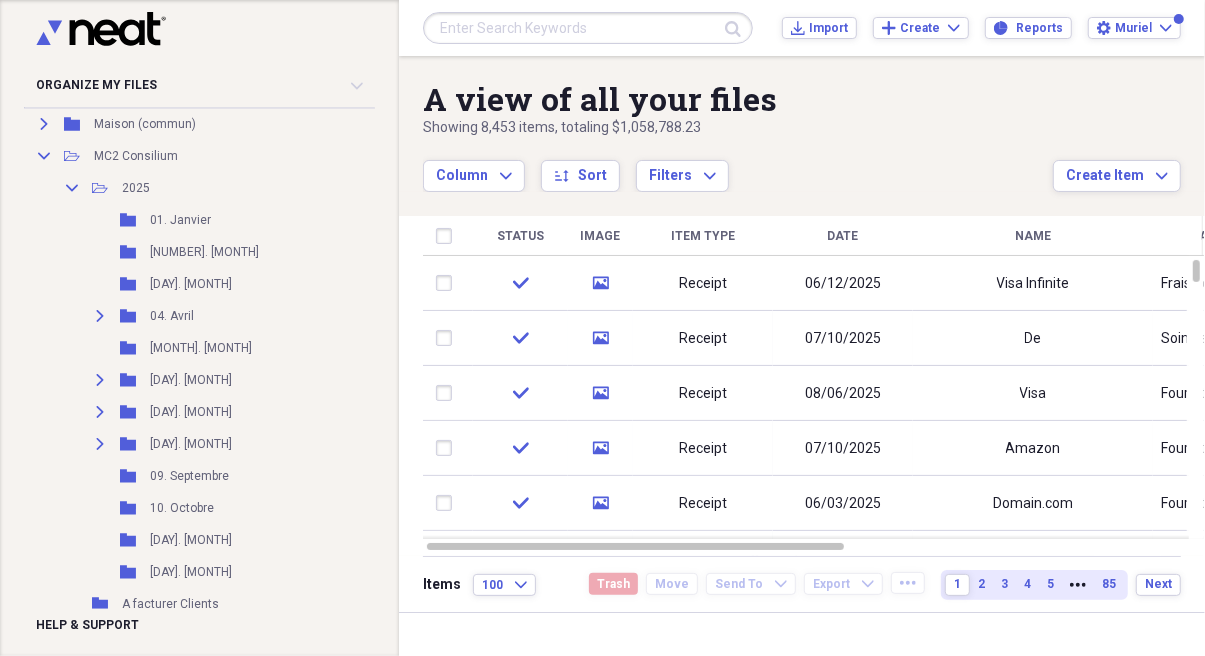 scroll, scrollTop: 541, scrollLeft: 0, axis: vertical 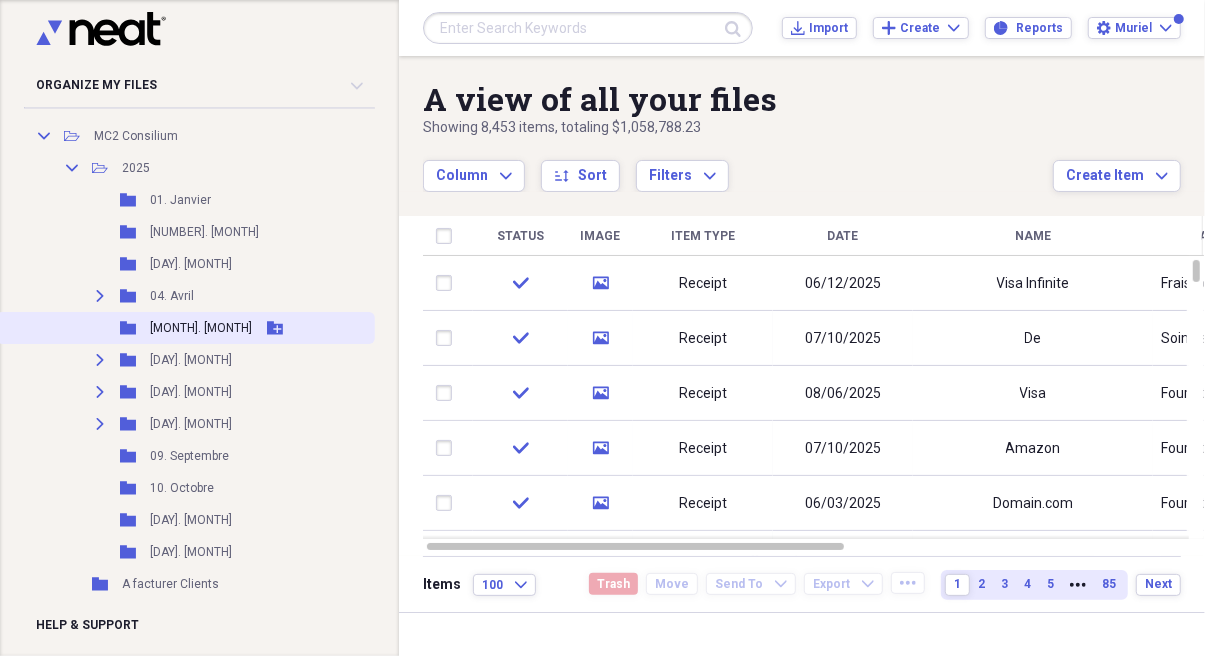 click on "[DAY]. [MONTH]" at bounding box center [201, 328] 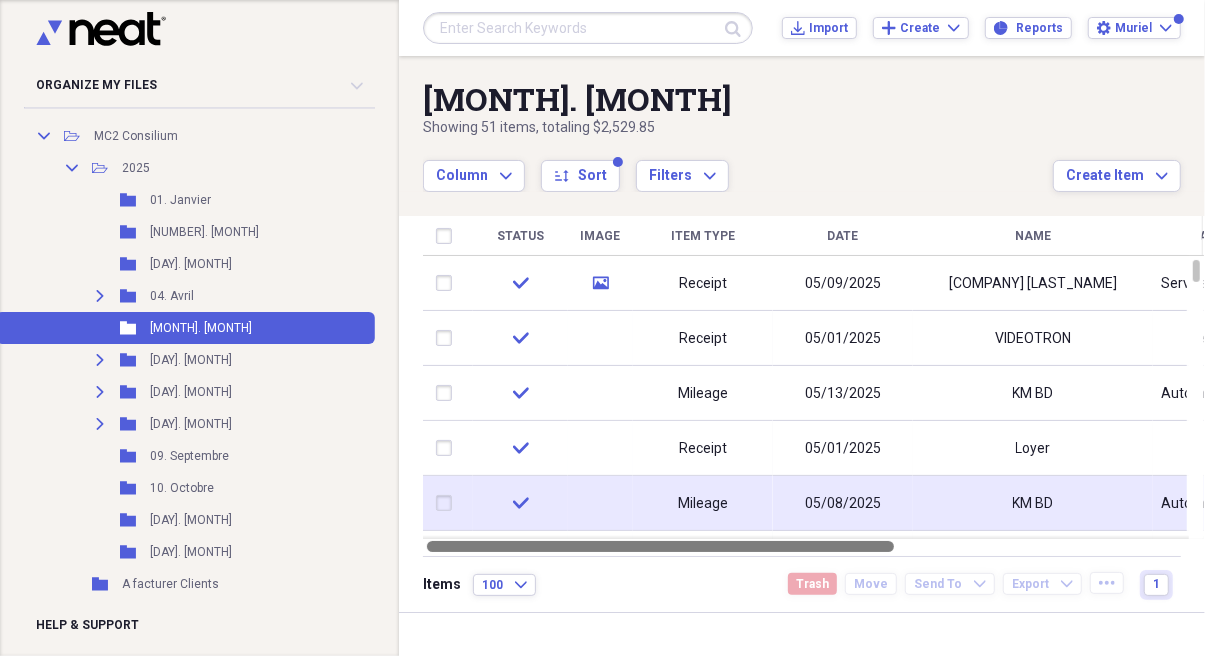 drag, startPoint x: 837, startPoint y: 546, endPoint x: 784, endPoint y: 527, distance: 56.302753 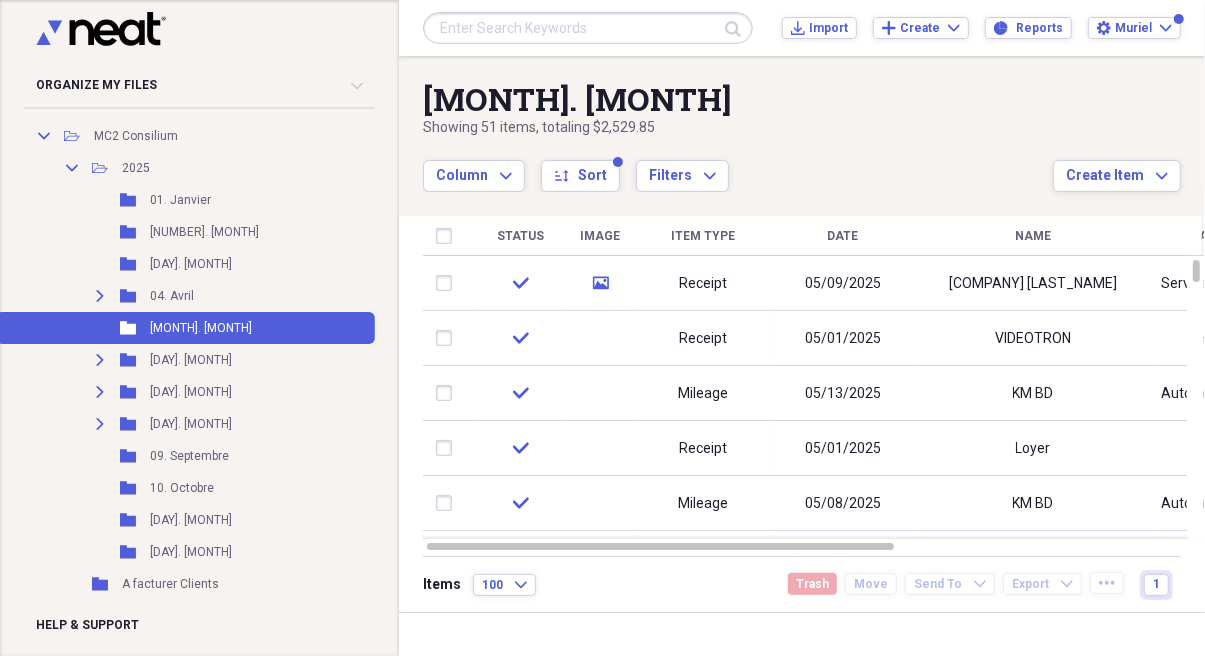 click on "Item Type" at bounding box center (703, 236) 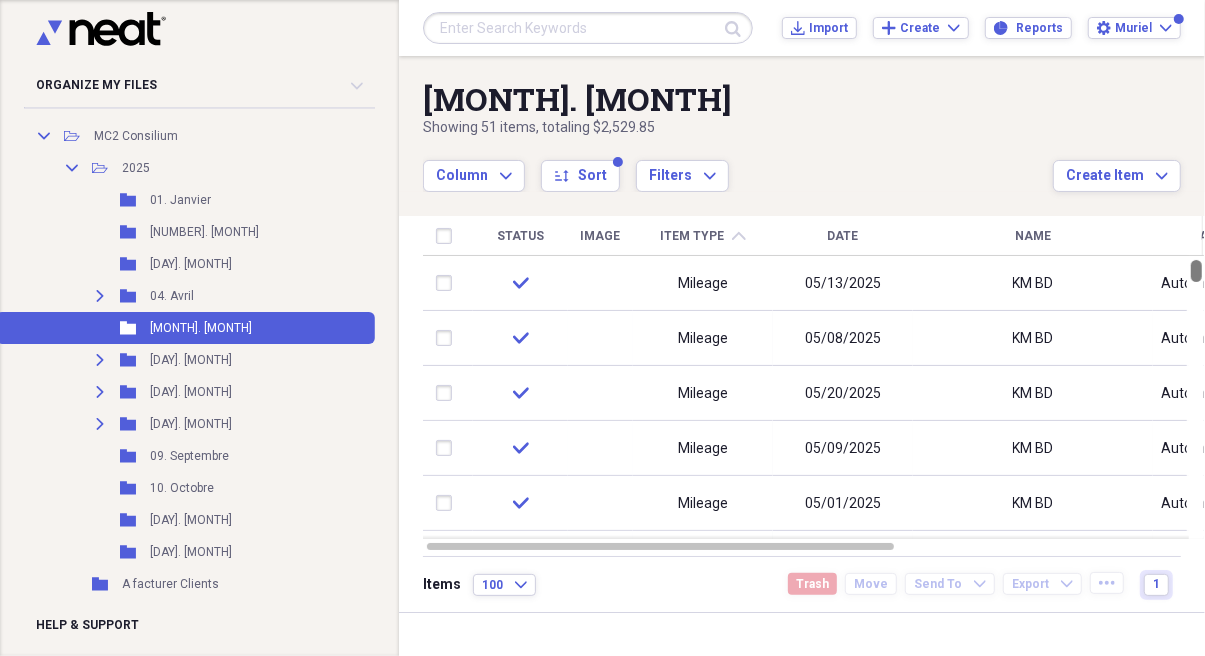 drag, startPoint x: 1196, startPoint y: 266, endPoint x: 1203, endPoint y: 231, distance: 35.69314 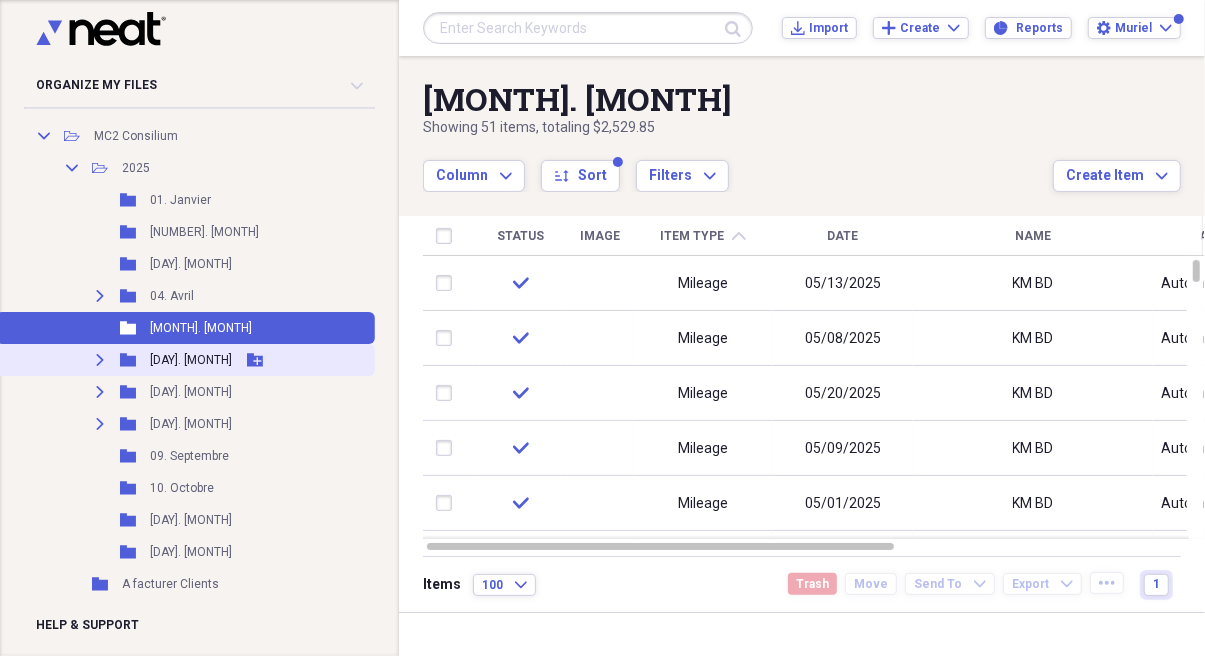 click on "06. Juin" at bounding box center [191, 360] 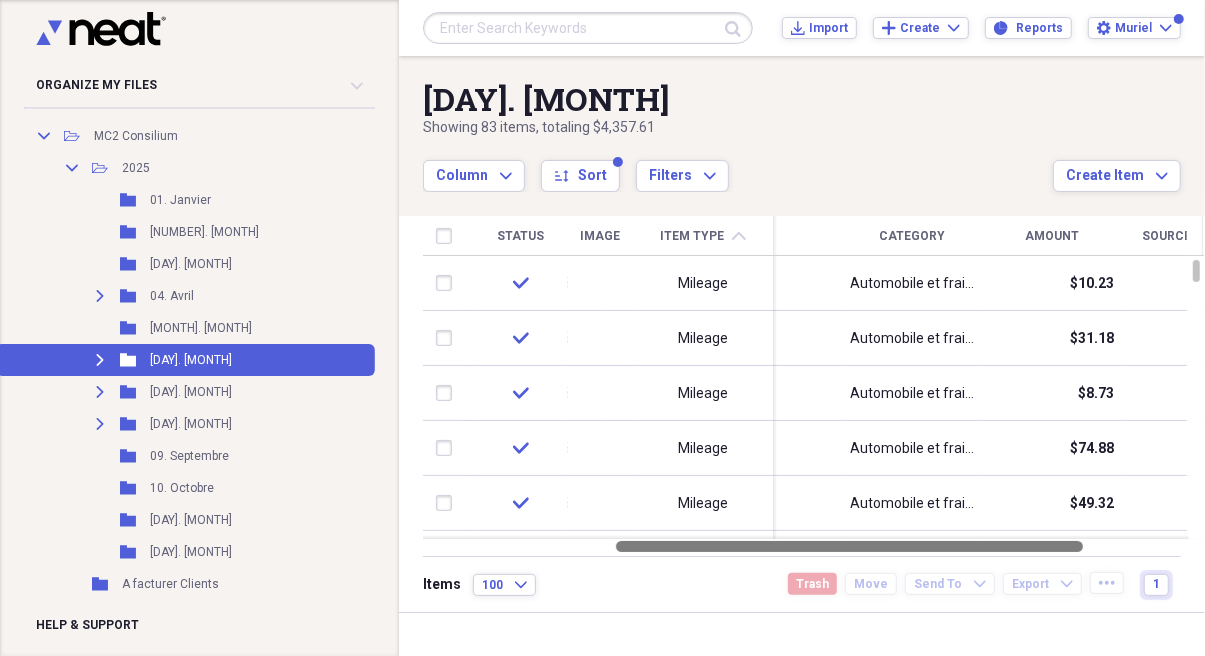 drag, startPoint x: 855, startPoint y: 544, endPoint x: 1044, endPoint y: 539, distance: 189.06613 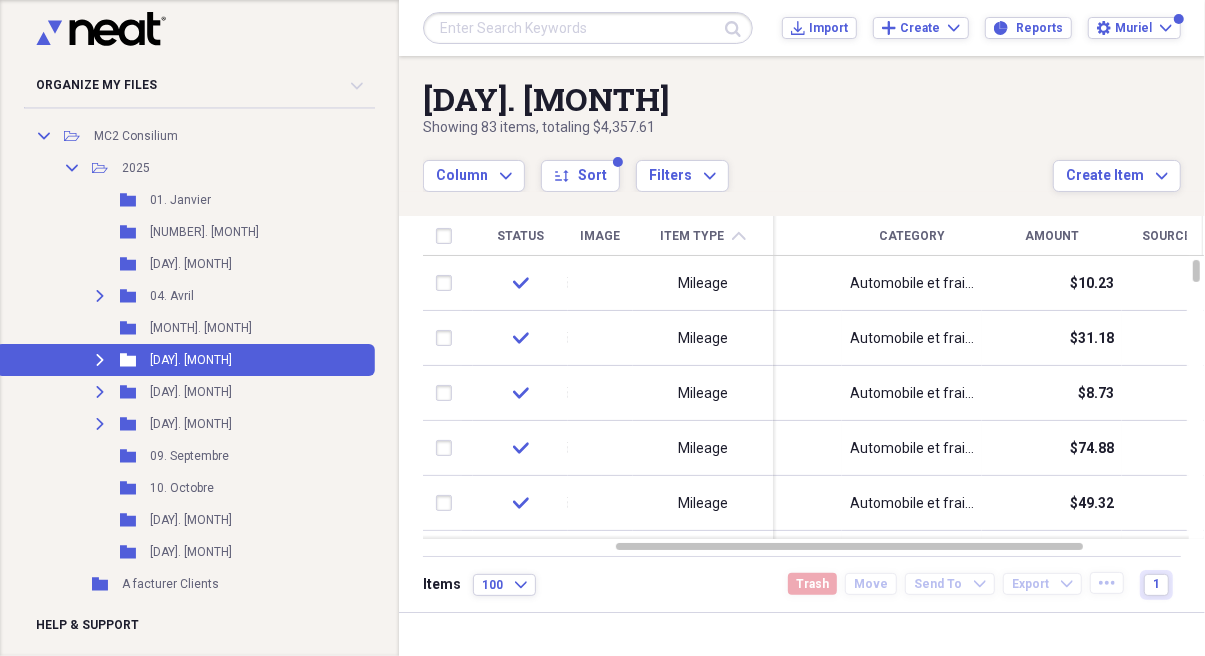 click on "Category" at bounding box center [912, 236] 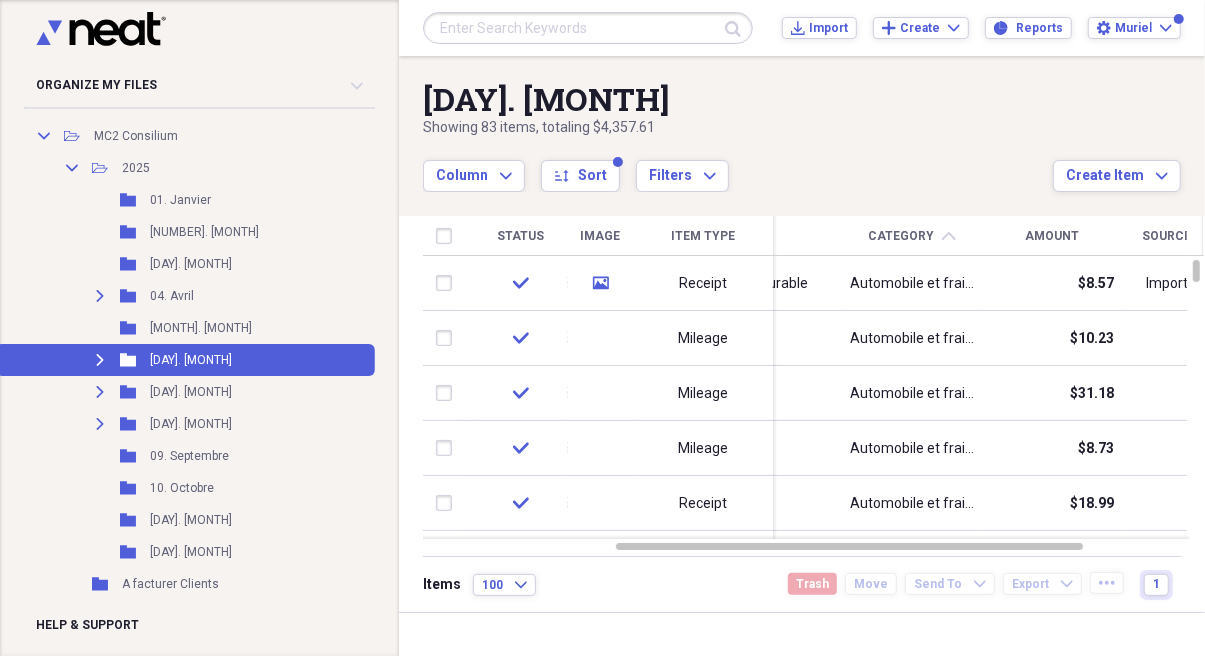 click on "Category chevron-up" at bounding box center [912, 236] 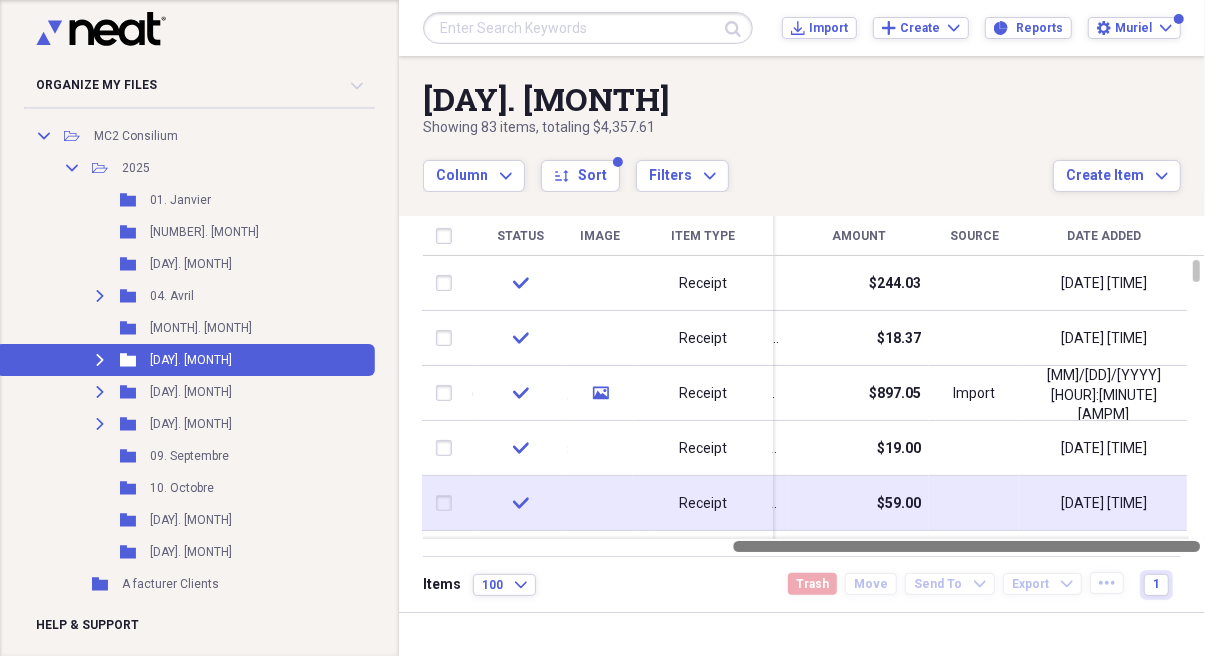 drag, startPoint x: 885, startPoint y: 543, endPoint x: 1044, endPoint y: 514, distance: 161.62302 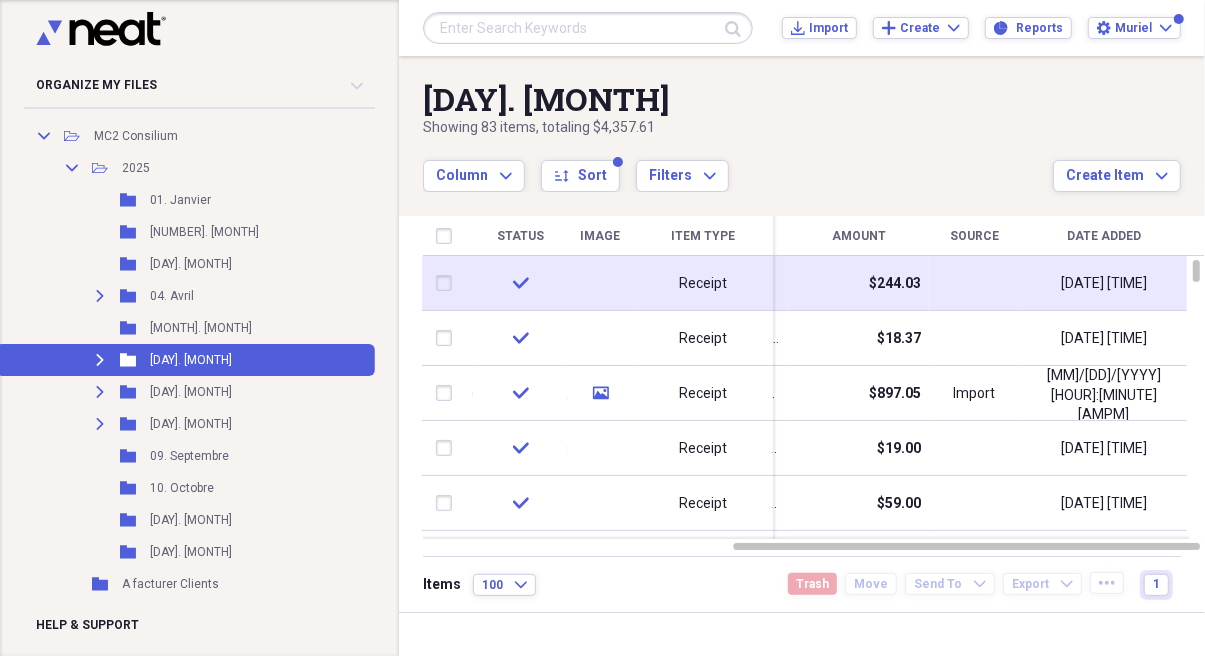 click on "$[PRICE]" at bounding box center [859, 283] 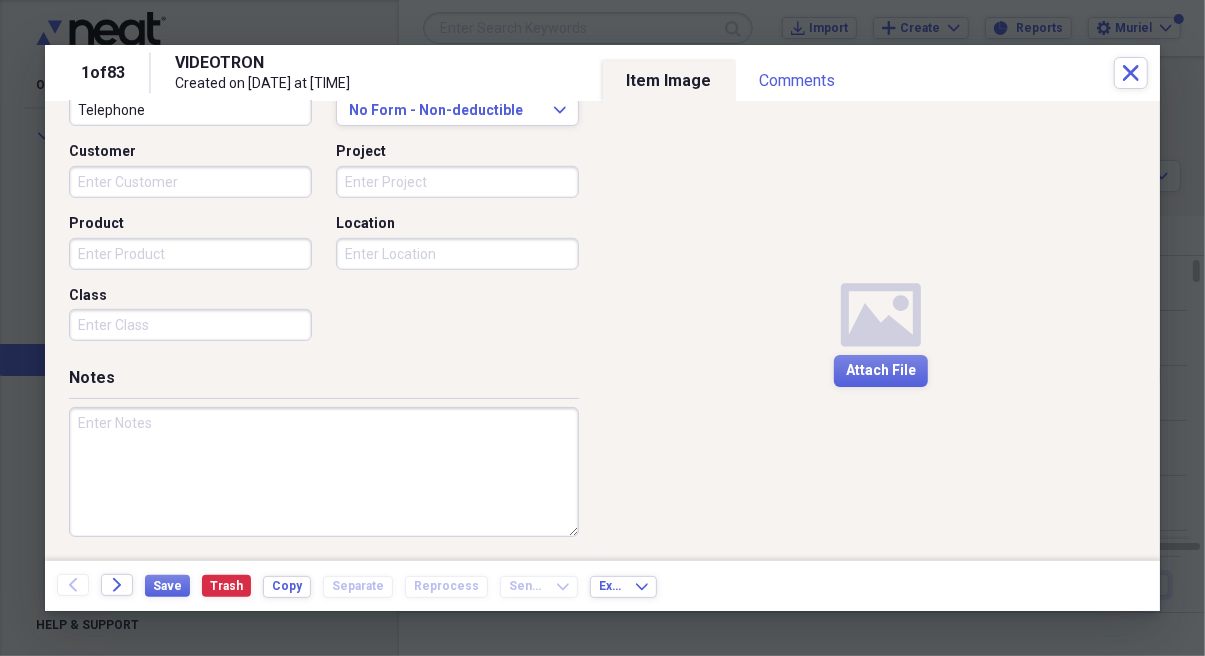 scroll, scrollTop: 553, scrollLeft: 0, axis: vertical 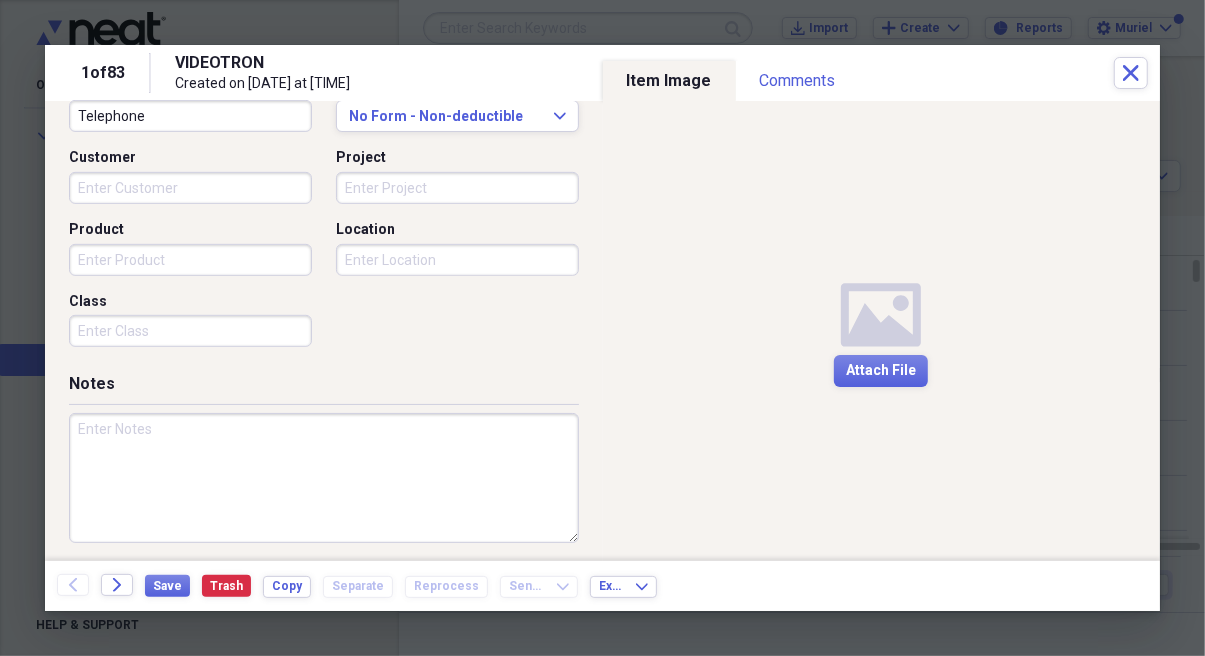 click at bounding box center [324, 478] 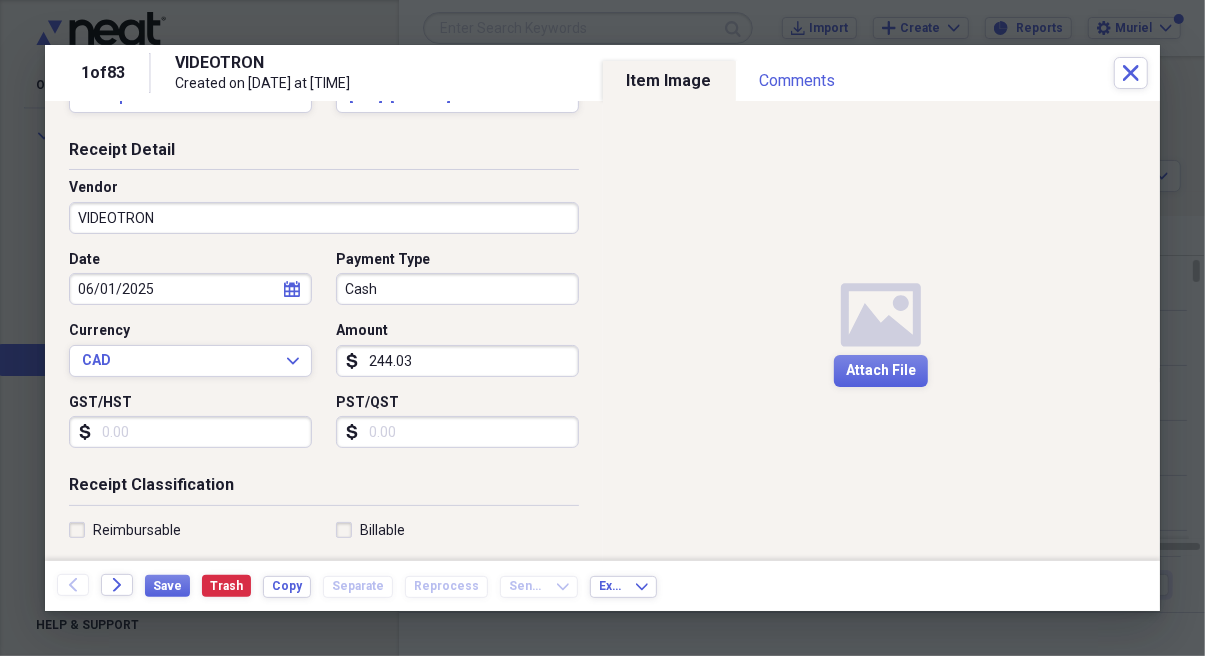 scroll, scrollTop: 64, scrollLeft: 0, axis: vertical 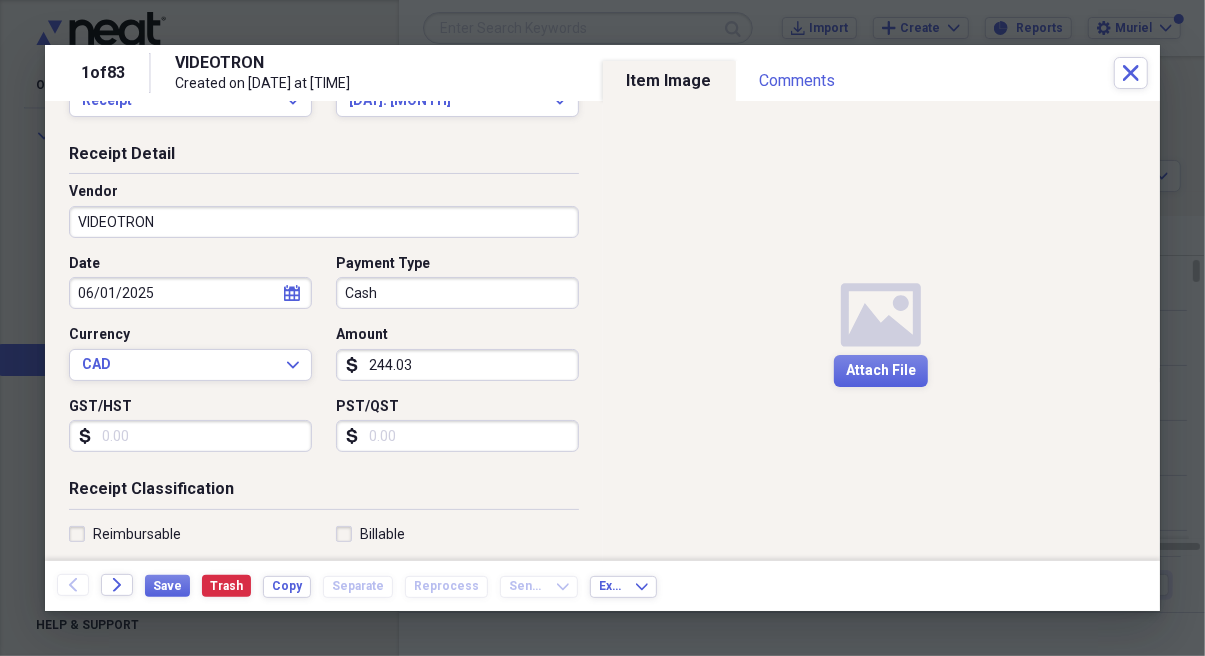 type on "+ 11.25 interurbain USA" 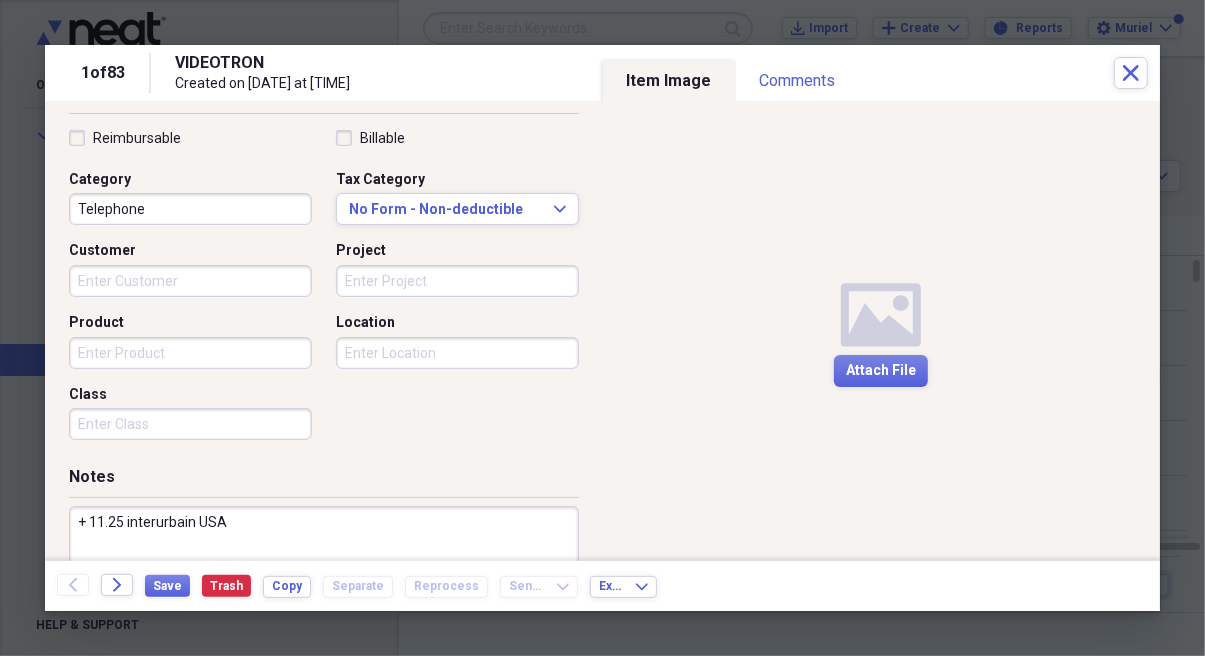 scroll, scrollTop: 479, scrollLeft: 0, axis: vertical 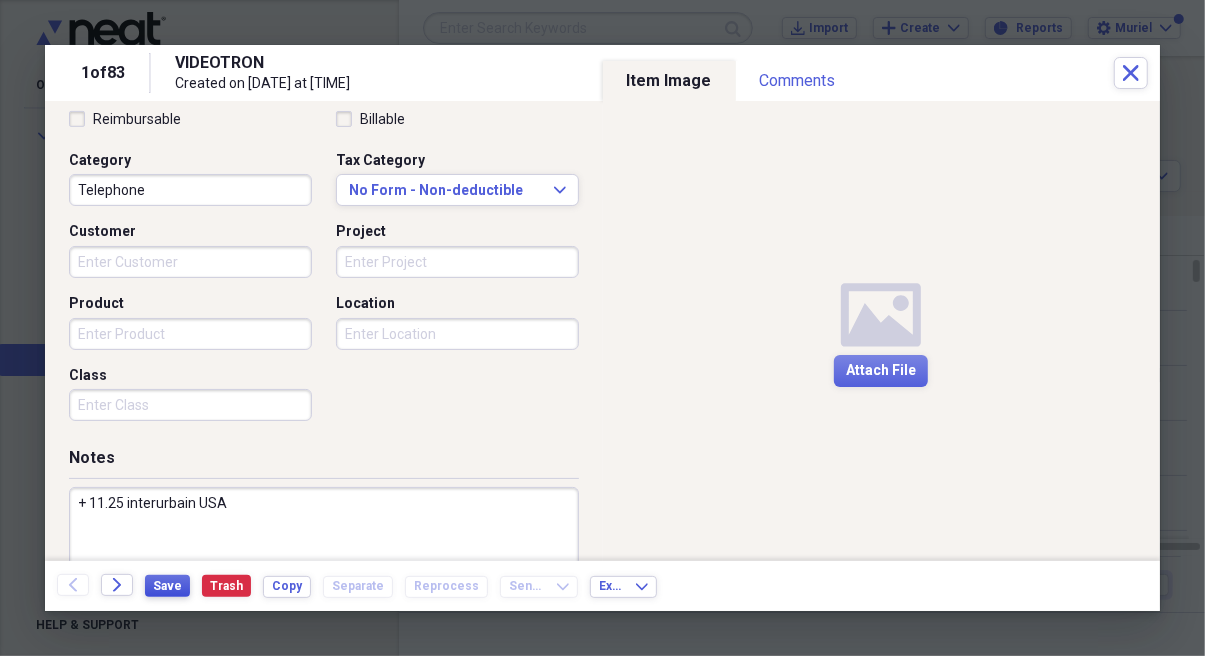 type on "255.28" 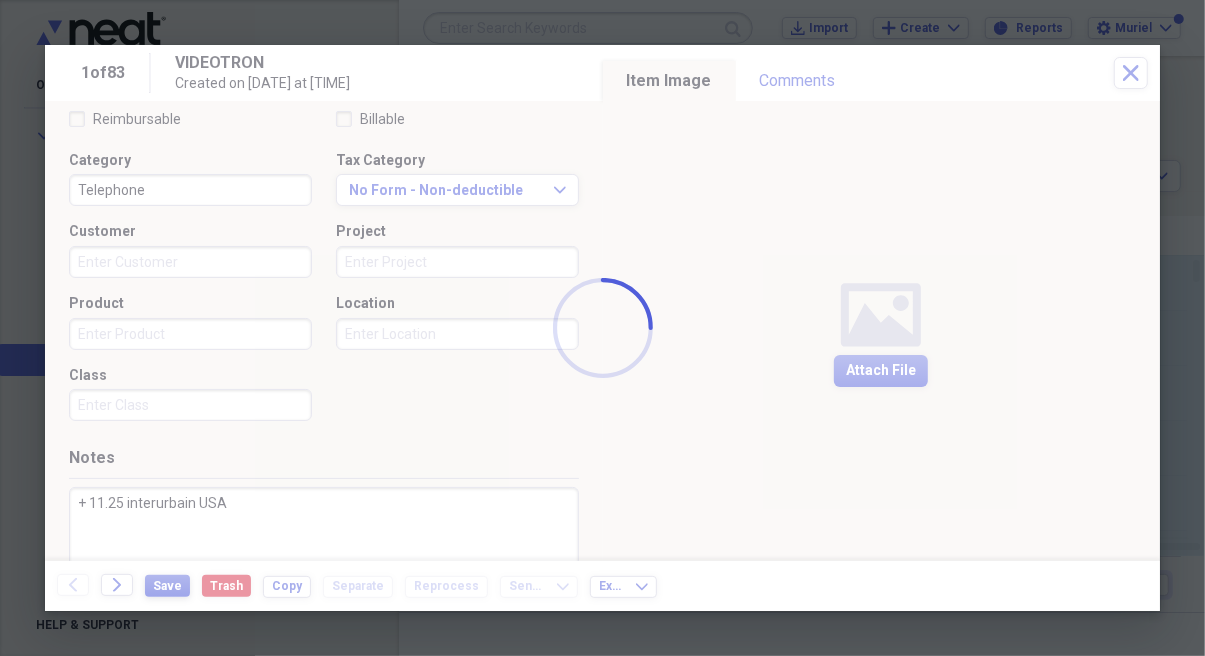 type on "+ 11.25 interurbain USA" 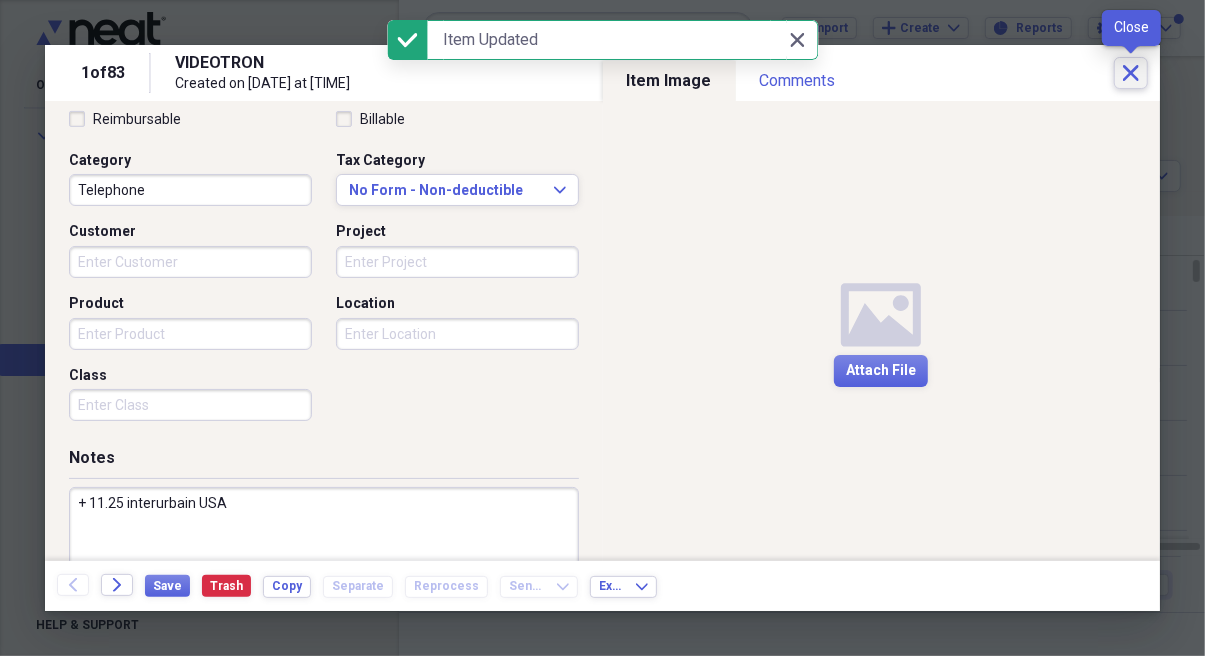 click 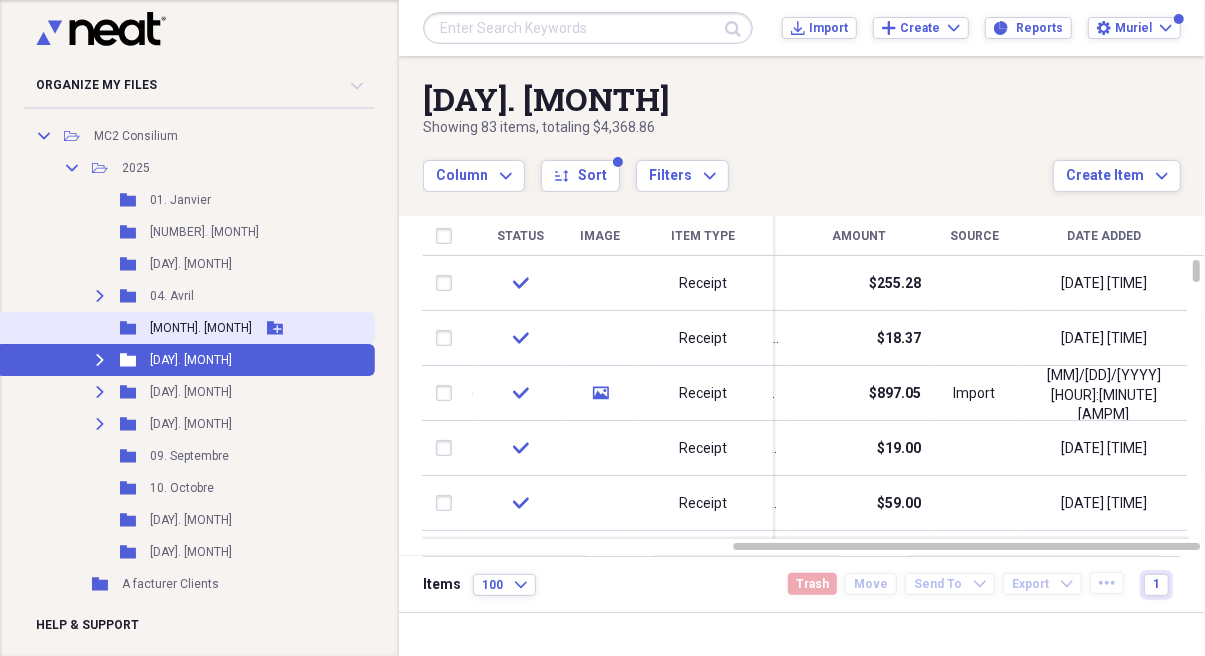 click on "[DAY]. [MONTH]" at bounding box center (201, 328) 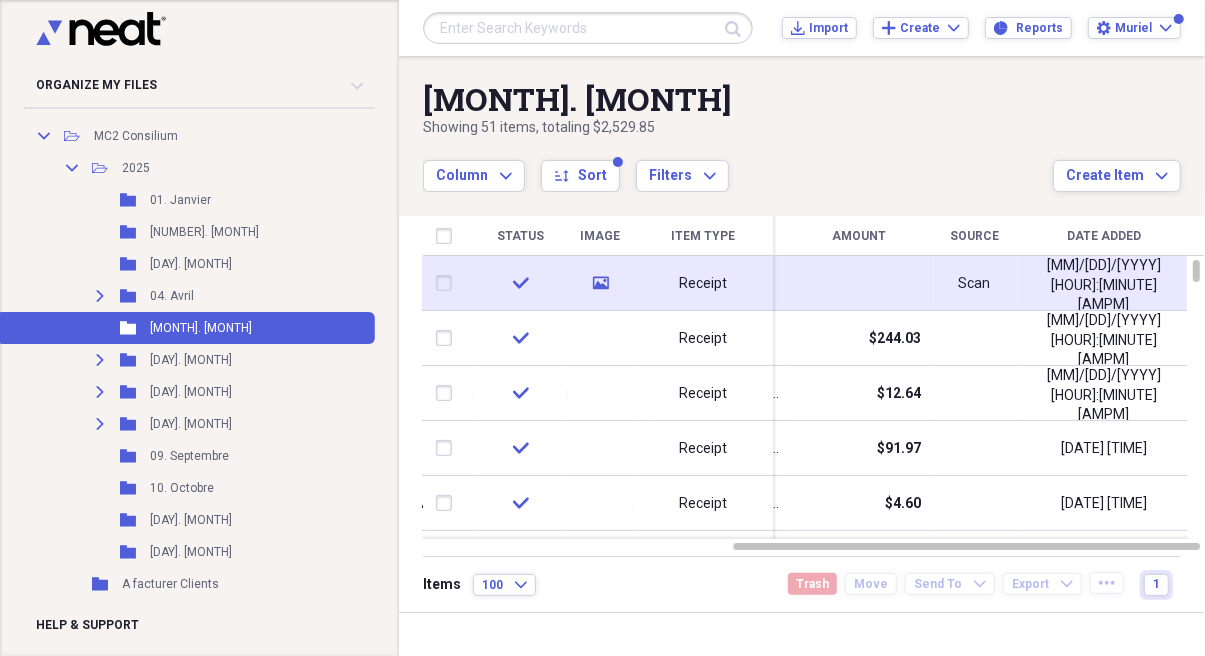 click on "Scan" at bounding box center (974, 284) 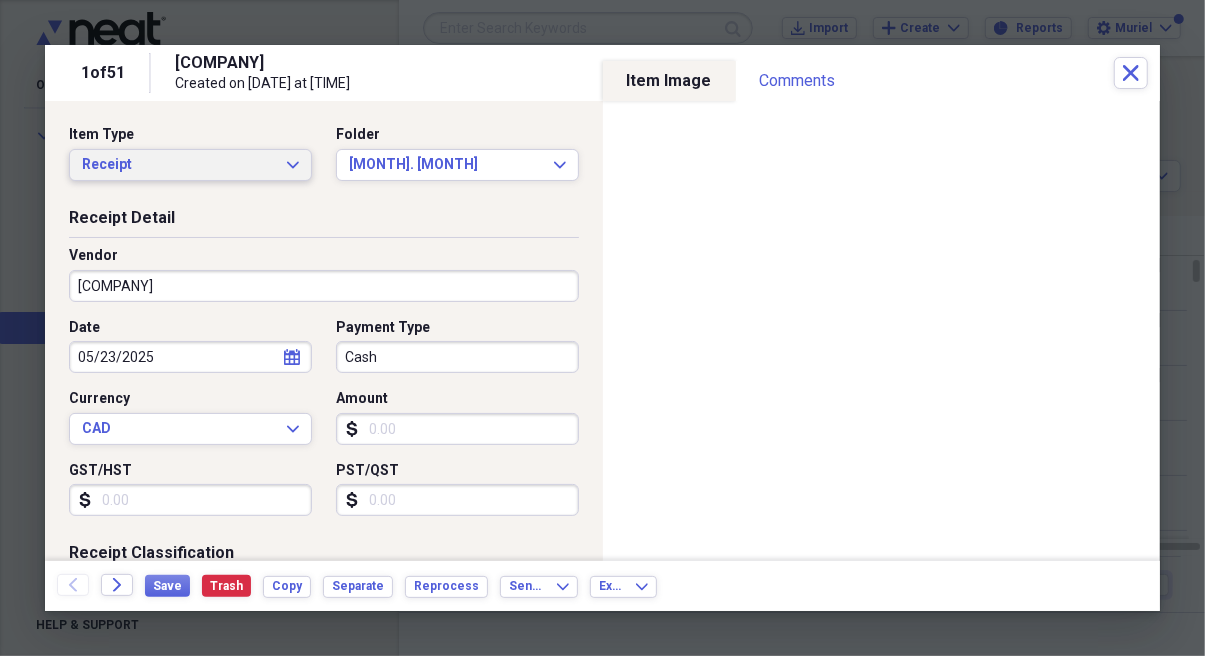 click on "Receipt Expand" at bounding box center (190, 165) 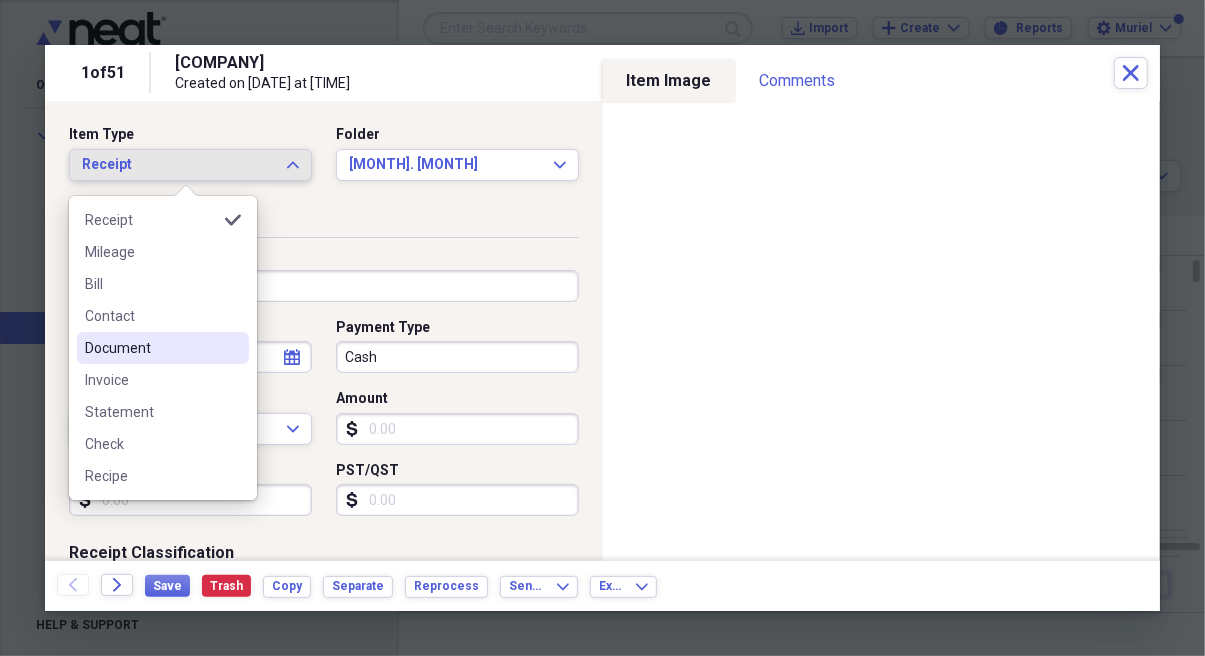 click on "Document" at bounding box center [151, 348] 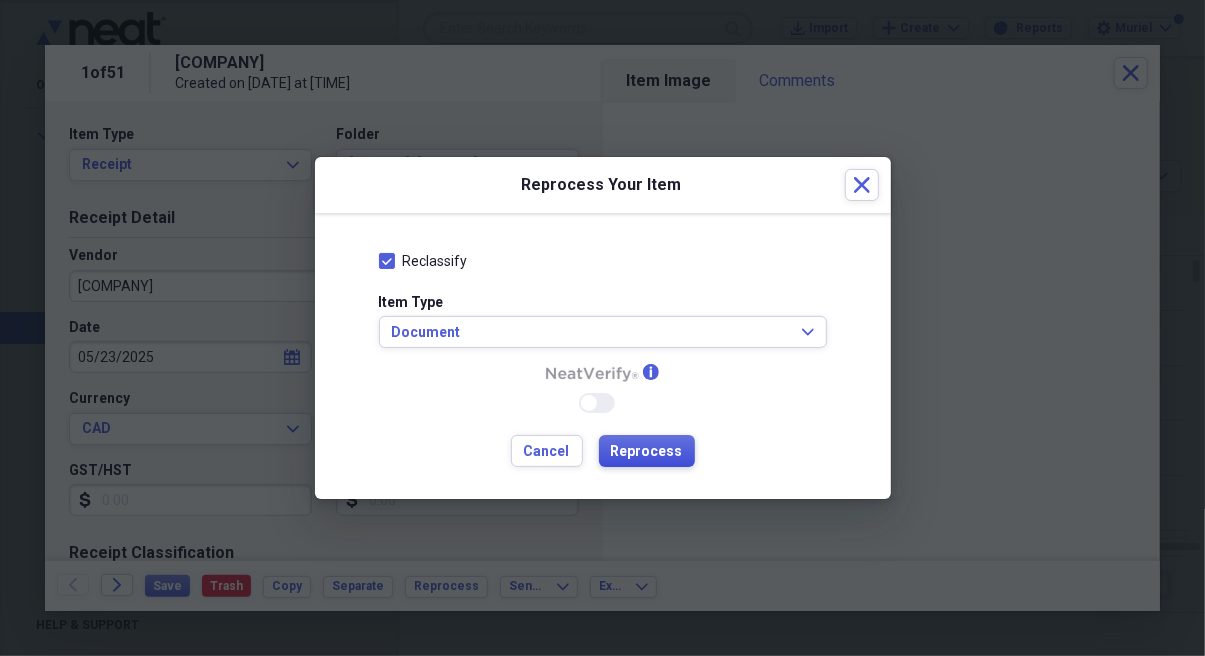 click on "Reprocess" at bounding box center [647, 452] 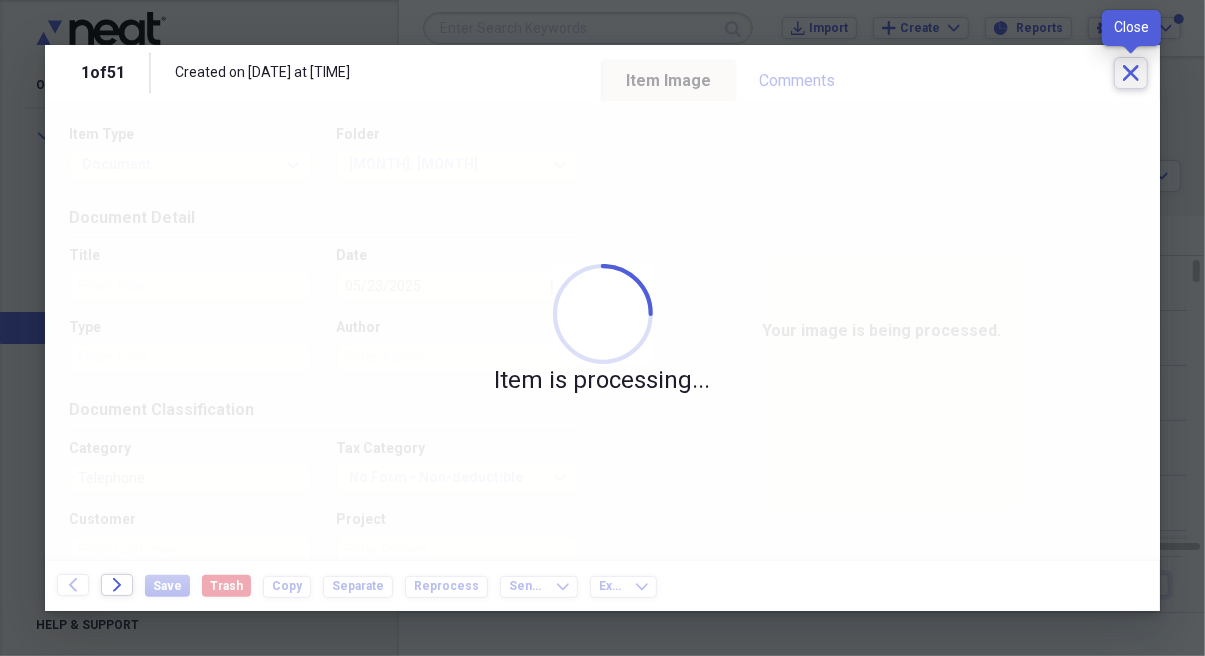 click 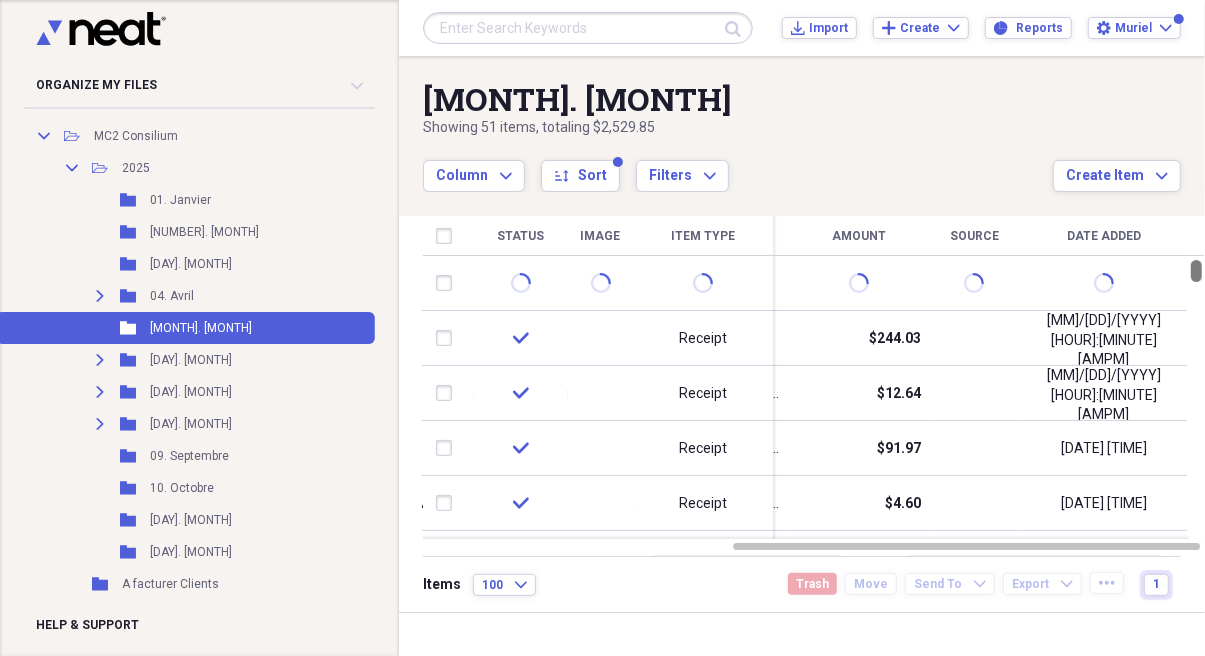drag, startPoint x: 1193, startPoint y: 266, endPoint x: 1152, endPoint y: 120, distance: 151.64761 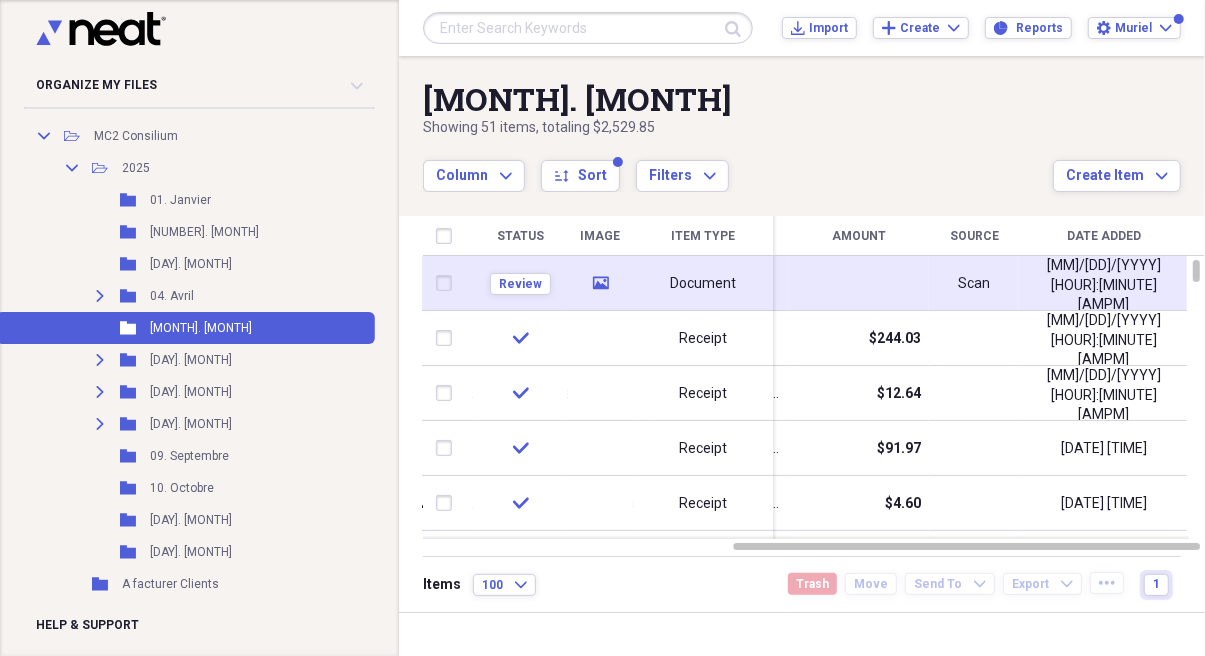 click on "Document" at bounding box center (703, 284) 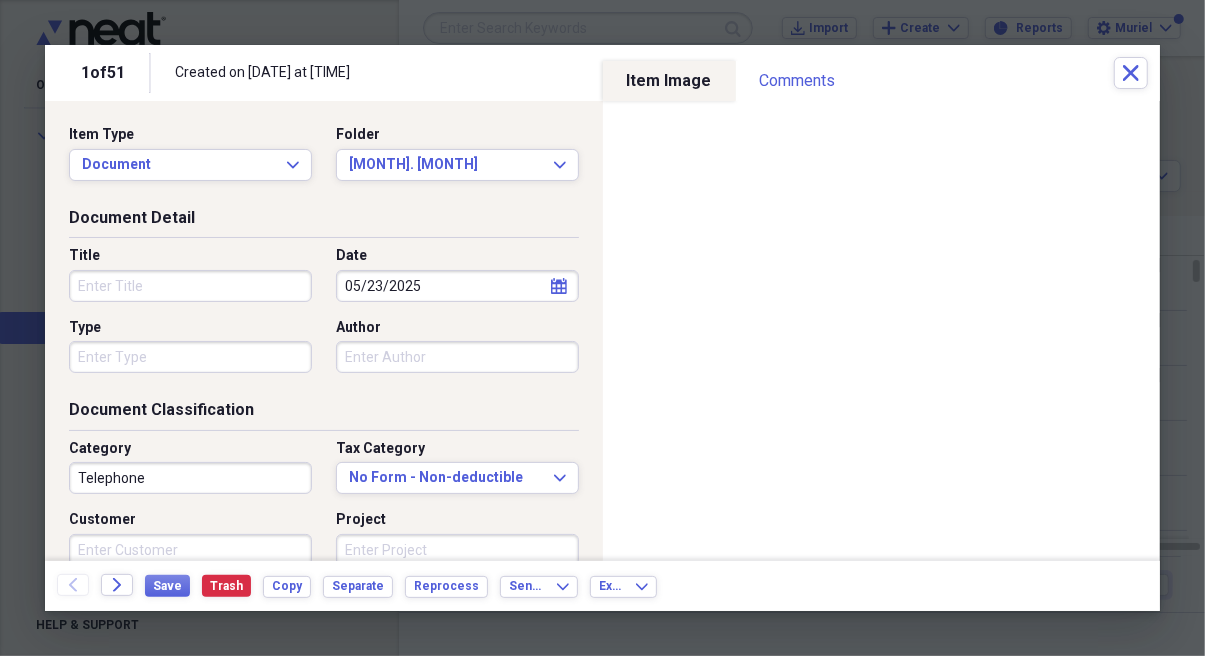 click on "Title" at bounding box center [190, 286] 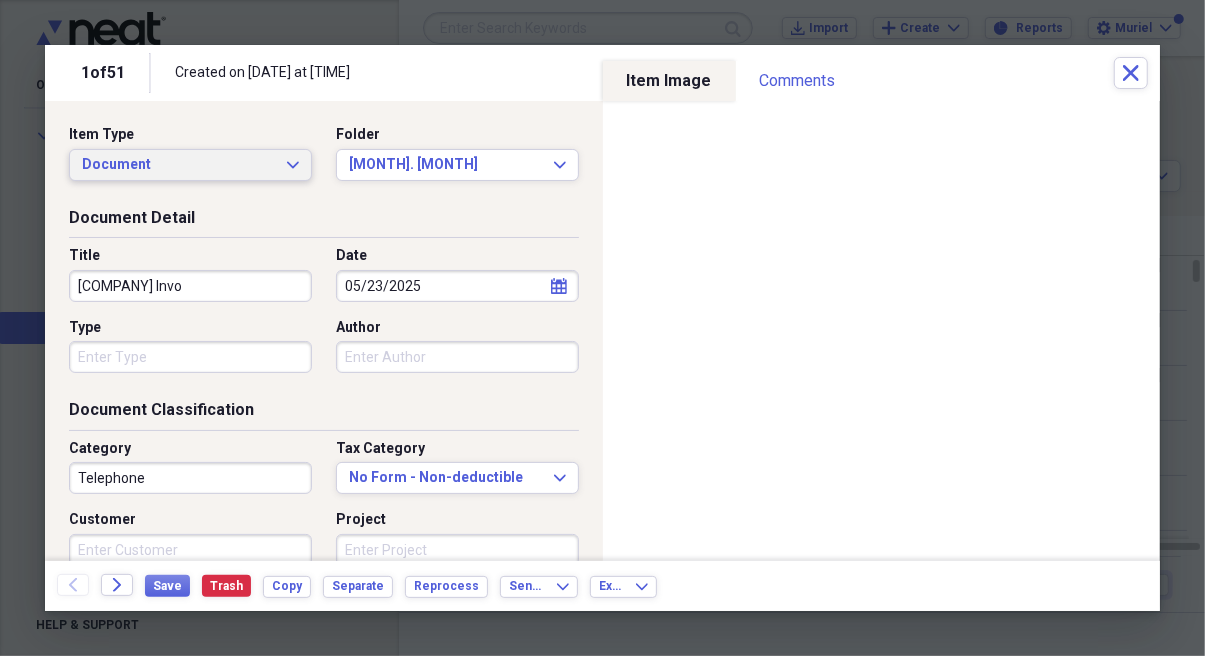 type on "Fongo Invo" 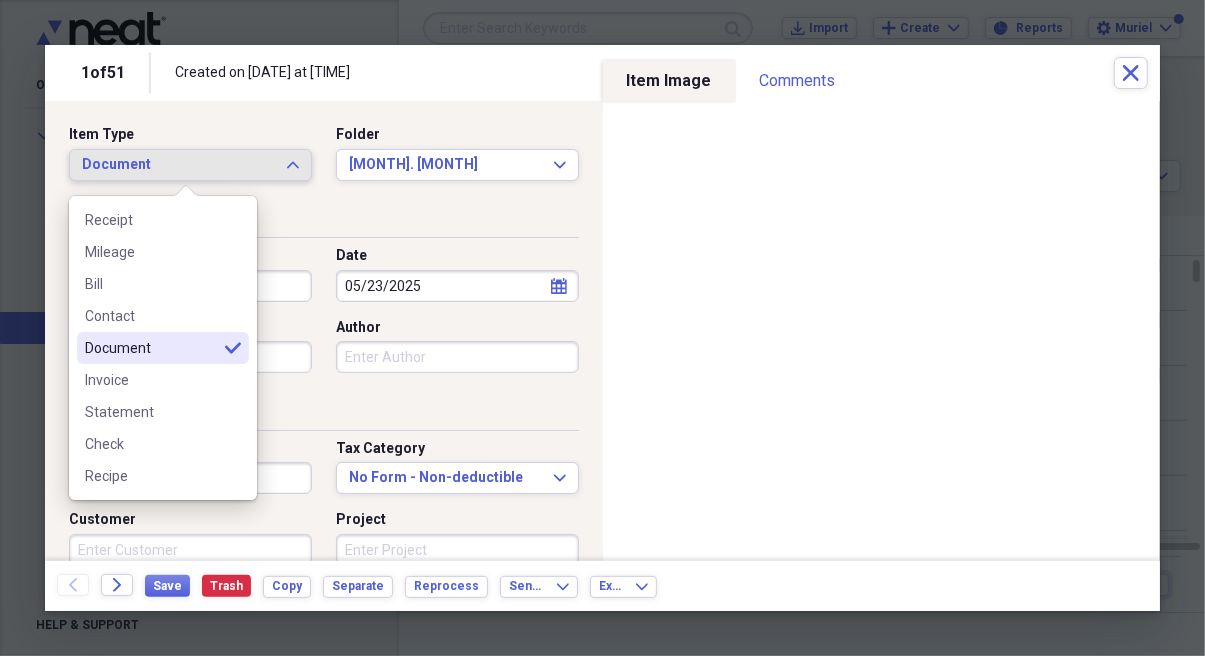 click on "Item Type Document Expand Folder 05. Mai Expand Document Detail Title Fongo Invo Date 05/23/2025 calendar Calendar Type Author Document Classification Category Telephone Tax Category No Form - Non-deductible Expand Customer Project Notes Additional Information Subject Topic Action Type Application Received calendar Calendar Date Sent calendar Calendar From To Date Due calendar Calendar" at bounding box center (324, 331) 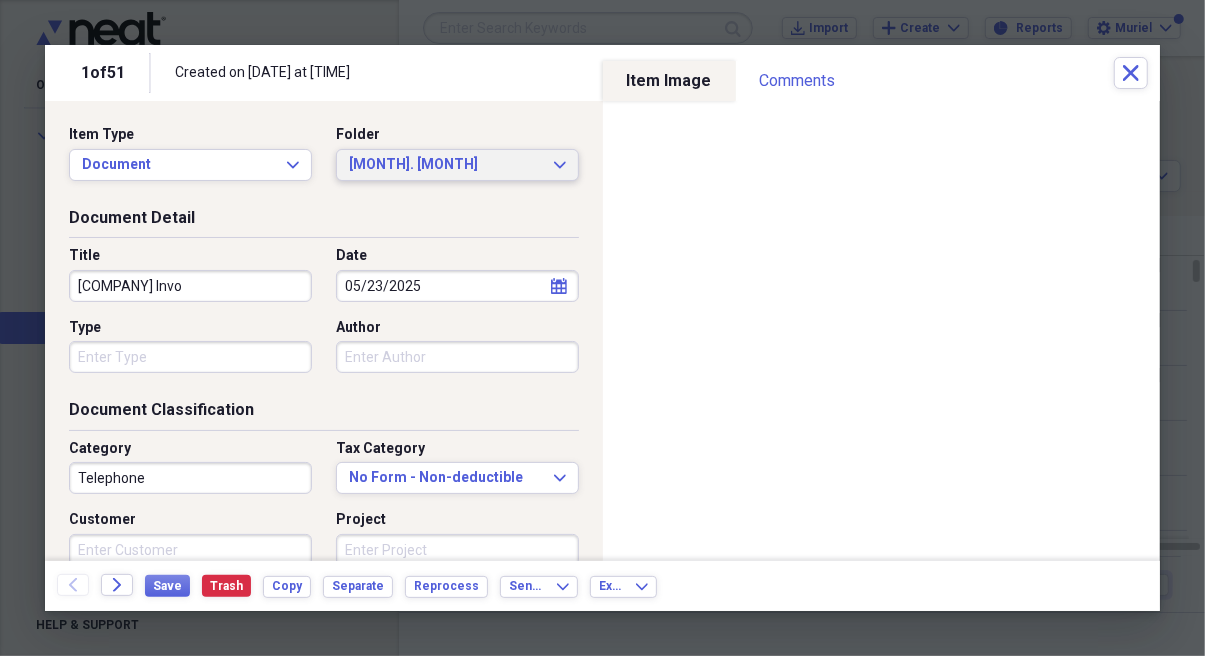 click on "05. Mai Expand" at bounding box center [457, 165] 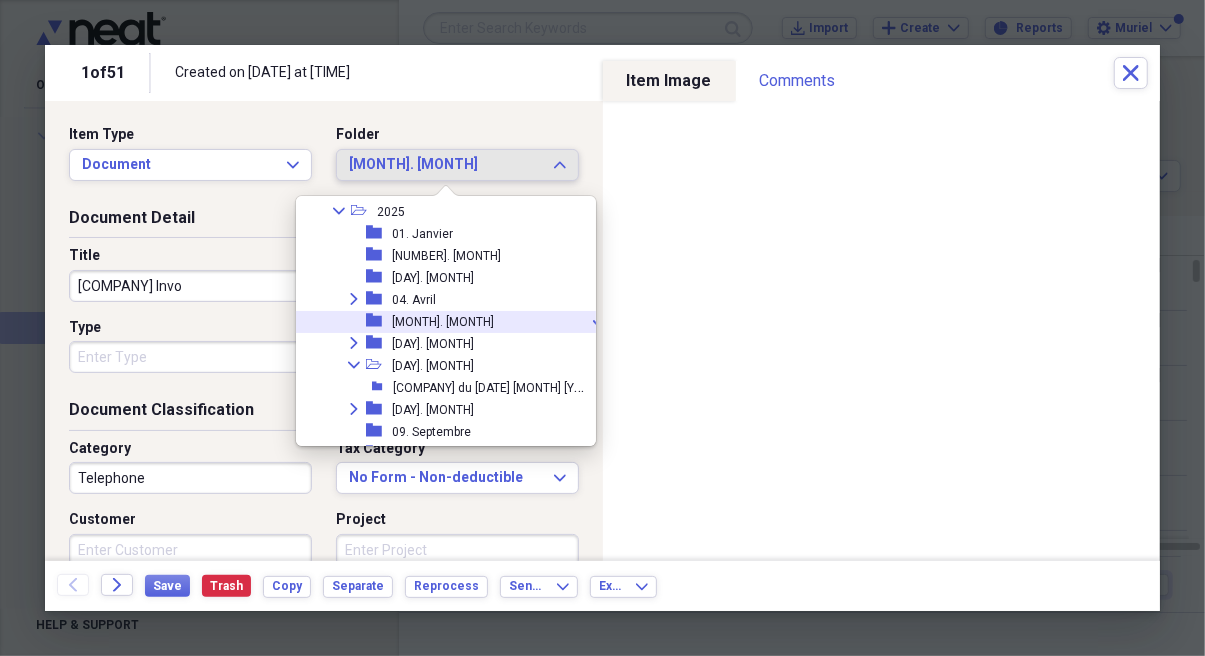 scroll, scrollTop: 1110, scrollLeft: 0, axis: vertical 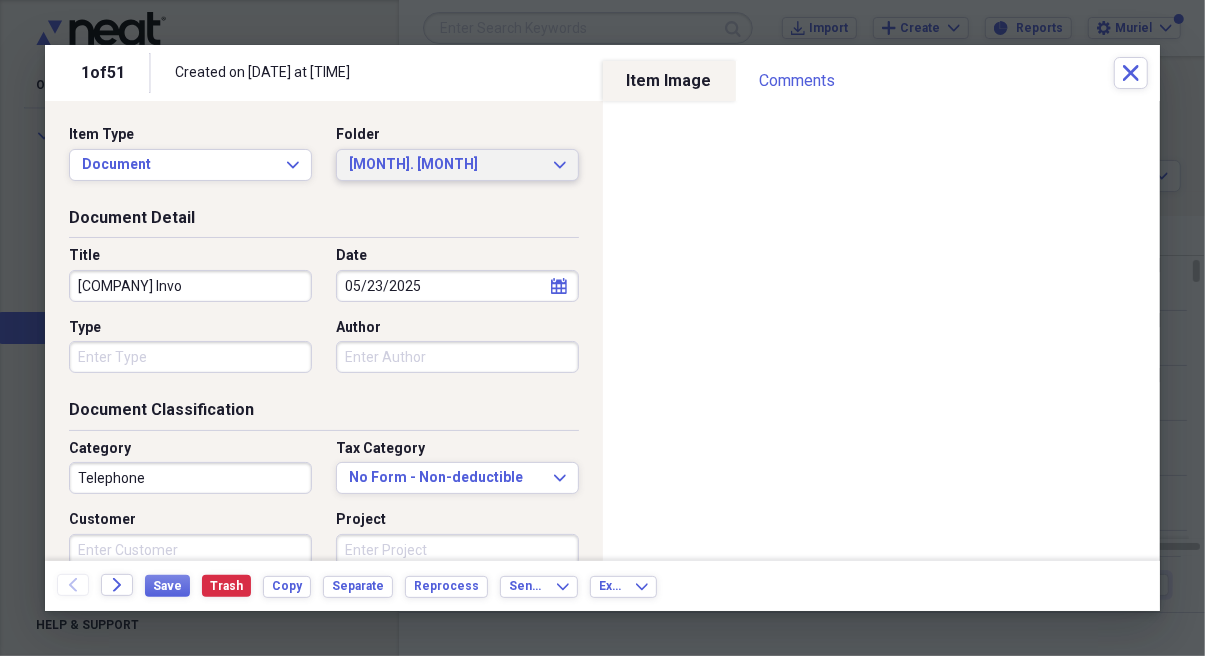 click on "[DAY]. [MONTH]" at bounding box center [445, 165] 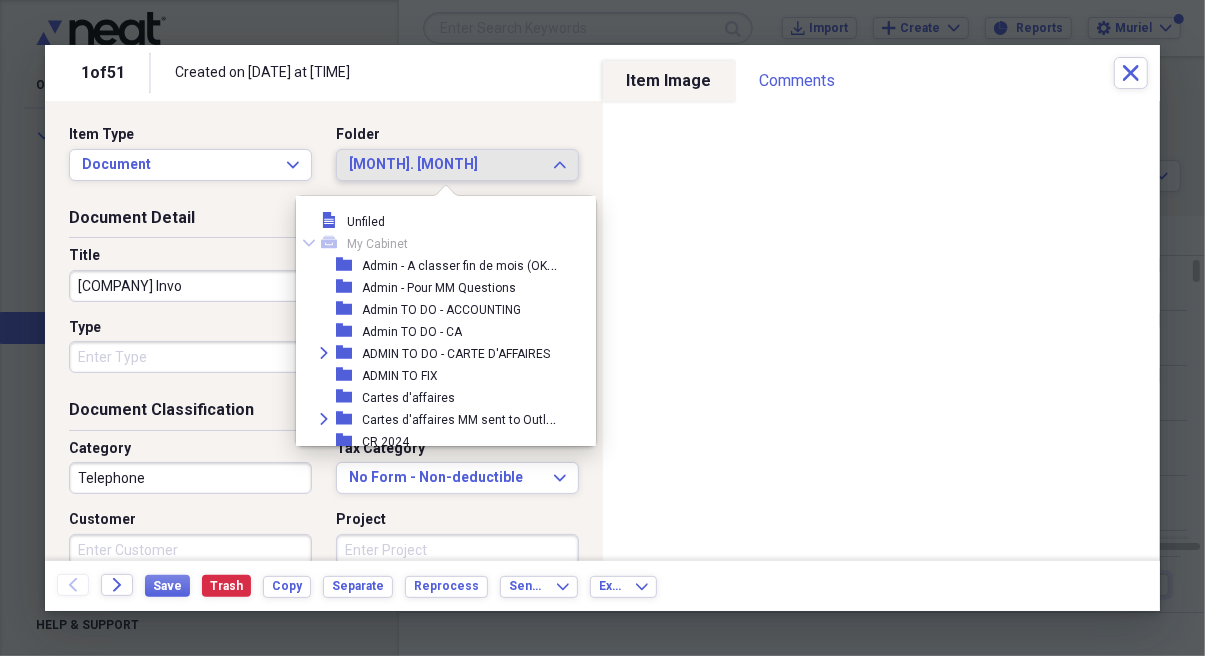 scroll, scrollTop: 1110, scrollLeft: 0, axis: vertical 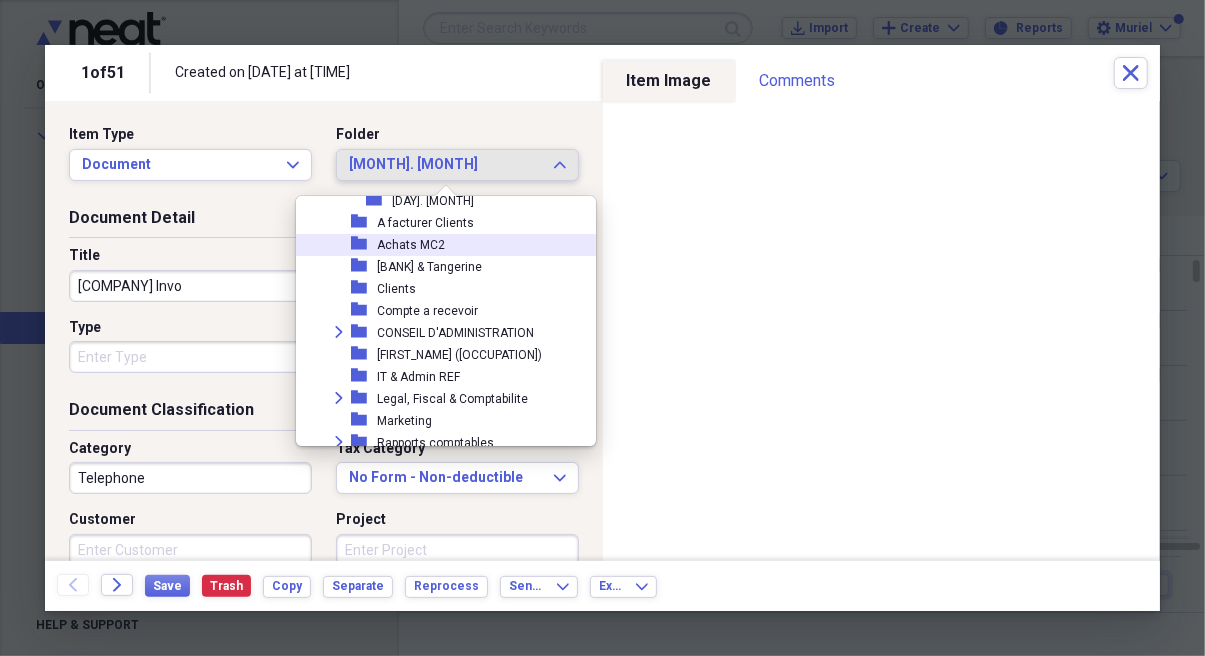 click on "folder Achats MC2" at bounding box center (445, 245) 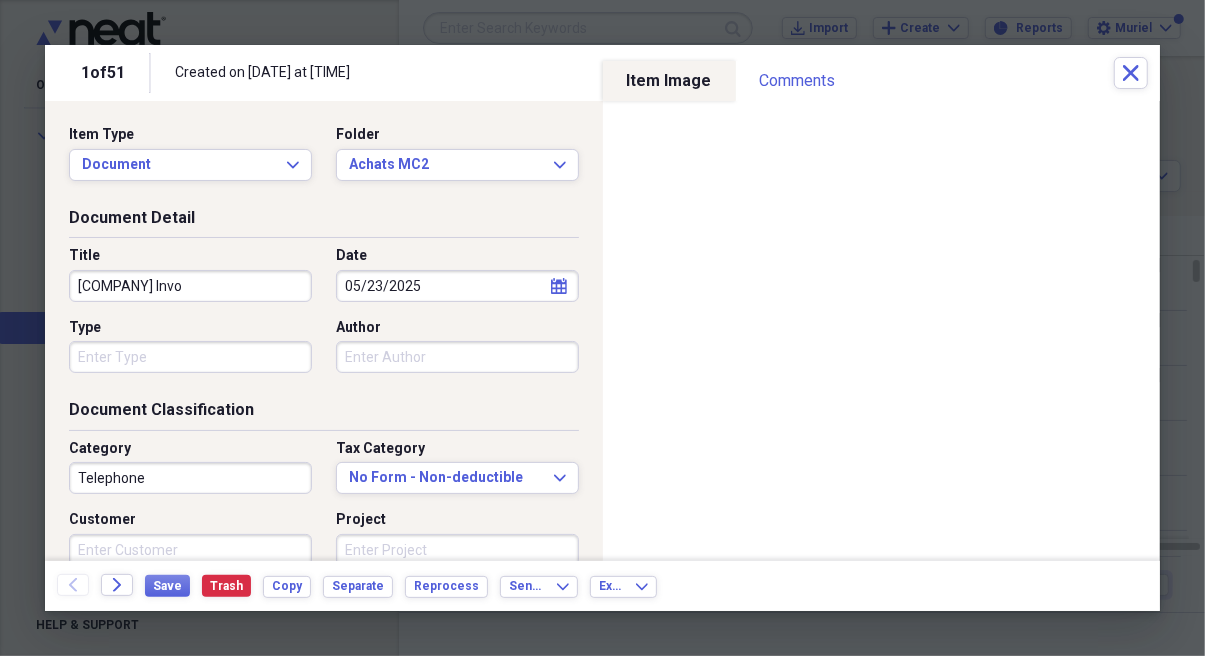 click on "Back Forward Save Trash Copy Separate Reprocess Send To Expand Export Expand" at bounding box center (602, 586) 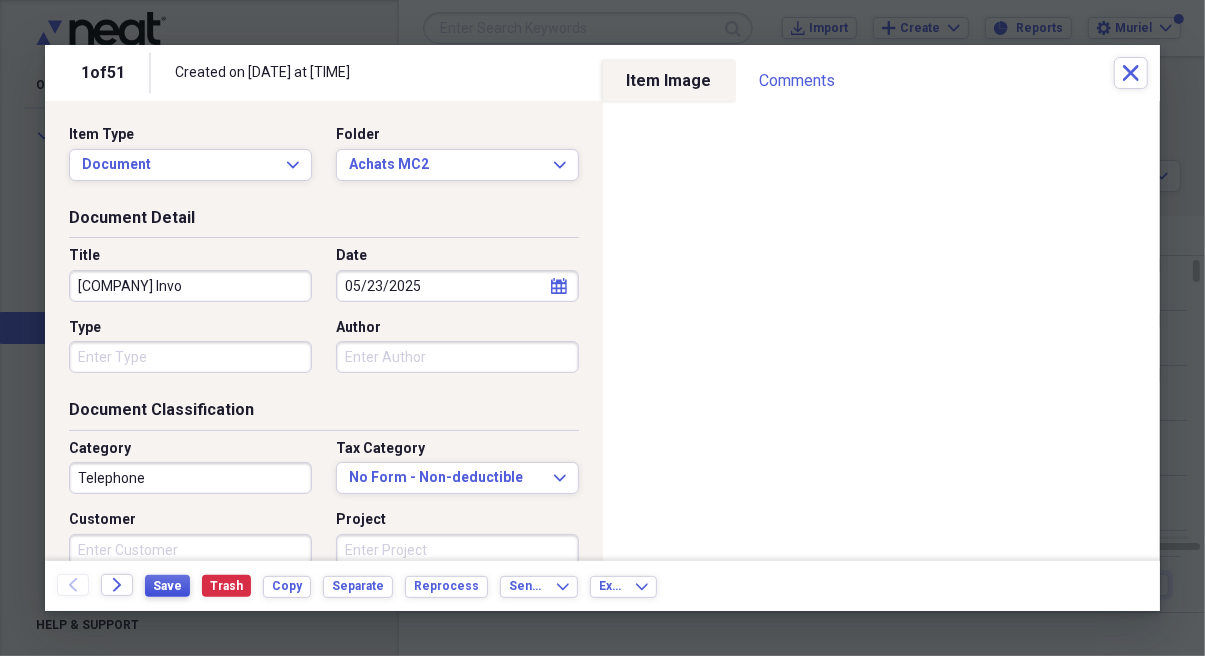 click on "Save" at bounding box center (167, 586) 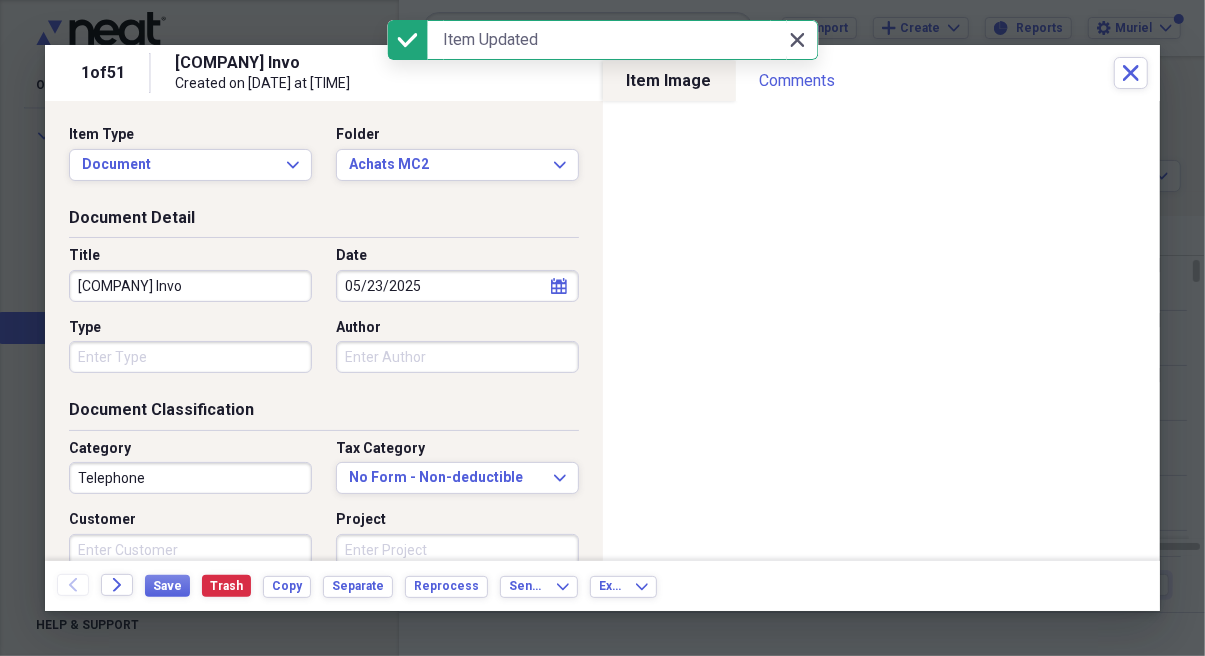 click 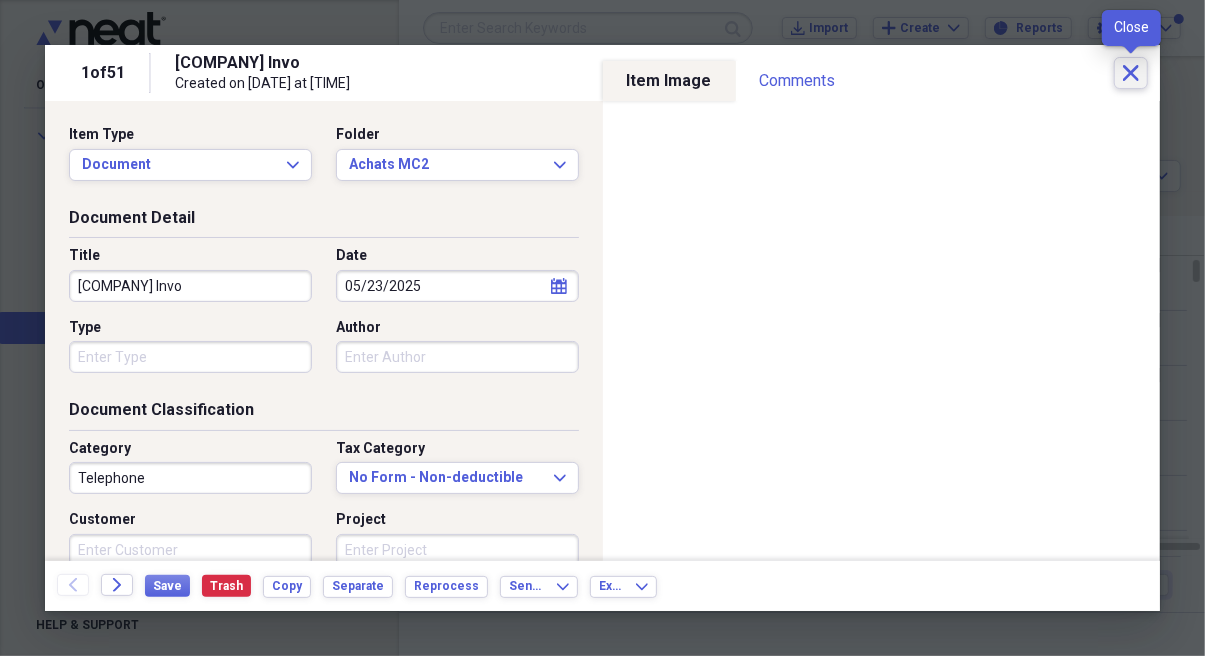 click 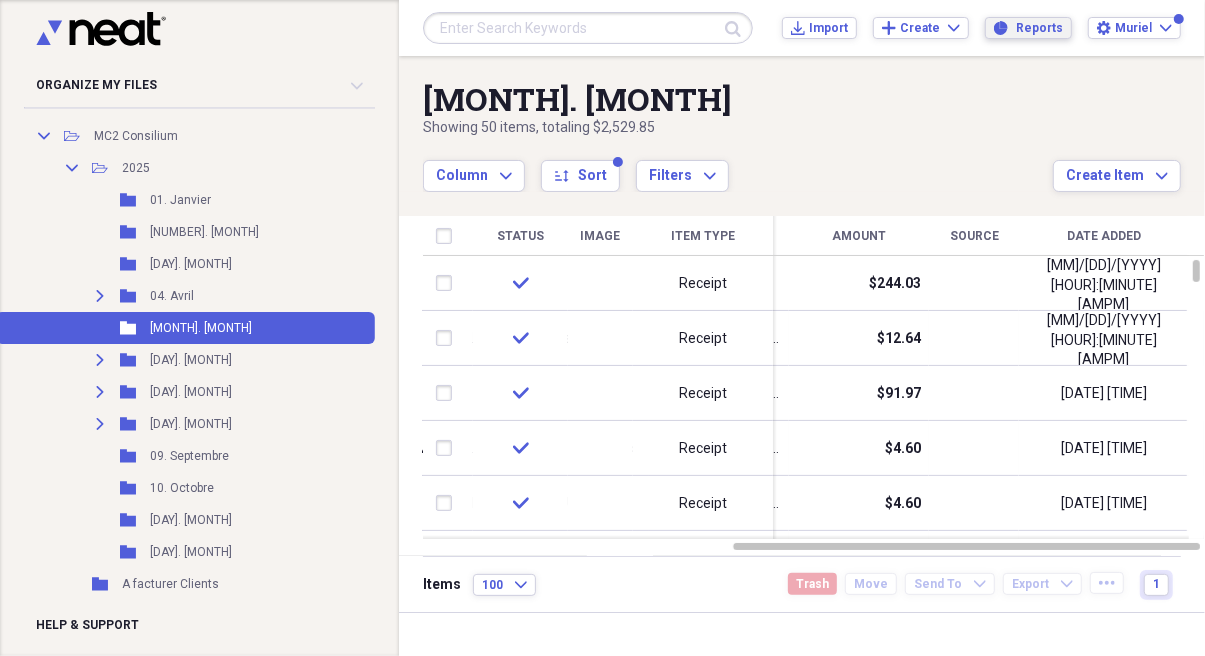 click on "Reports" at bounding box center (1039, 28) 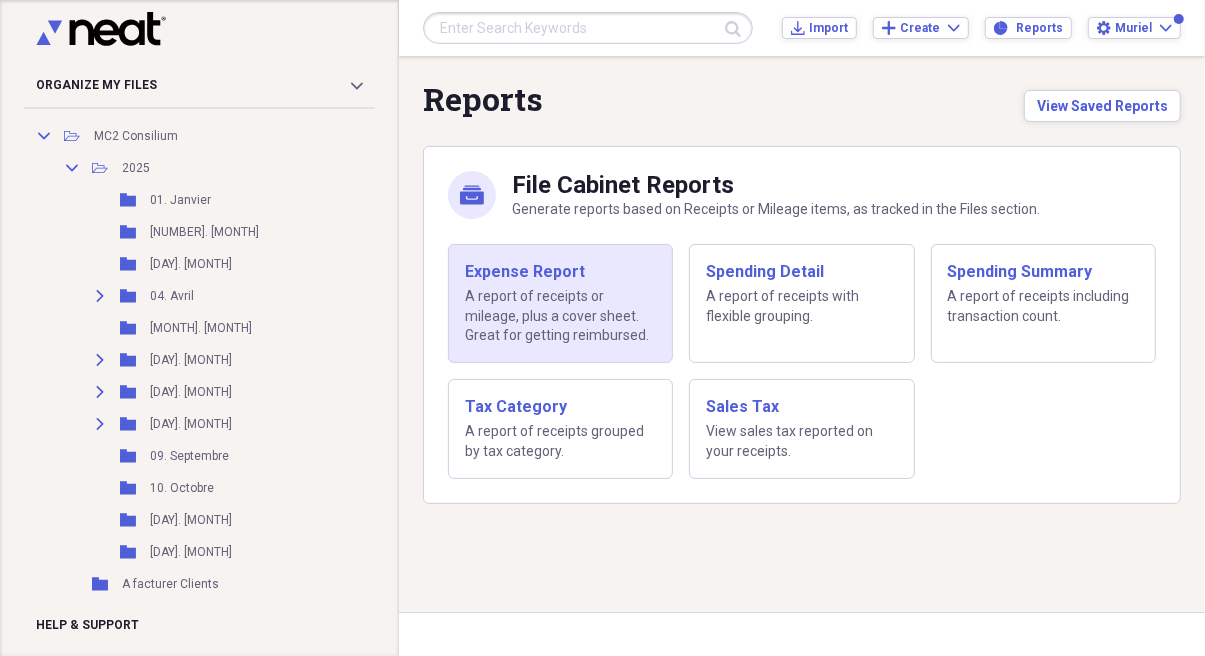 click on "Expense Report" at bounding box center (560, 272) 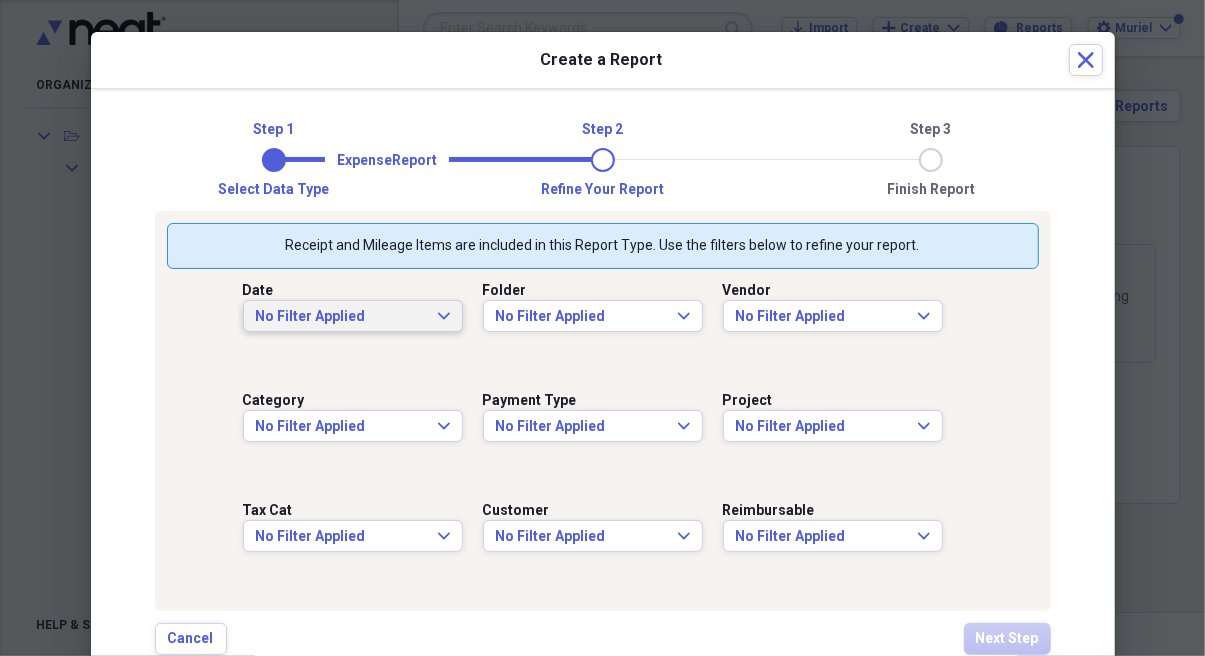 click on "No Filter Applied" at bounding box center [341, 317] 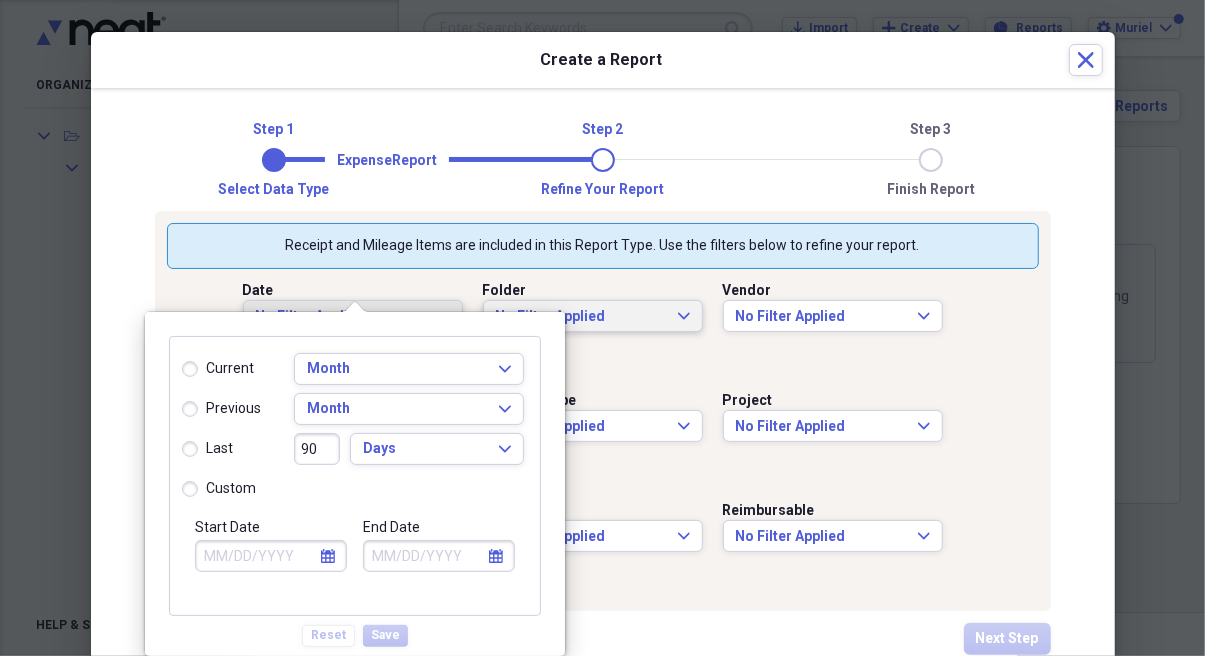 click on "No Filter Applied Expand" at bounding box center (593, 317) 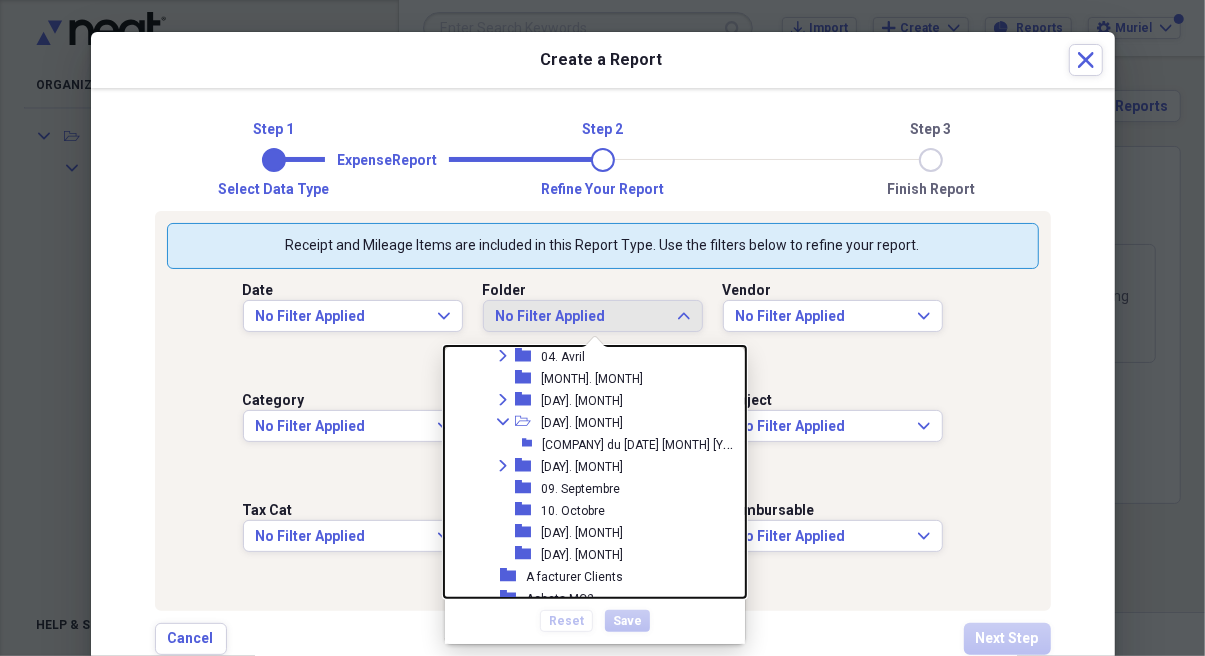 scroll, scrollTop: 1214, scrollLeft: 0, axis: vertical 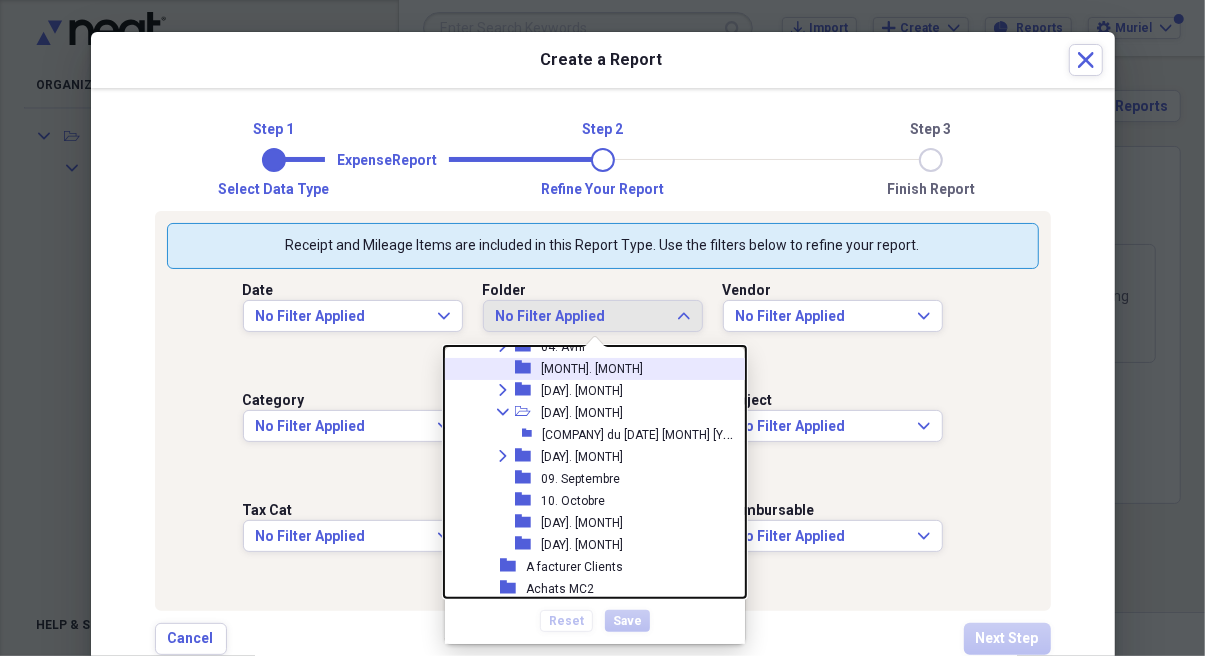 click on "[DAY]. [MONTH]" at bounding box center [592, 369] 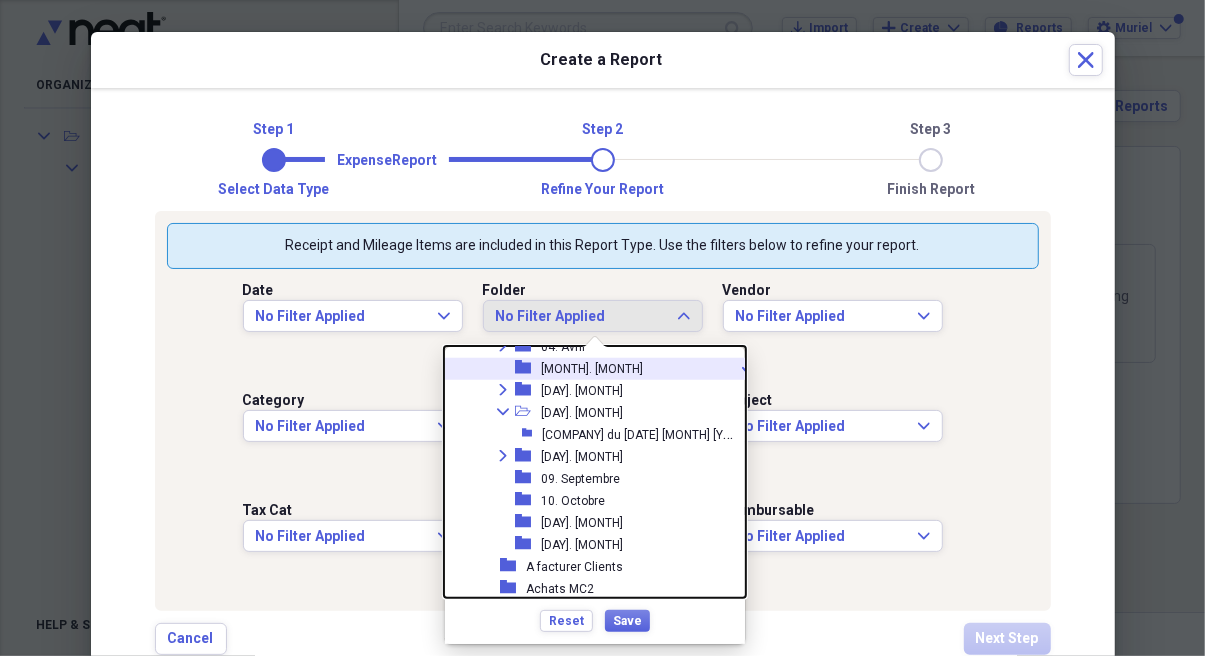 click 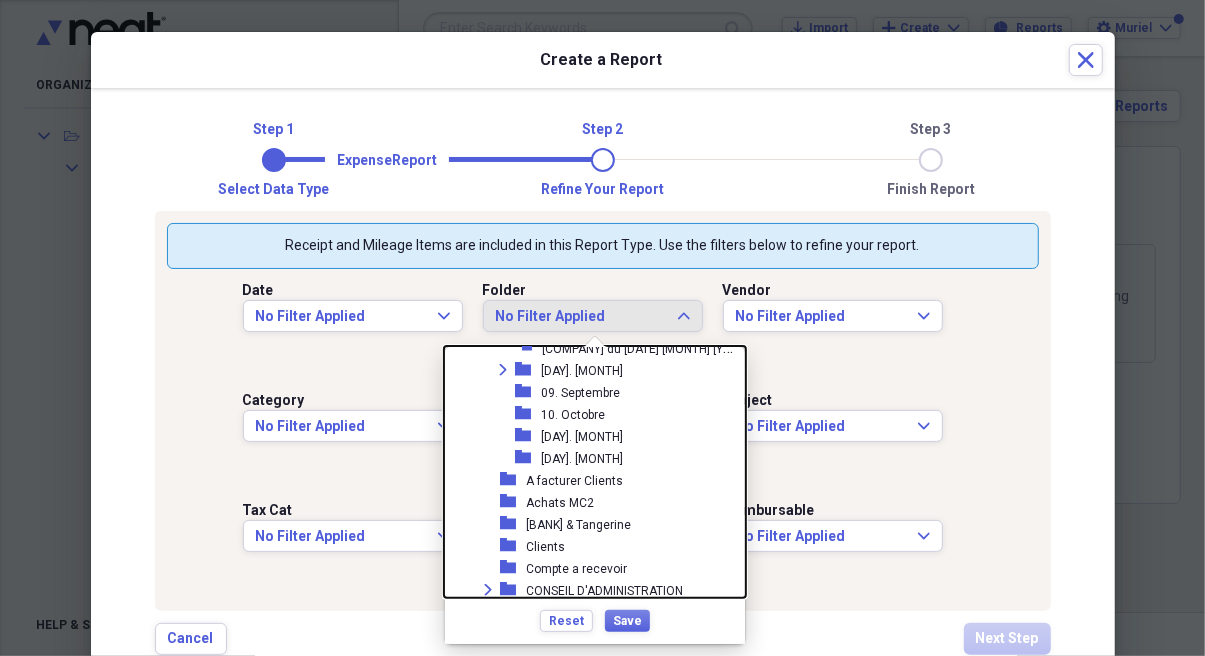 scroll, scrollTop: 1166, scrollLeft: 0, axis: vertical 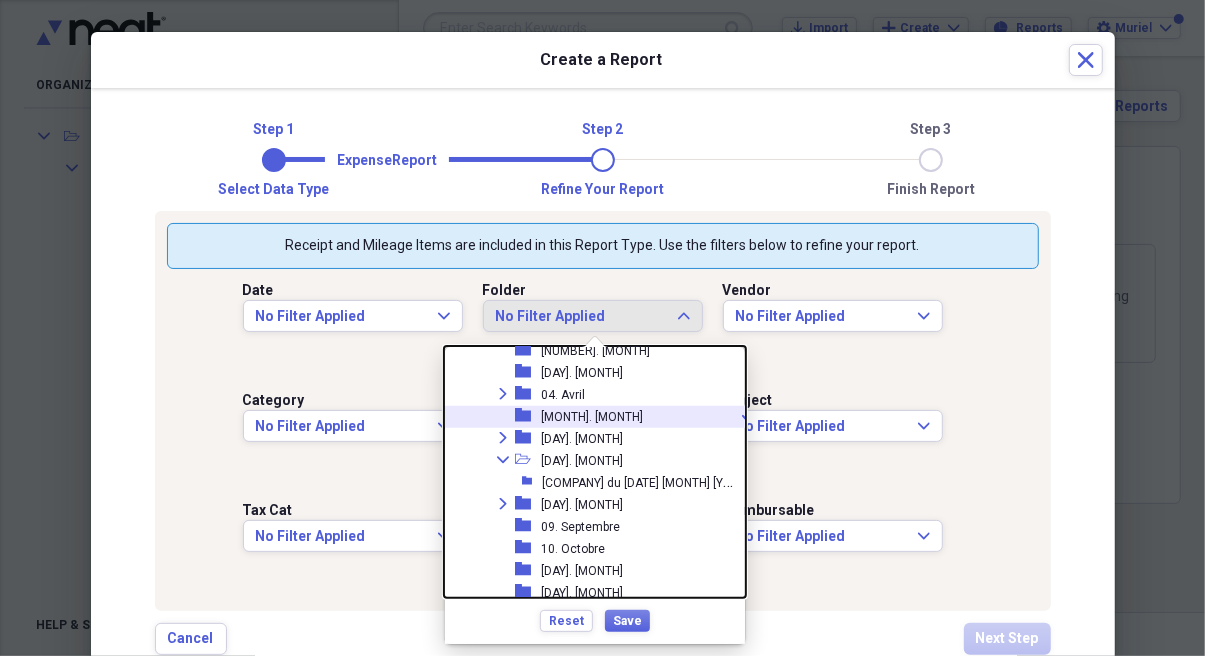 click on "folder 05. Mai   check" at bounding box center (594, 417) 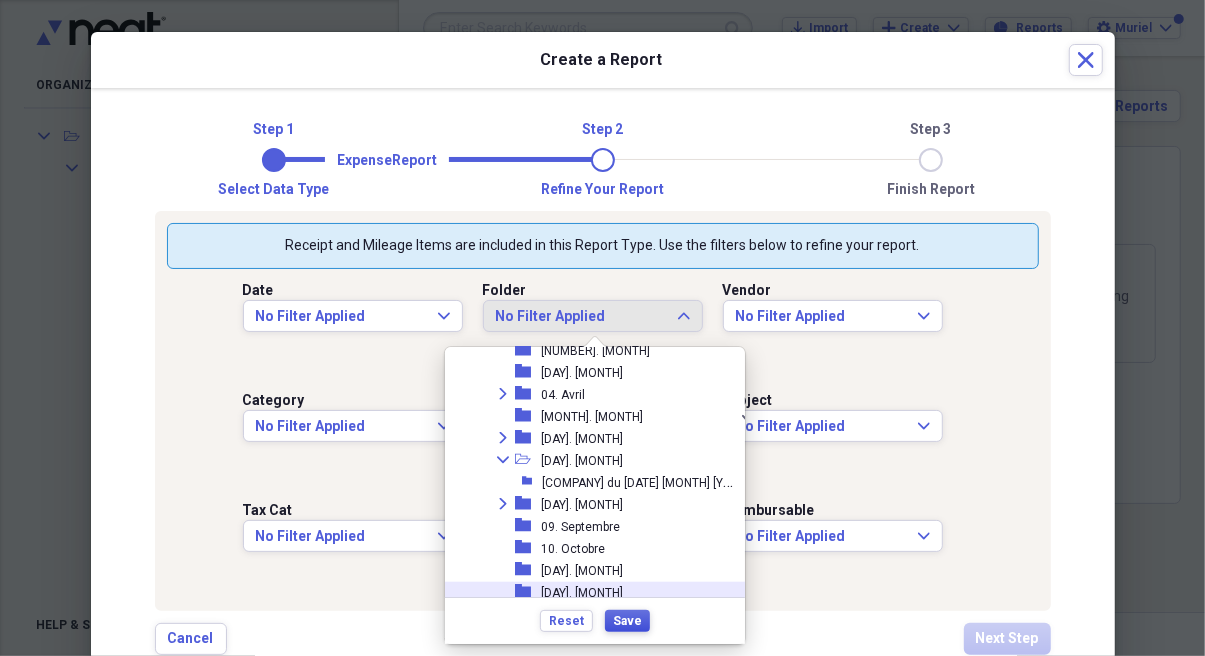 click on "Save" at bounding box center [627, 621] 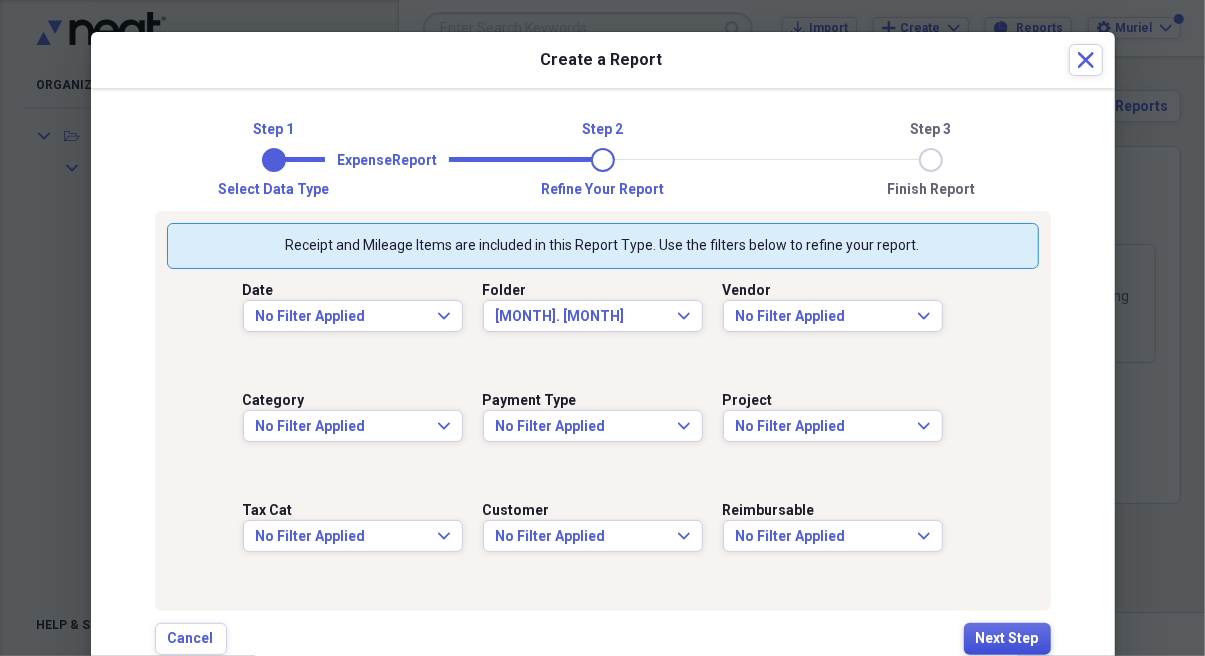 click on "Next Step" at bounding box center (1007, 639) 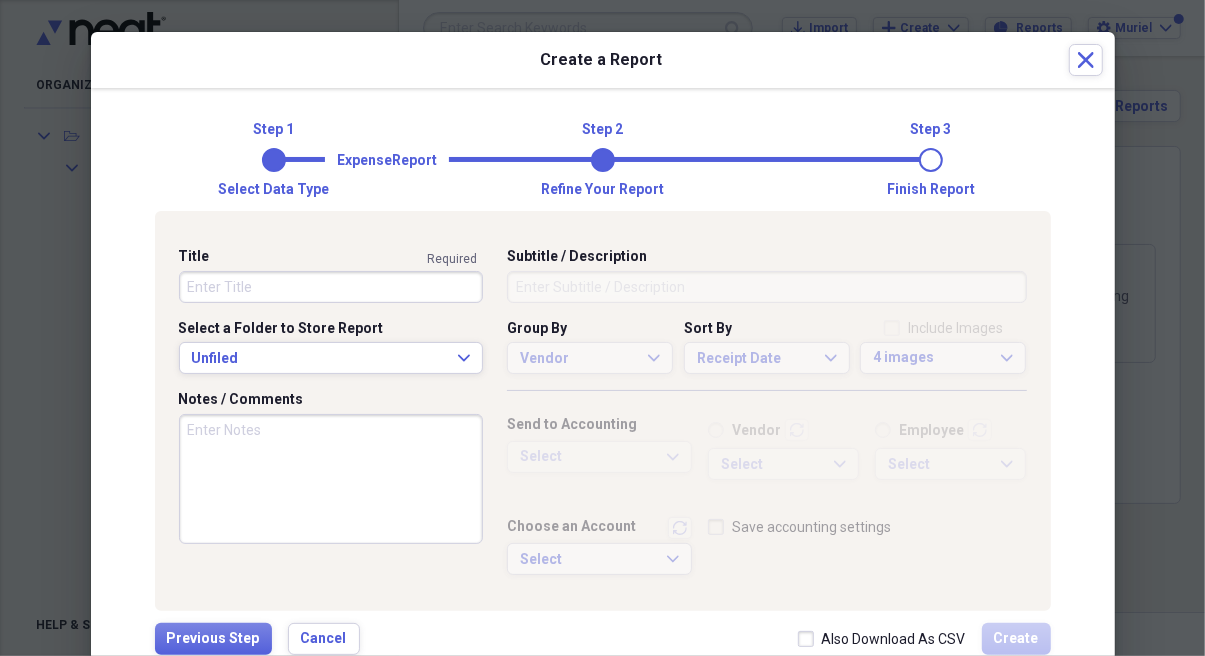 click on "Title" at bounding box center [331, 287] 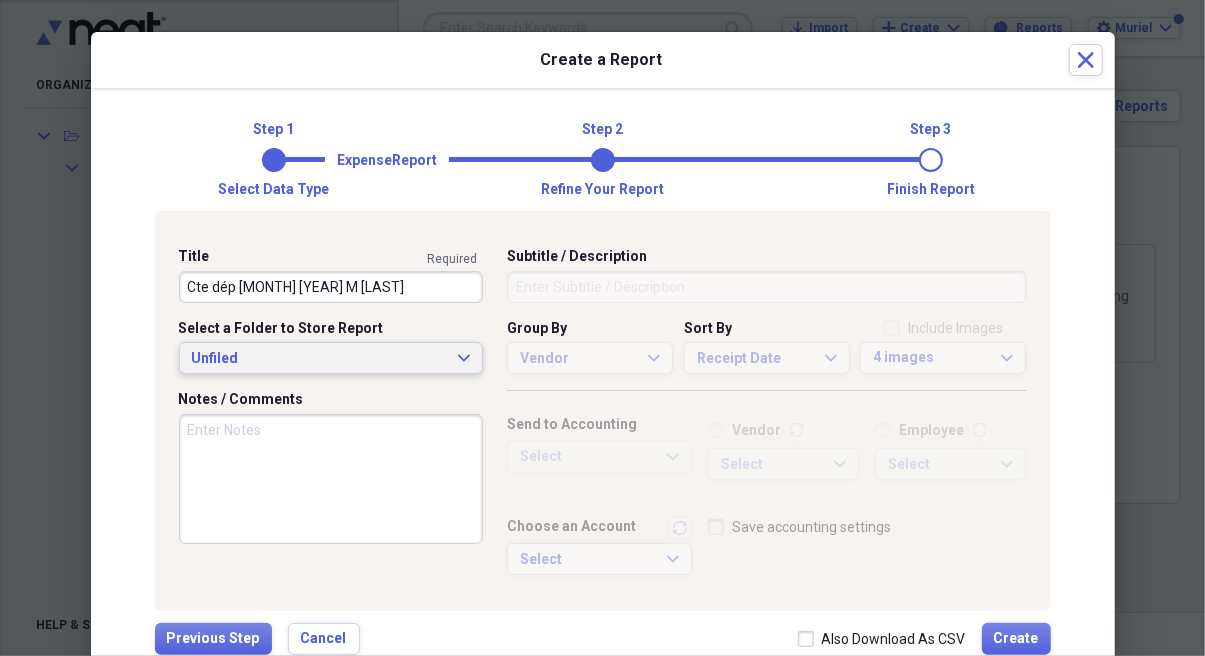 type on "Cte dép Mai 2025 M McGrath" 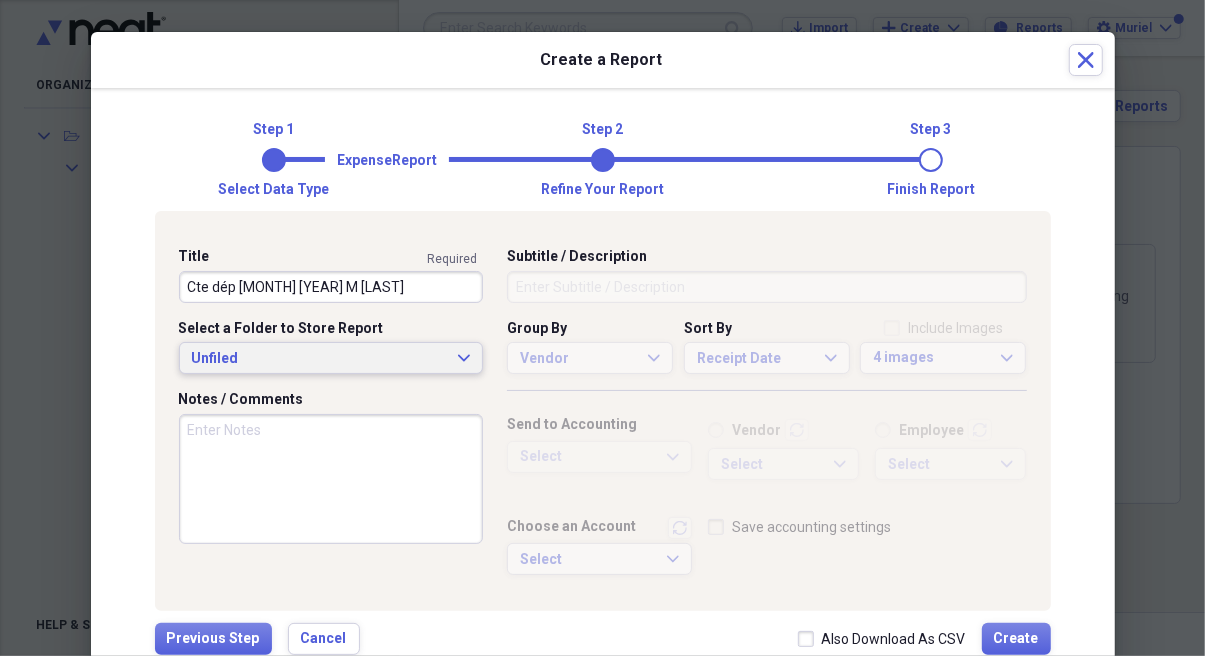 click on "Unfiled" at bounding box center [319, 359] 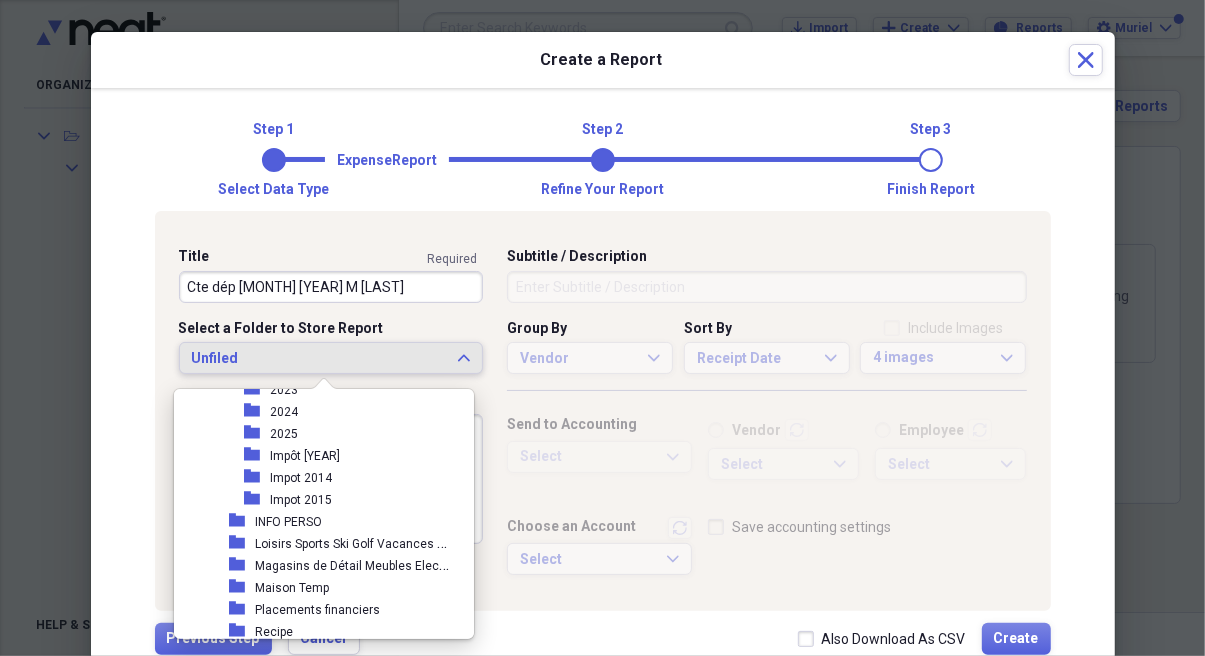 scroll, scrollTop: 1080, scrollLeft: 0, axis: vertical 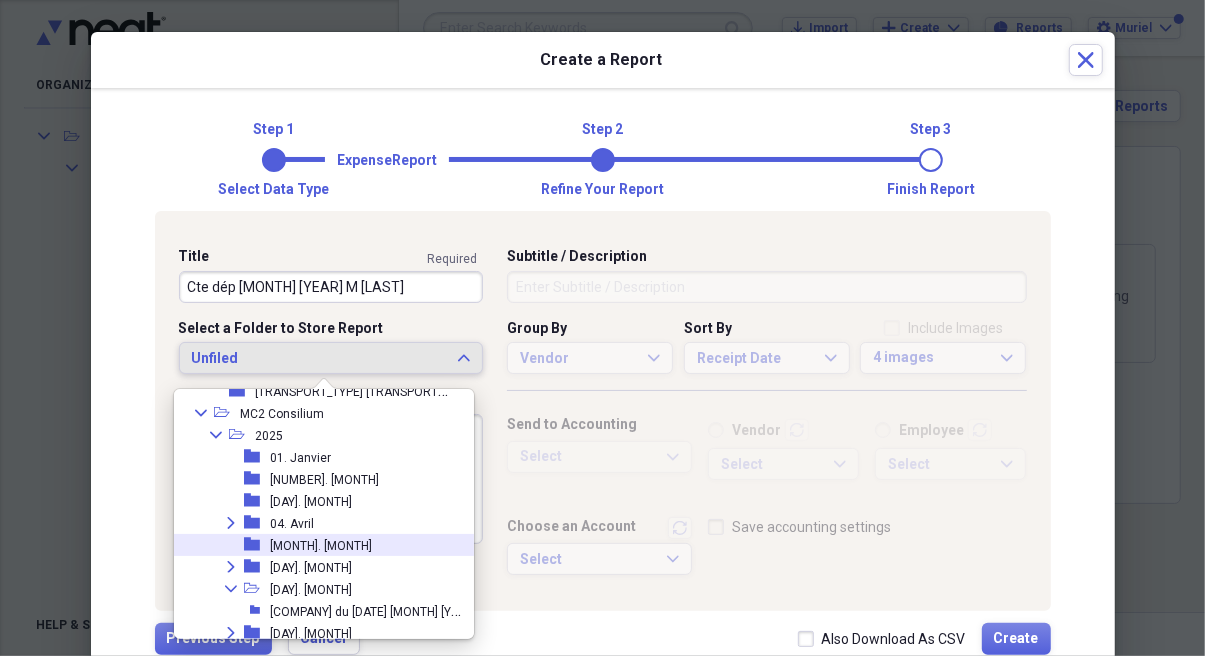 click on "folder 05. Mai" at bounding box center [323, 545] 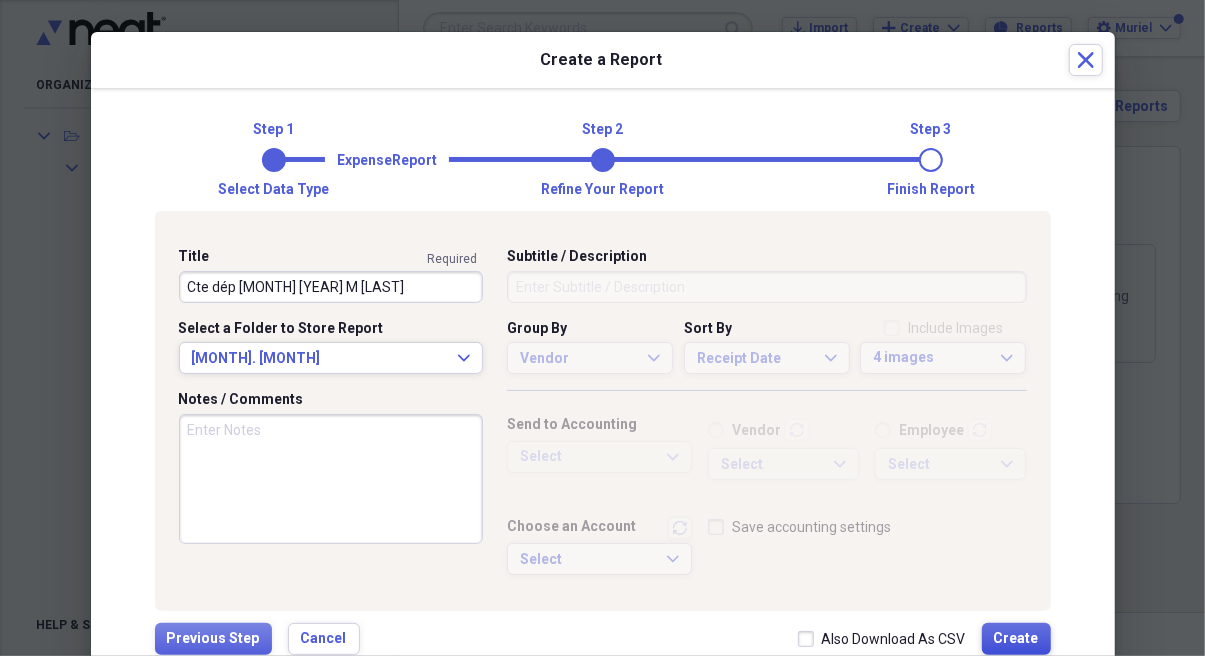 click on "Create" at bounding box center (1016, 639) 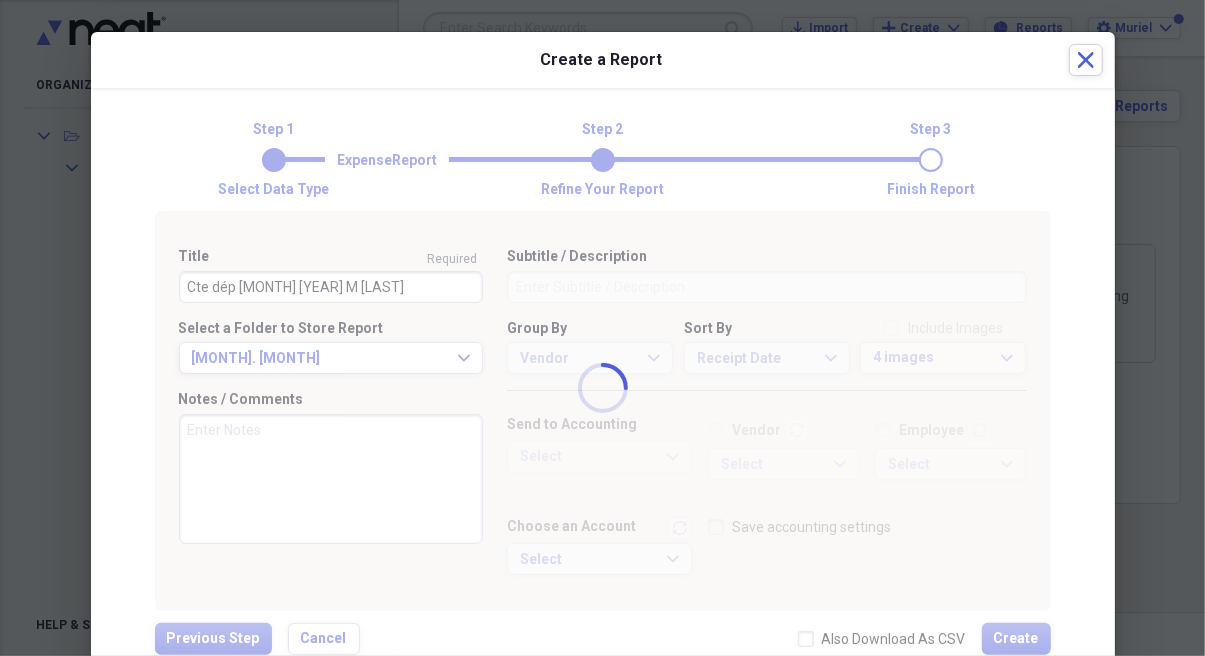type 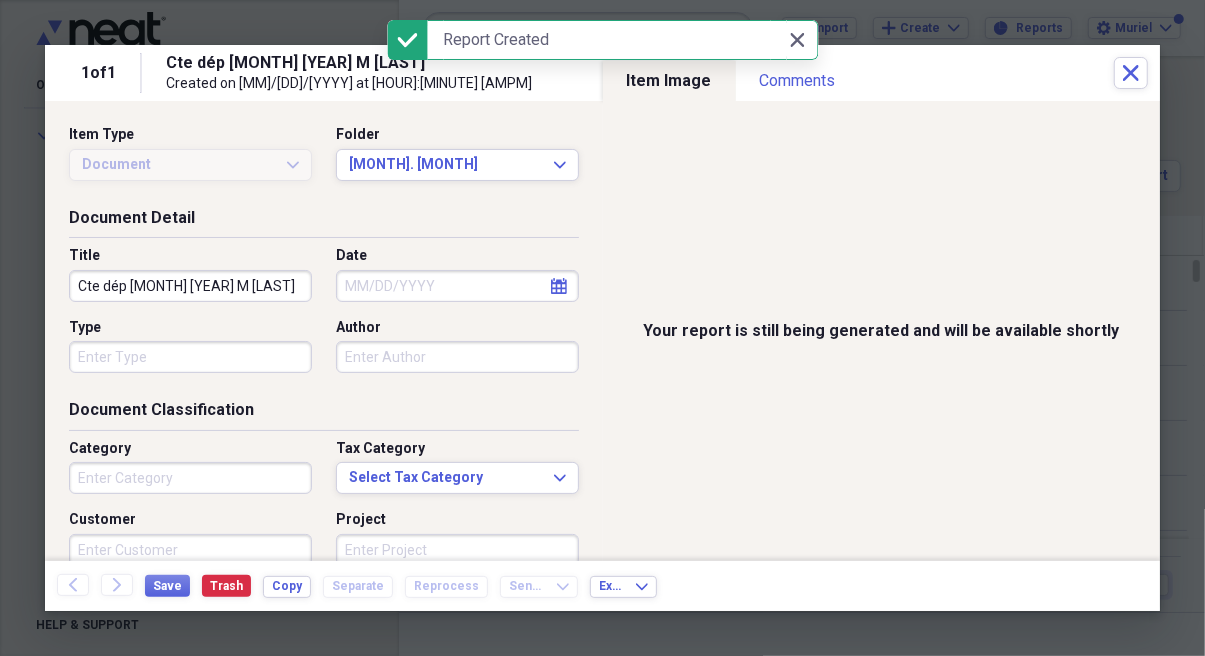 select on "7" 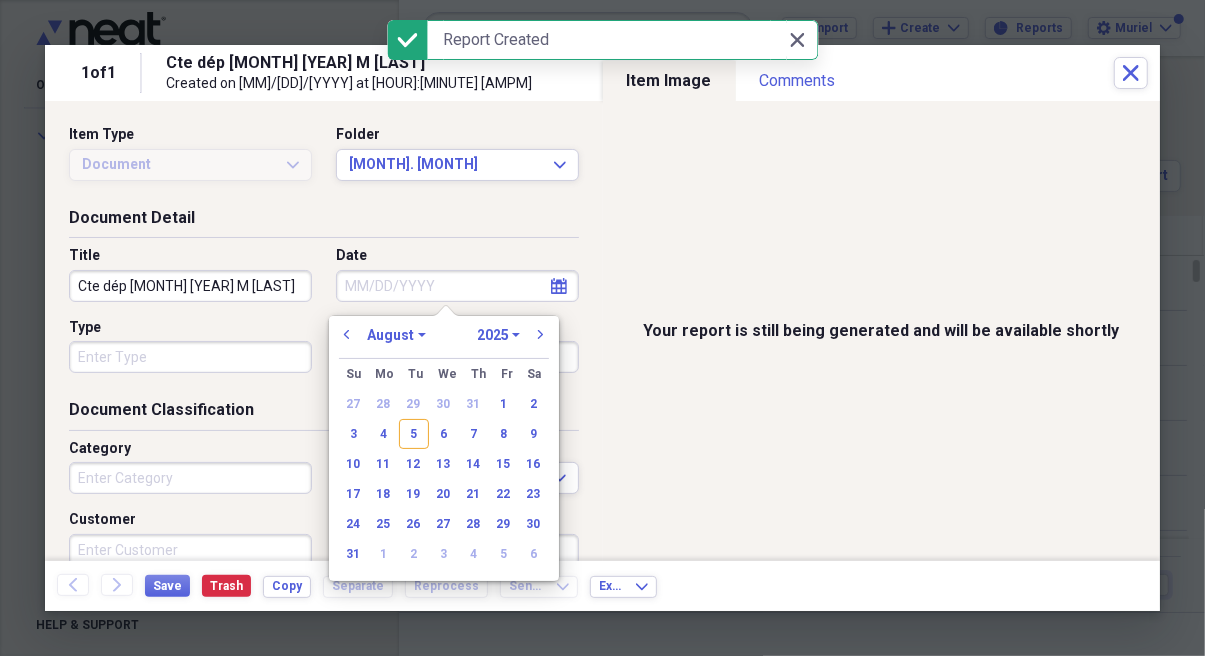 click on "Date" at bounding box center (457, 286) 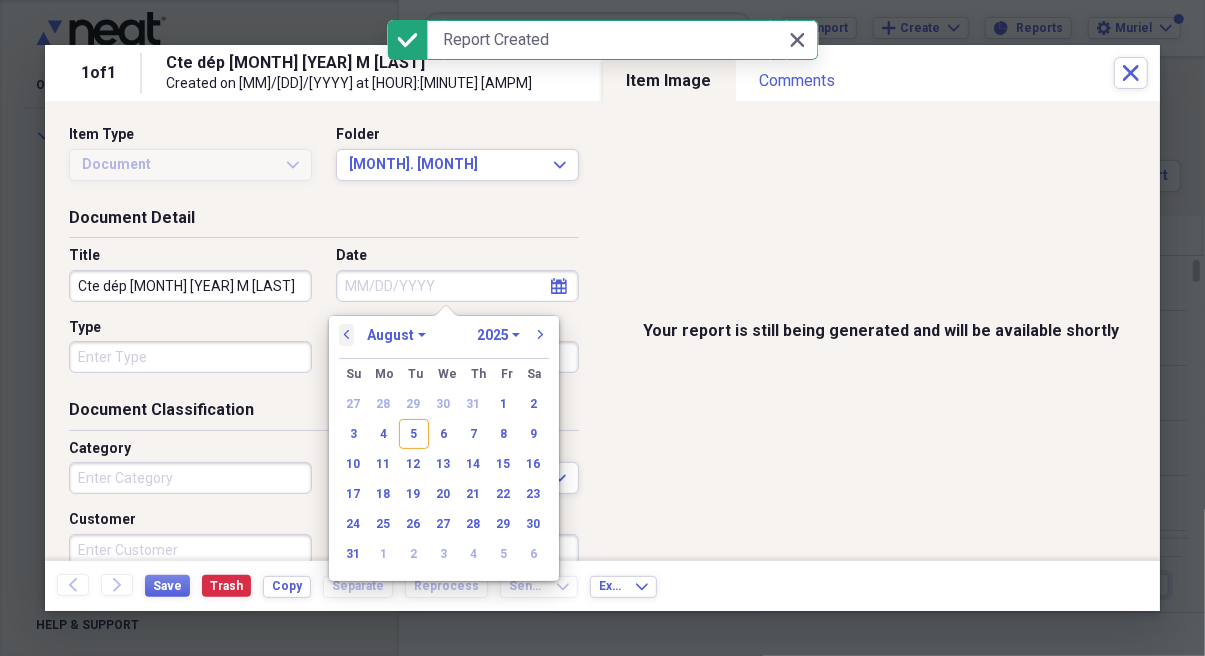click on "previous" at bounding box center [347, 335] 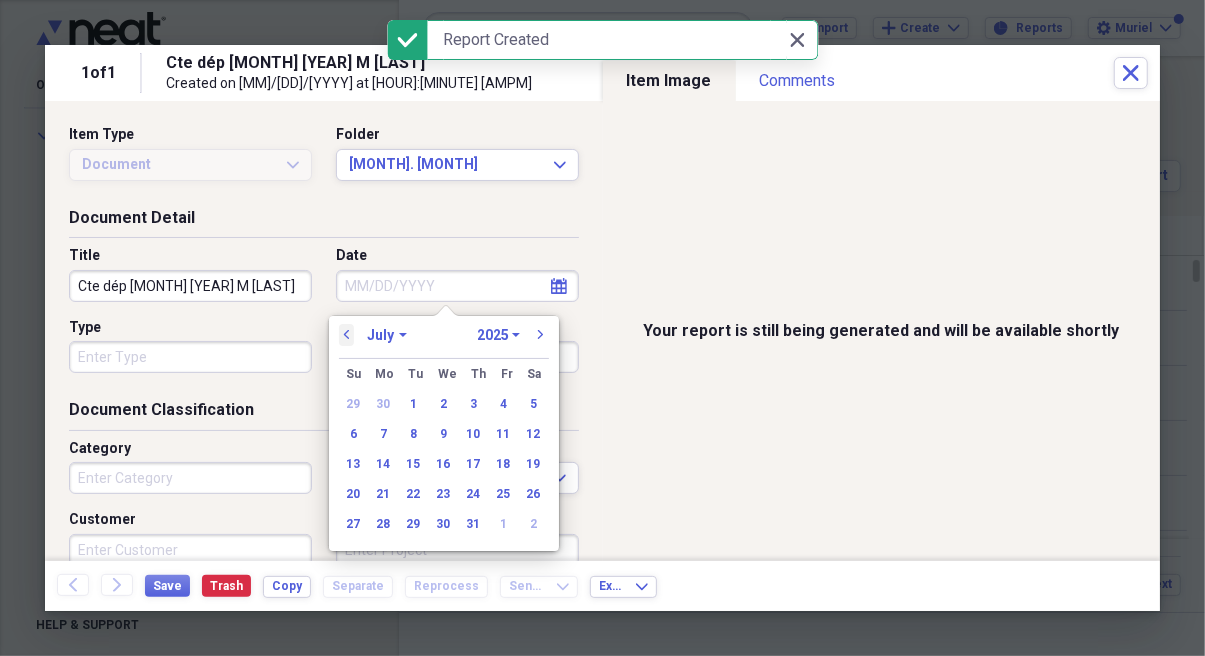 click on "previous" at bounding box center (347, 335) 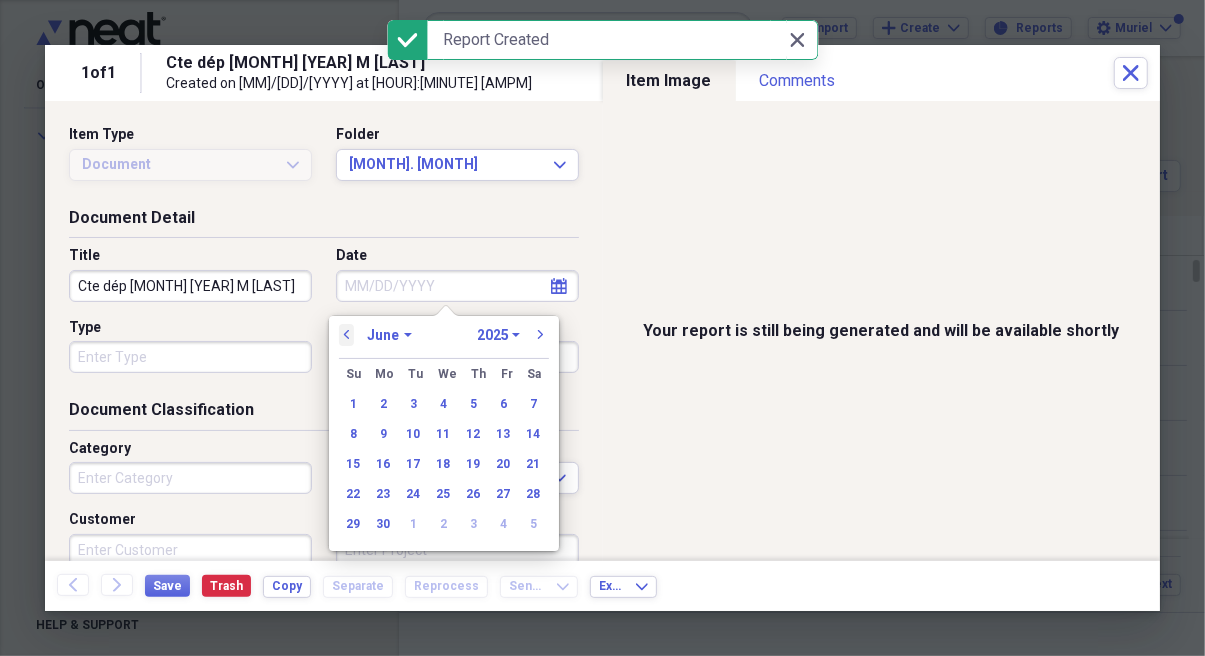 click on "previous" at bounding box center (347, 335) 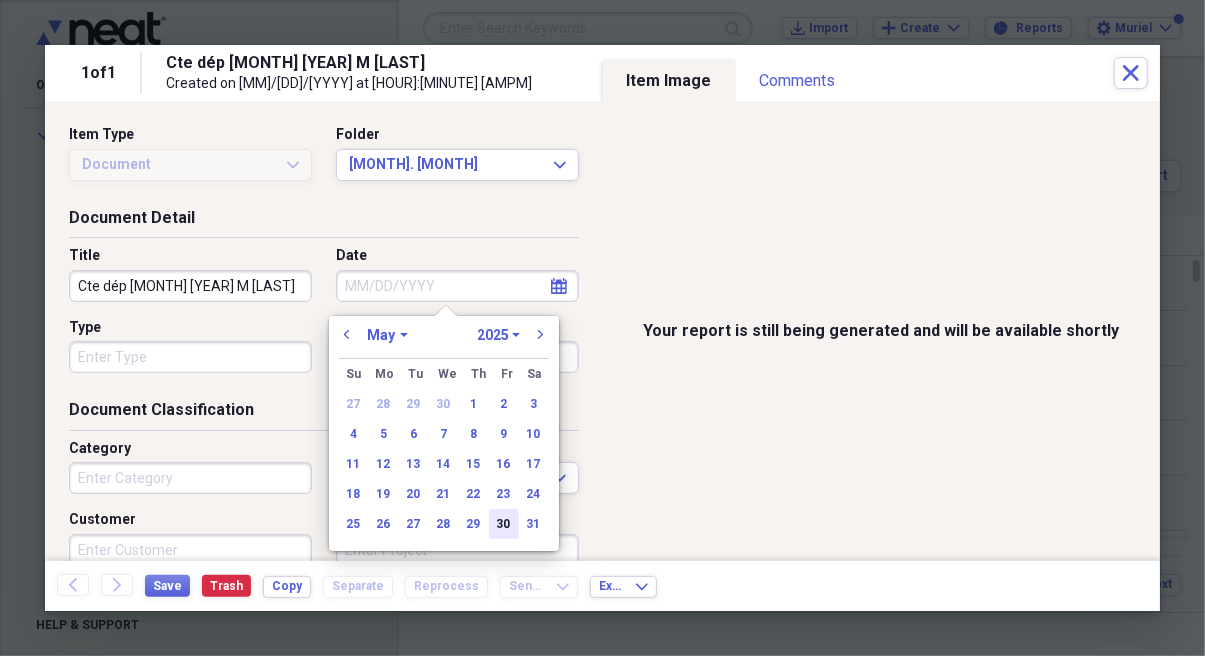click on "30" at bounding box center (504, 524) 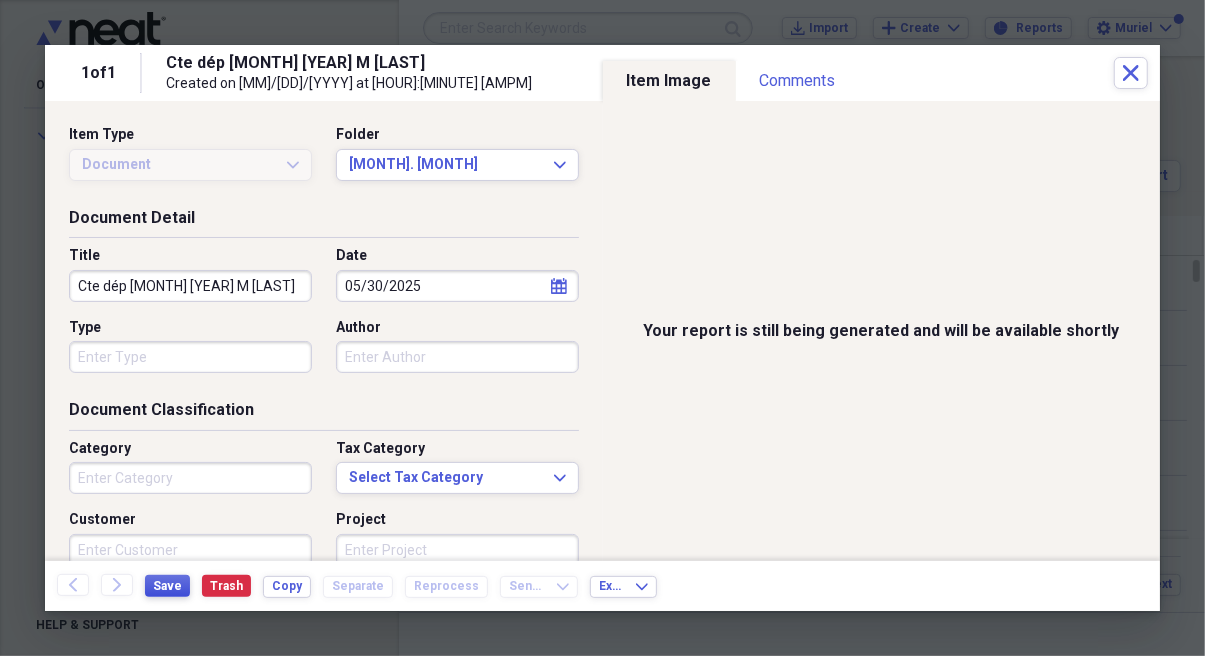 click on "Save" at bounding box center [167, 586] 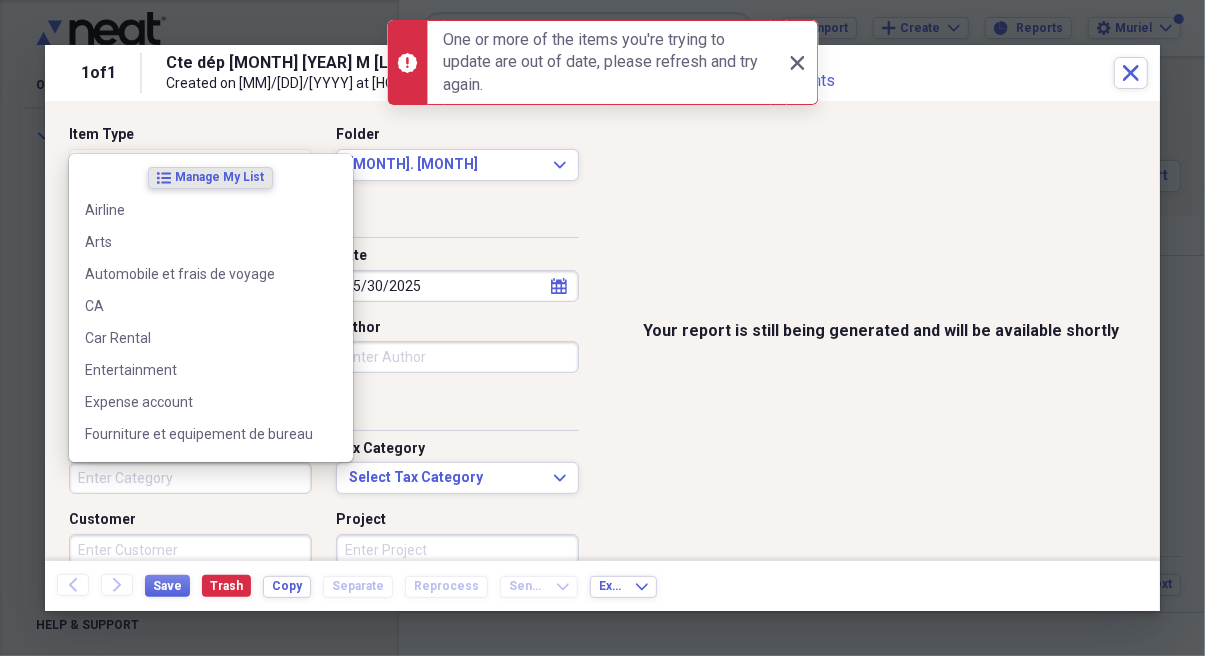 click on "Category" at bounding box center [190, 478] 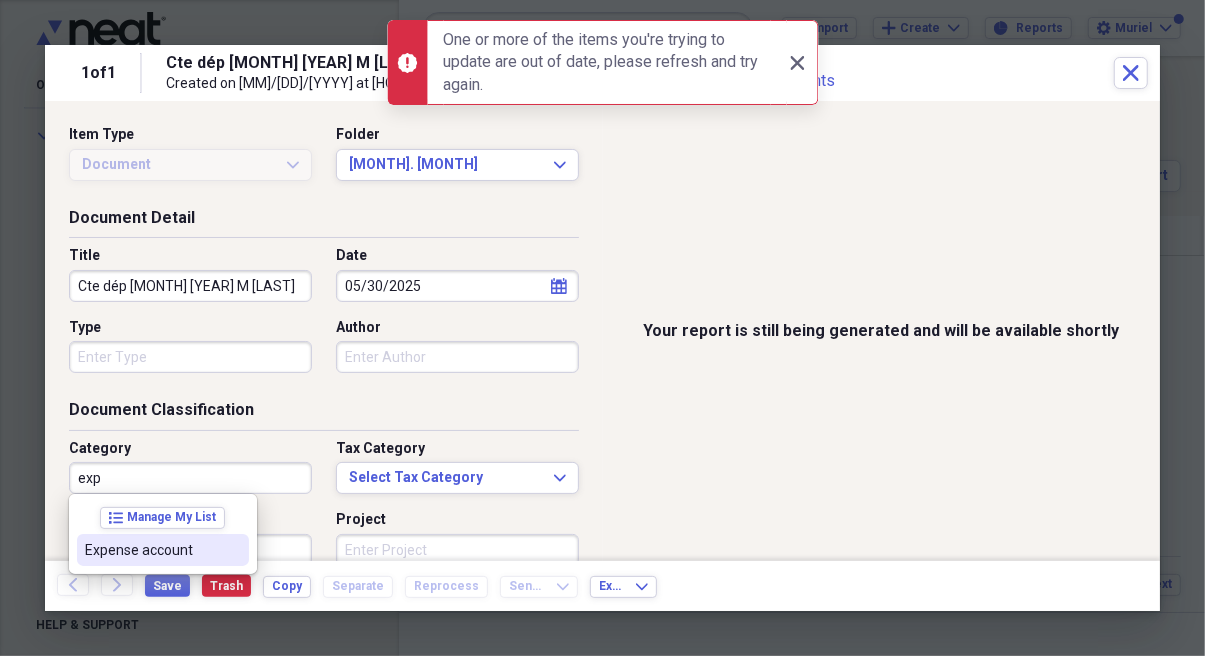 click on "Expense account" at bounding box center [151, 550] 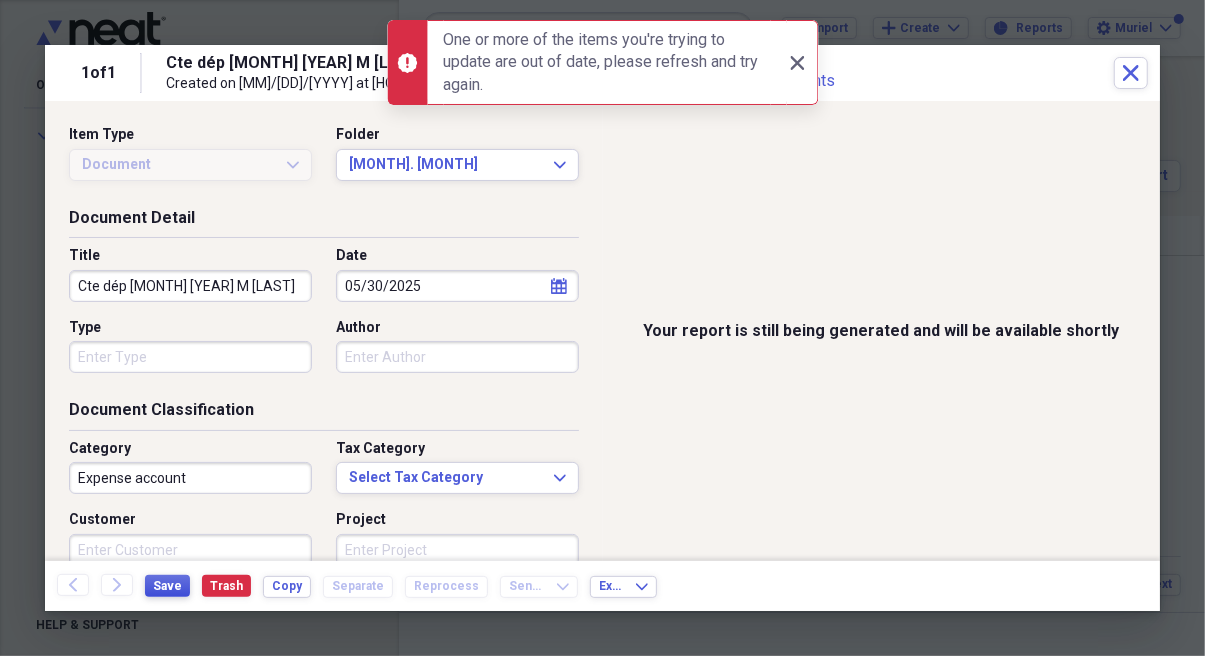 click on "Save" at bounding box center (167, 586) 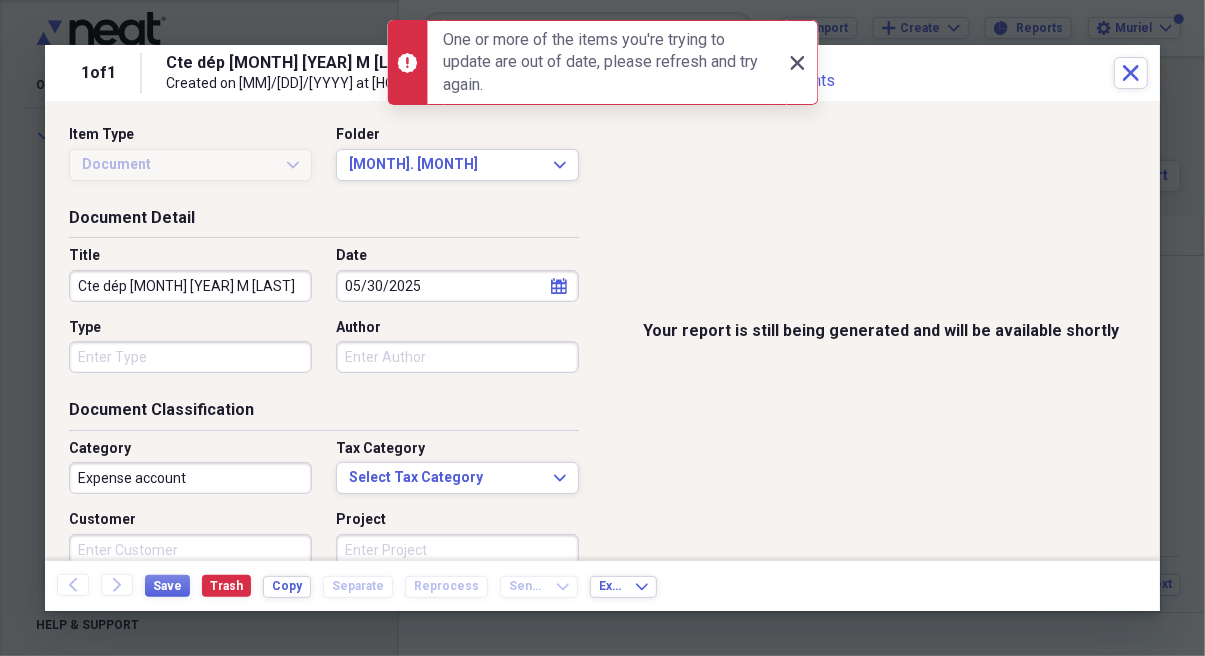 click on "Close" 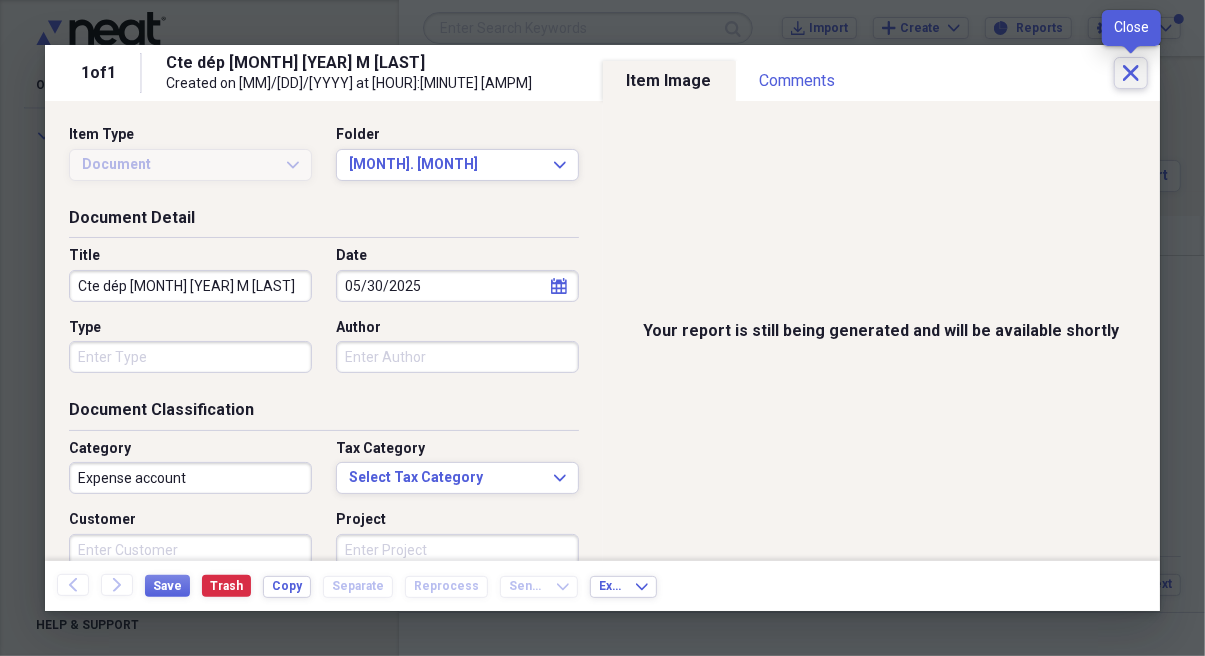 click on "Close" 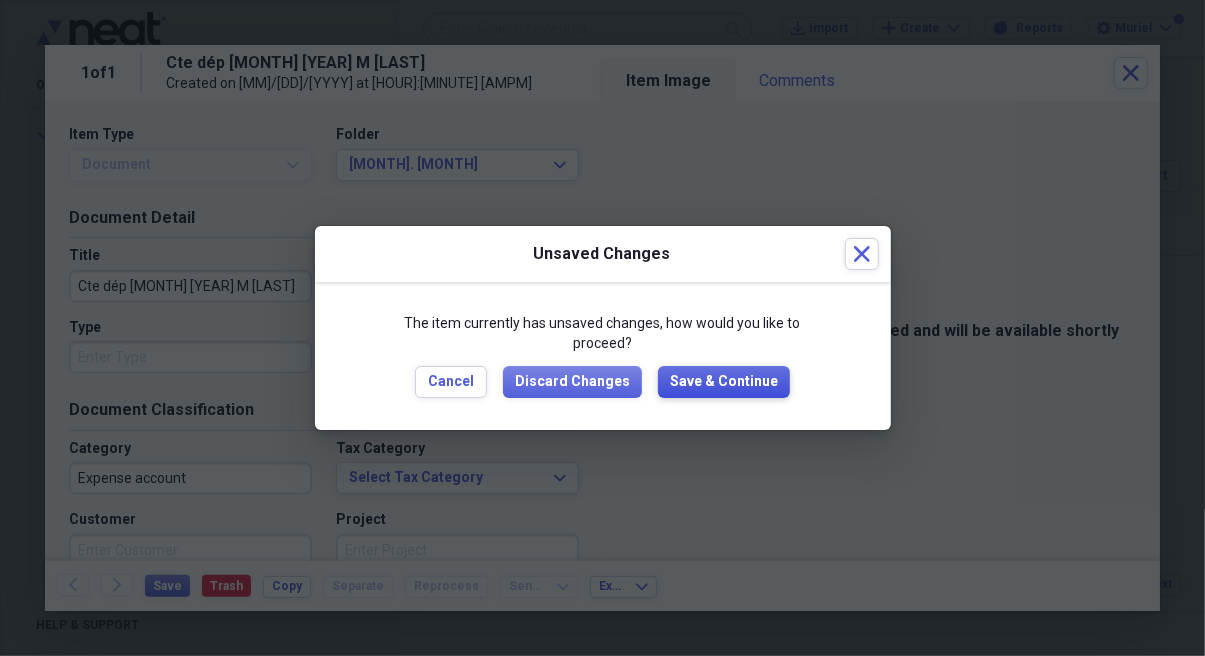 click on "Save & Continue" at bounding box center (724, 382) 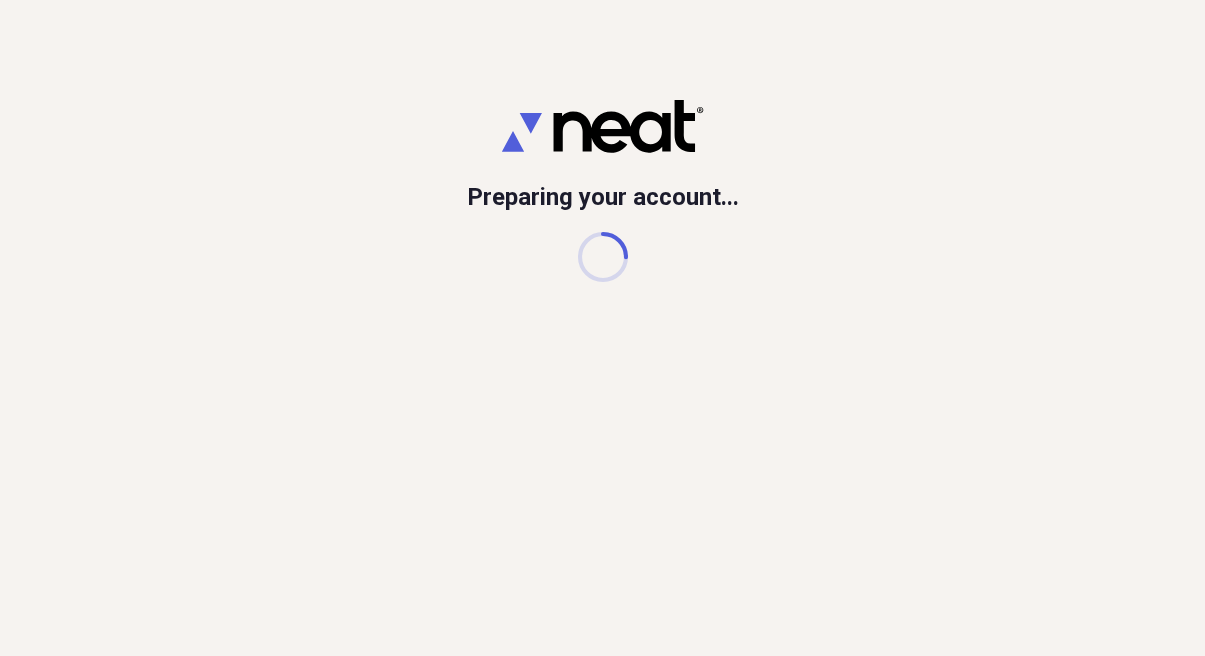 scroll, scrollTop: 0, scrollLeft: 0, axis: both 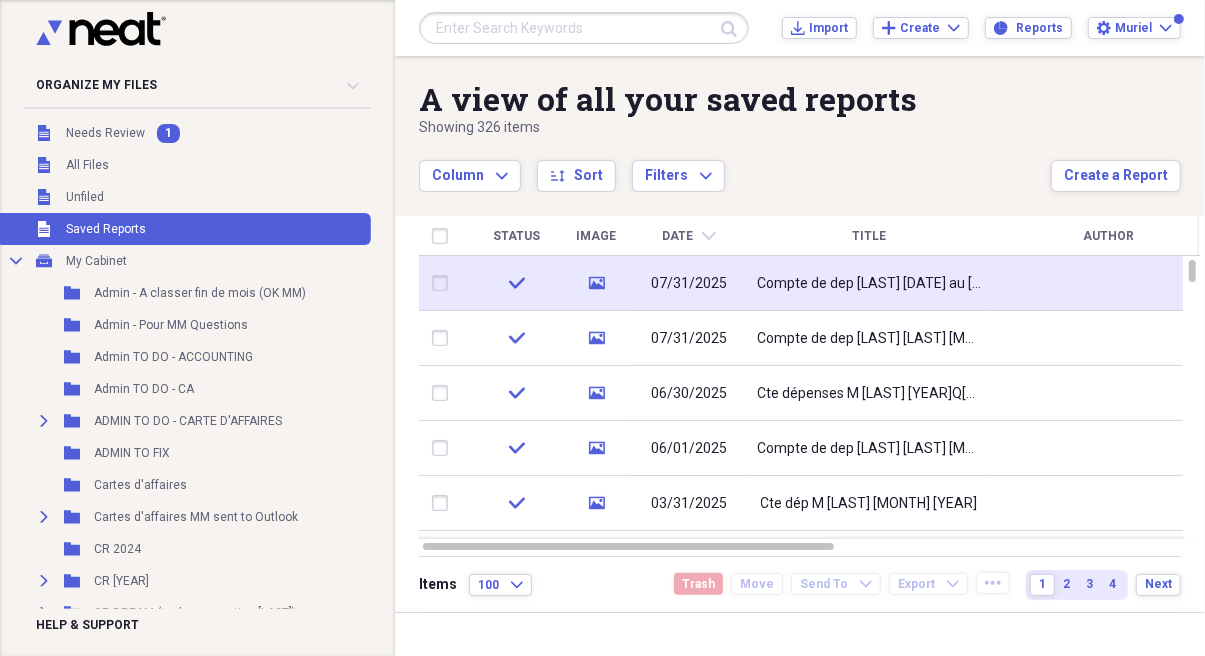 click at bounding box center [444, 283] 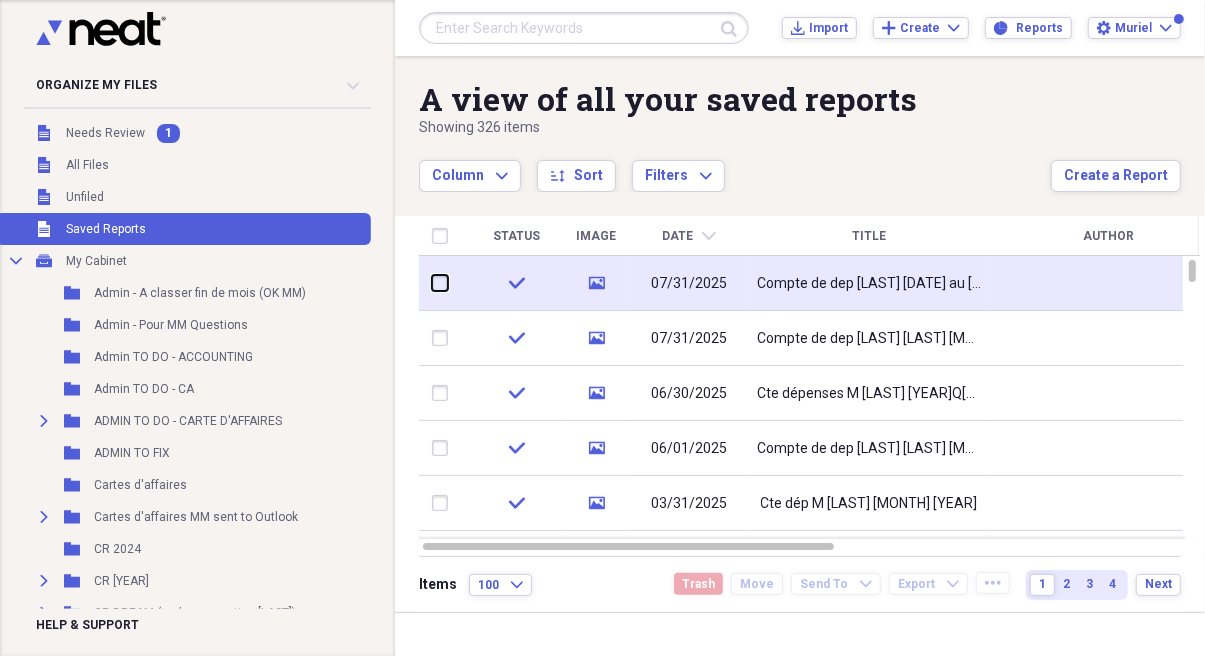 click at bounding box center (432, 283) 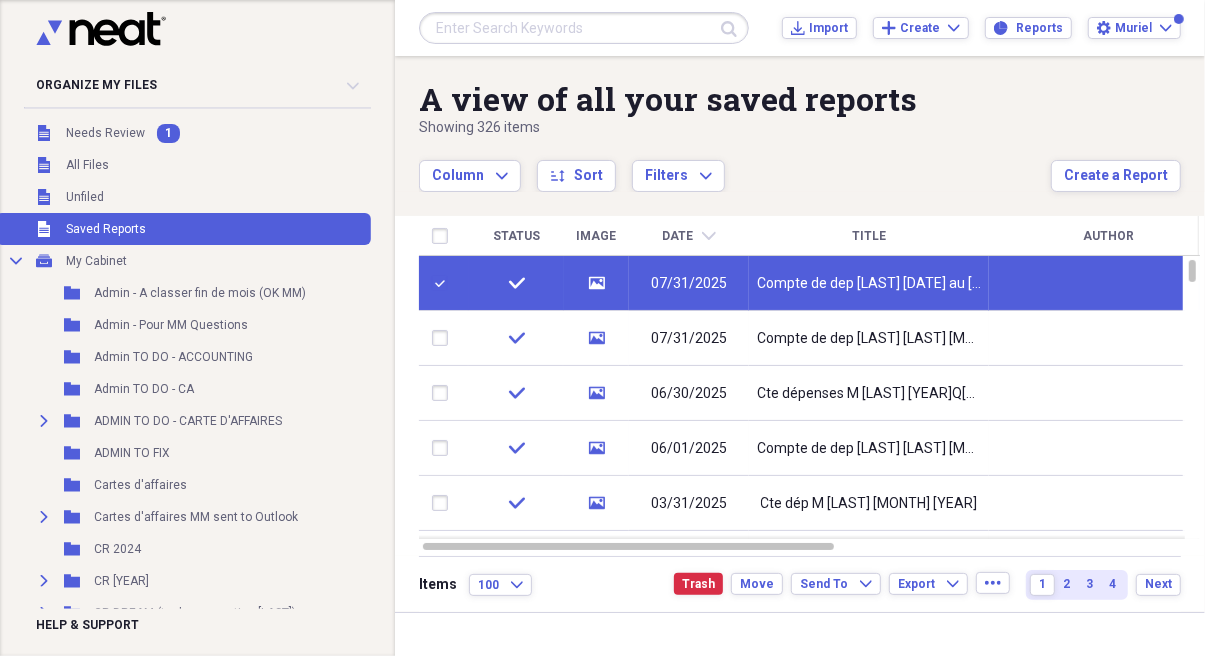 click at bounding box center (444, 283) 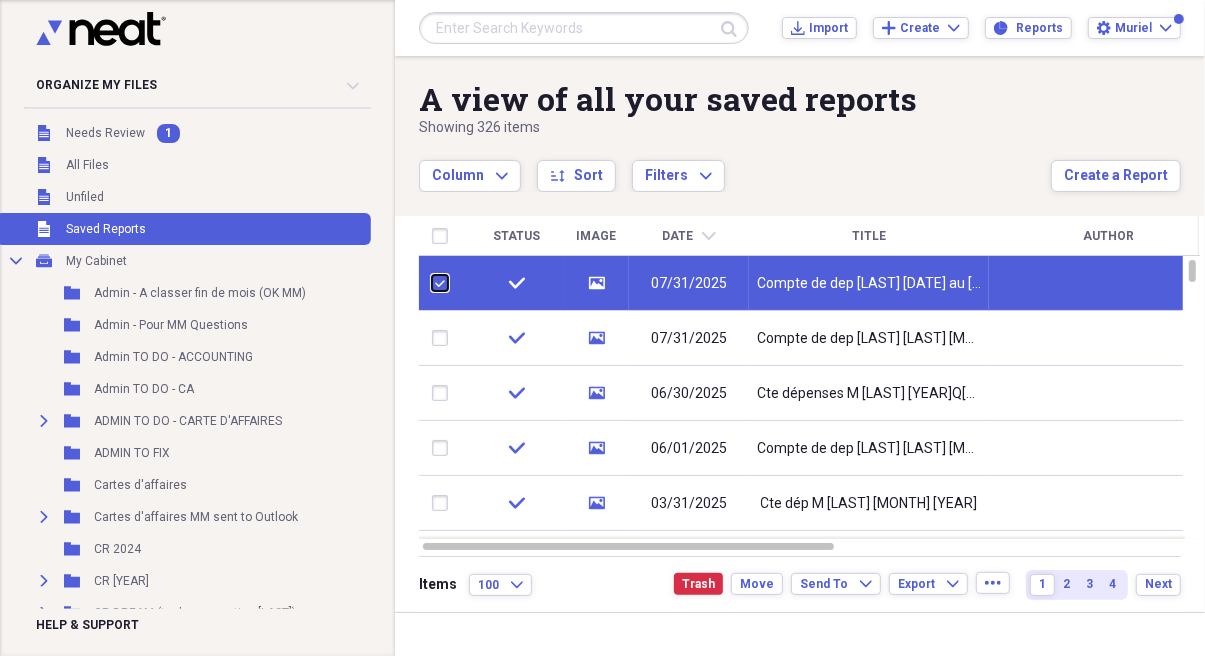 click at bounding box center (432, 283) 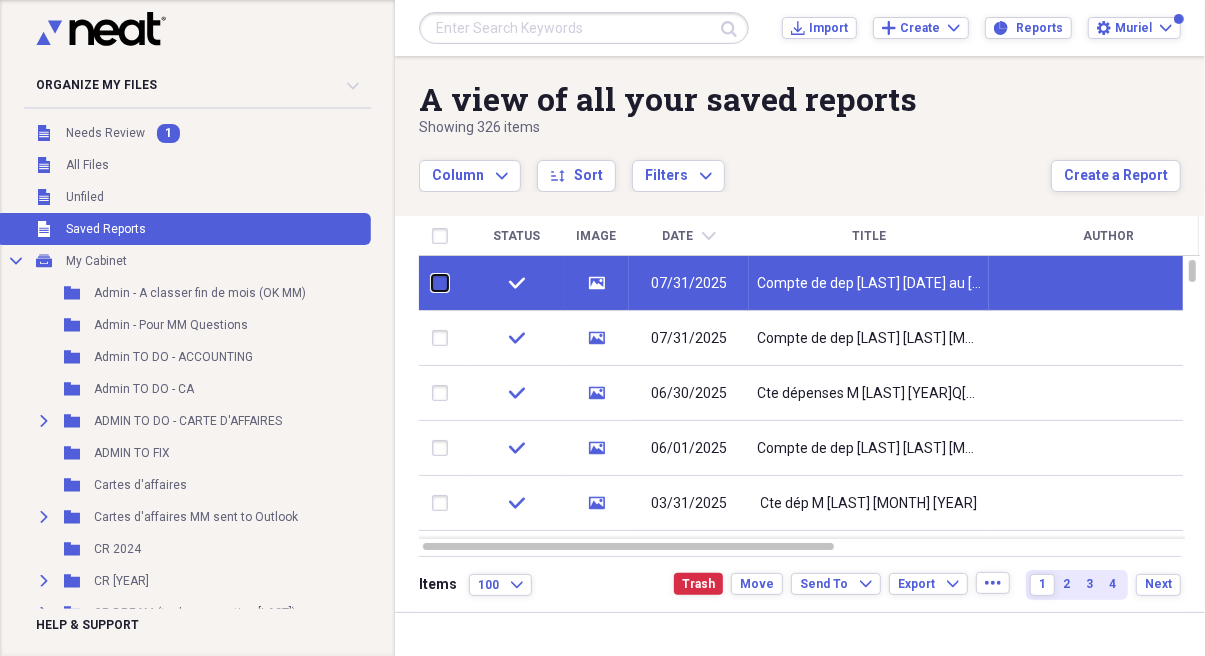 checkbox on "false" 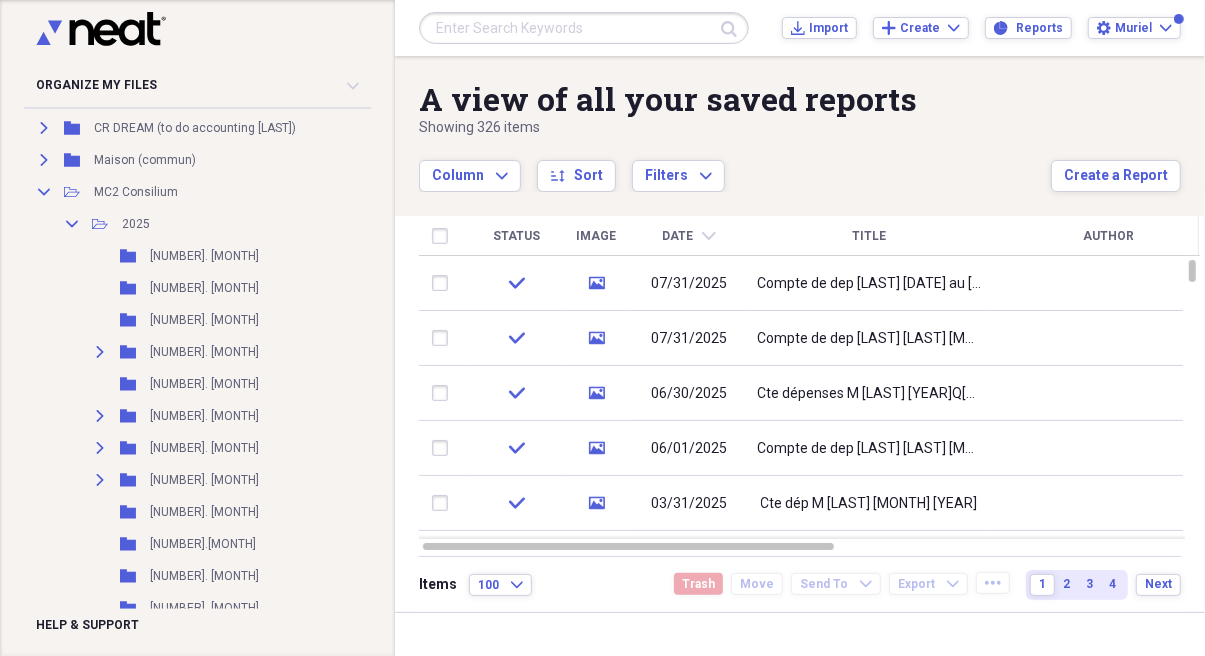 scroll, scrollTop: 470, scrollLeft: 0, axis: vertical 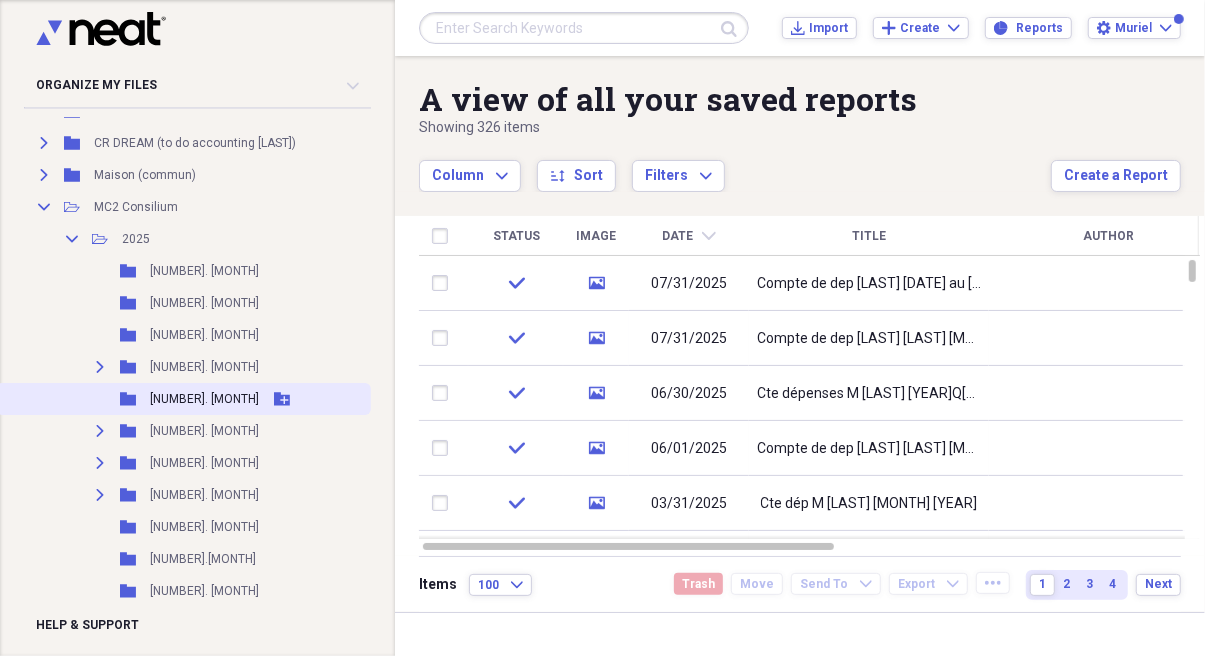 click on "Folder 05. Mai Add Folder" at bounding box center [183, 399] 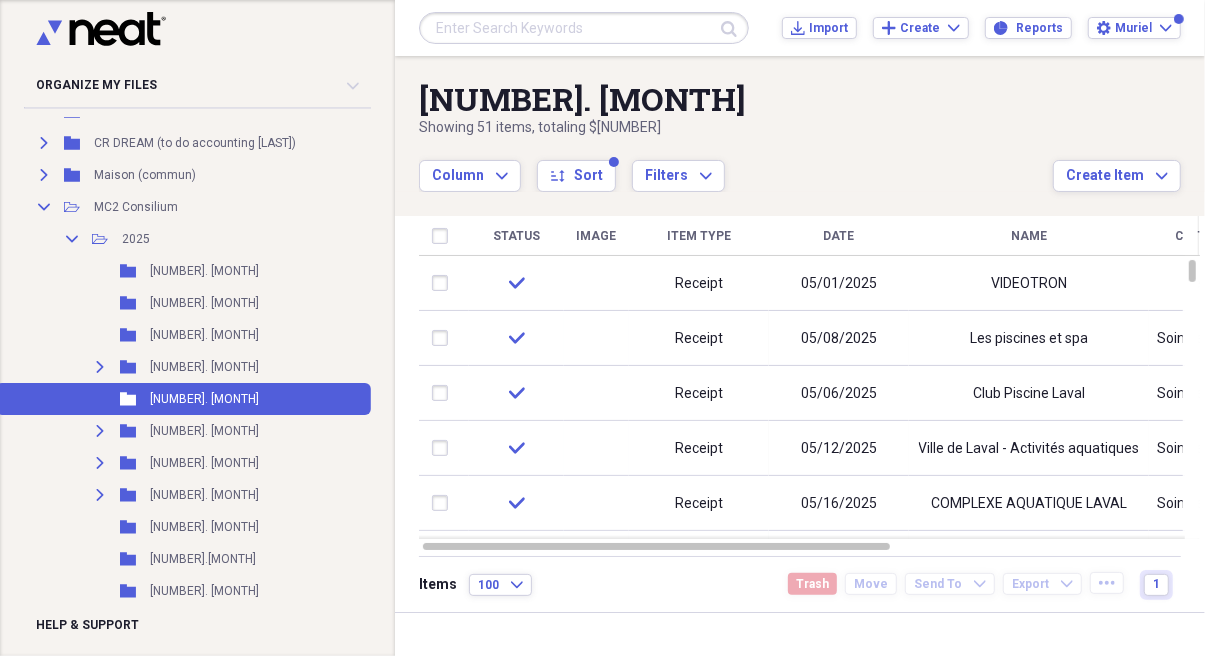 click on "Item Type" at bounding box center (699, 236) 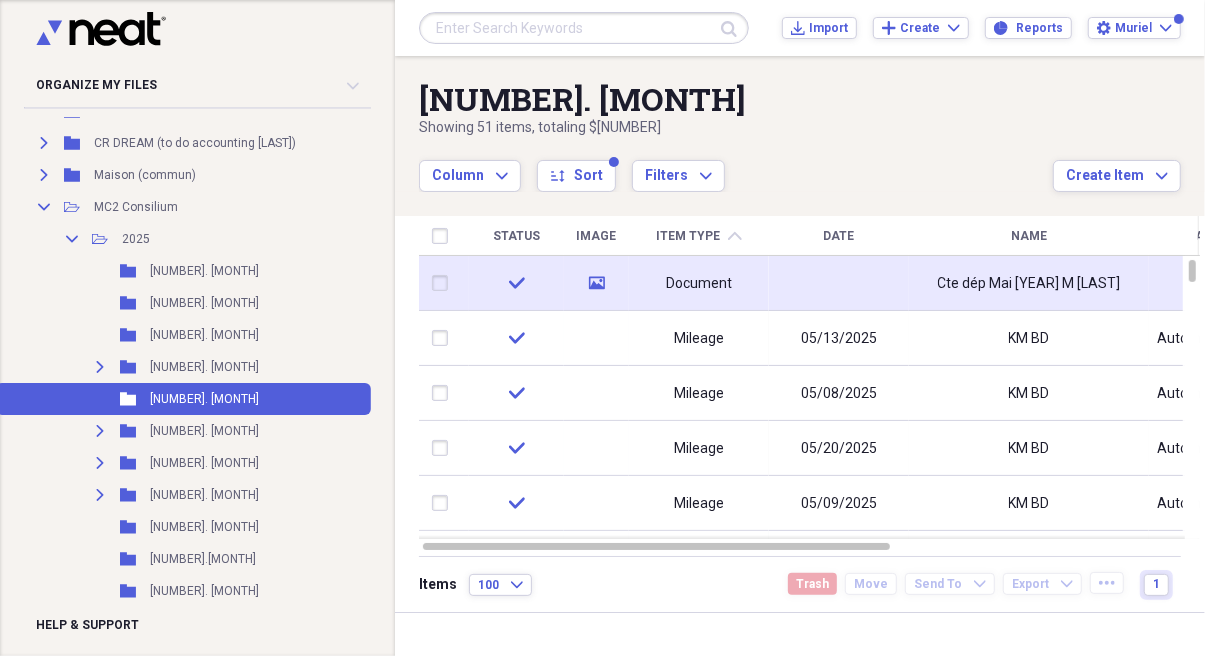 click on "Document" at bounding box center [699, 283] 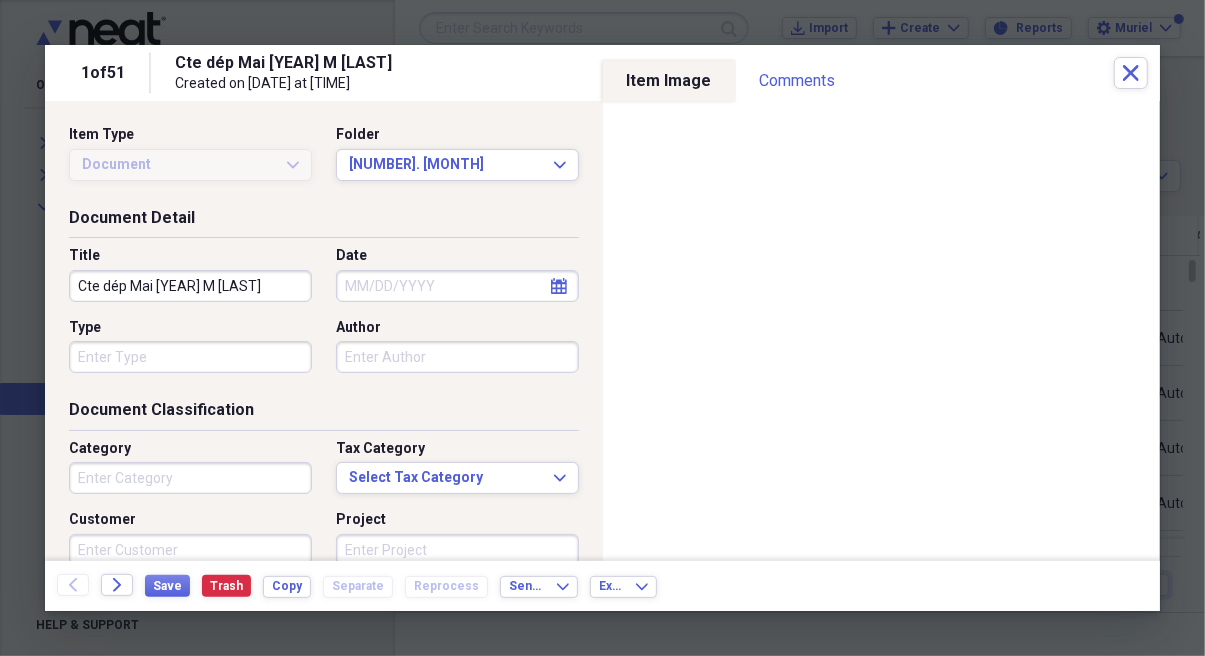 click on "Date" at bounding box center [457, 286] 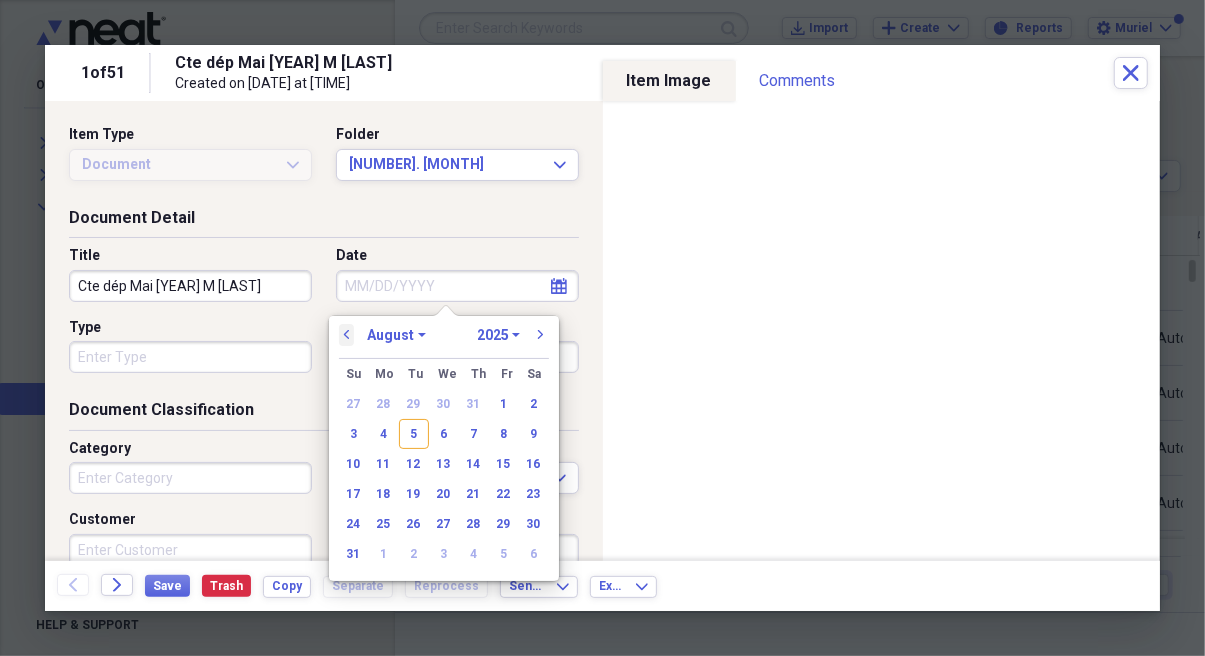 click on "previous" at bounding box center [347, 335] 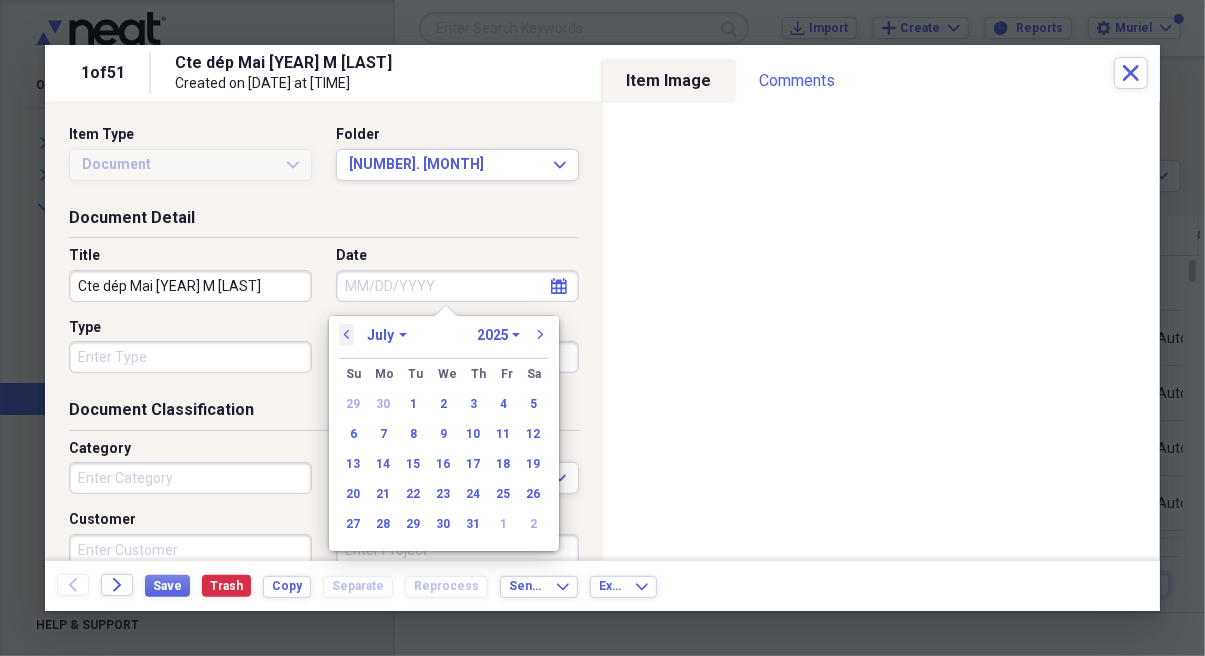 click on "previous" at bounding box center (347, 335) 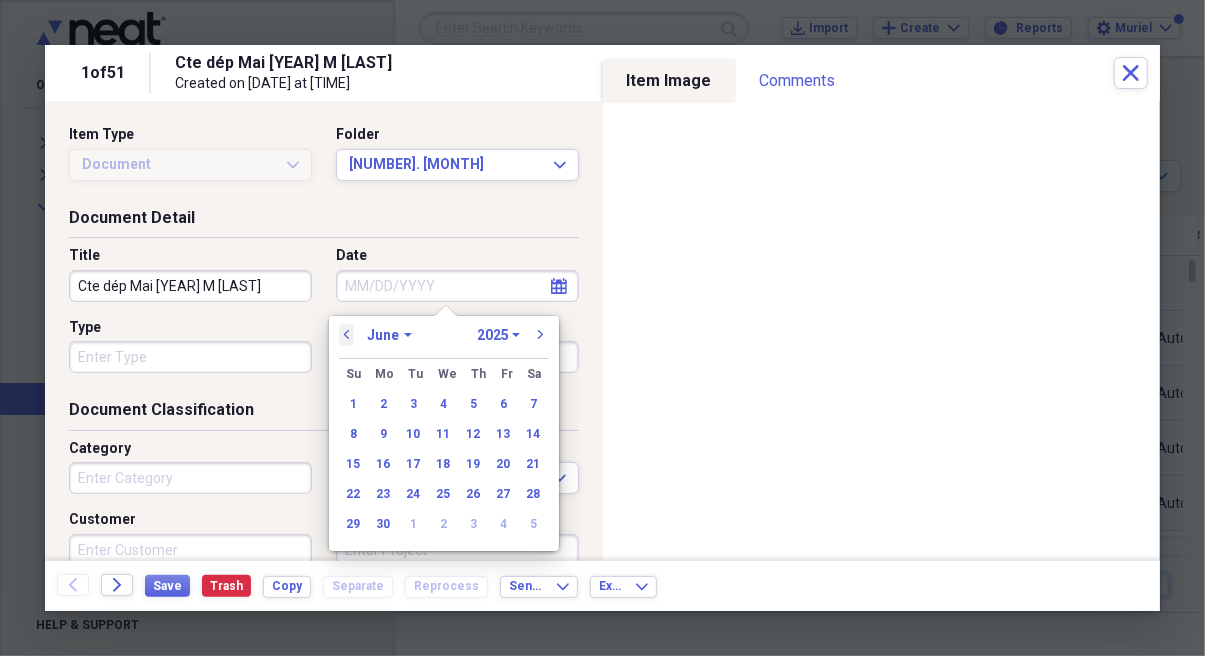 click on "previous" at bounding box center [347, 335] 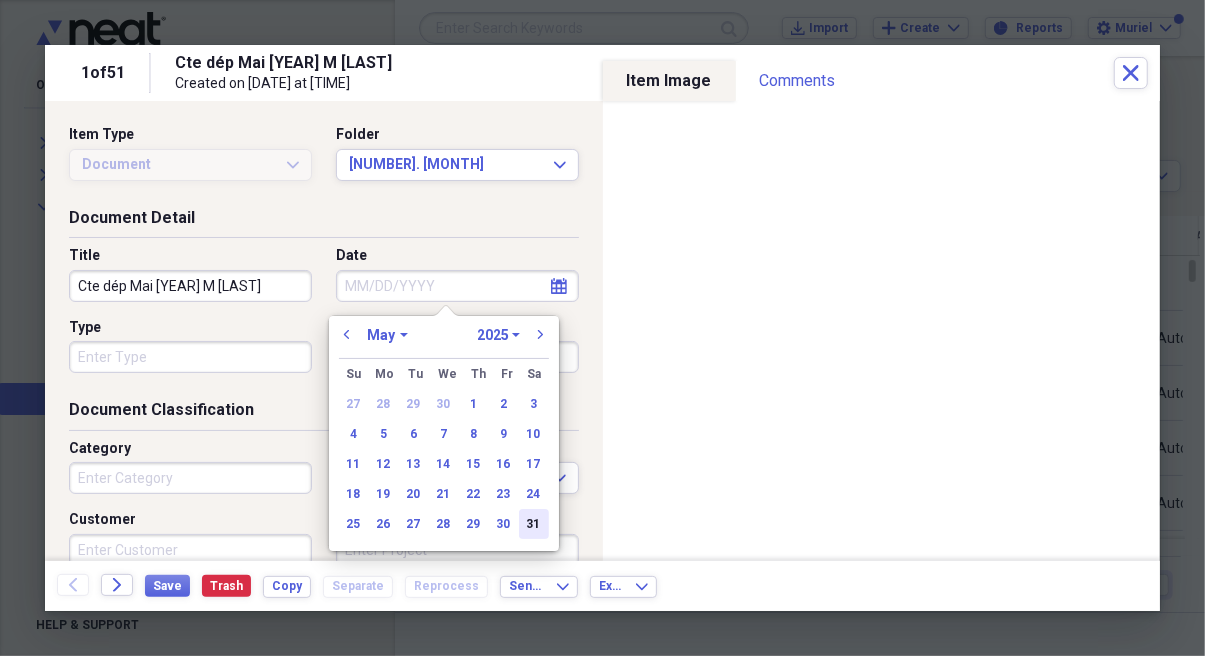 click on "31" at bounding box center (534, 524) 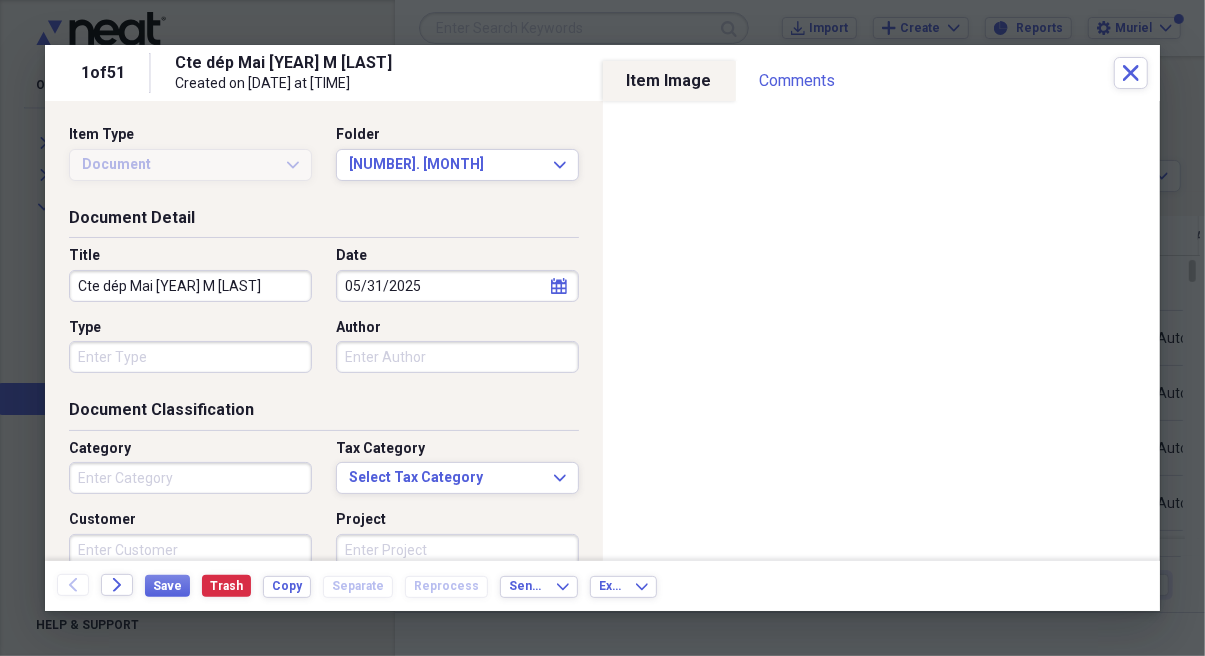 click on "Category" at bounding box center (190, 478) 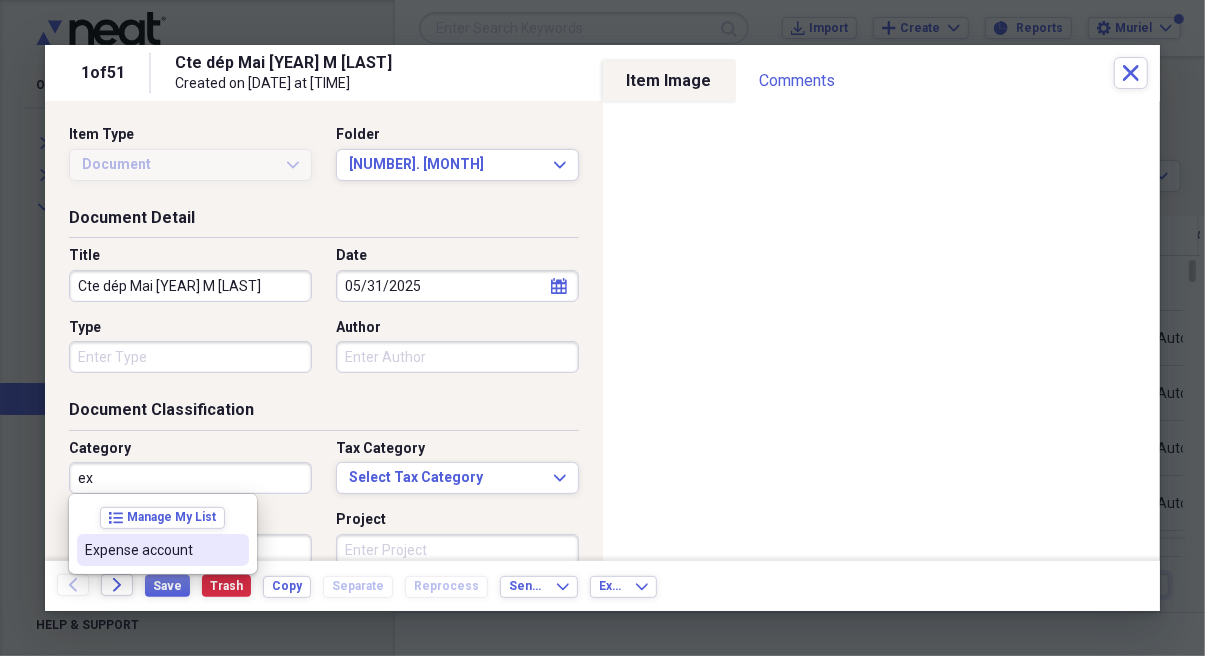 click on "Expense account" at bounding box center [151, 550] 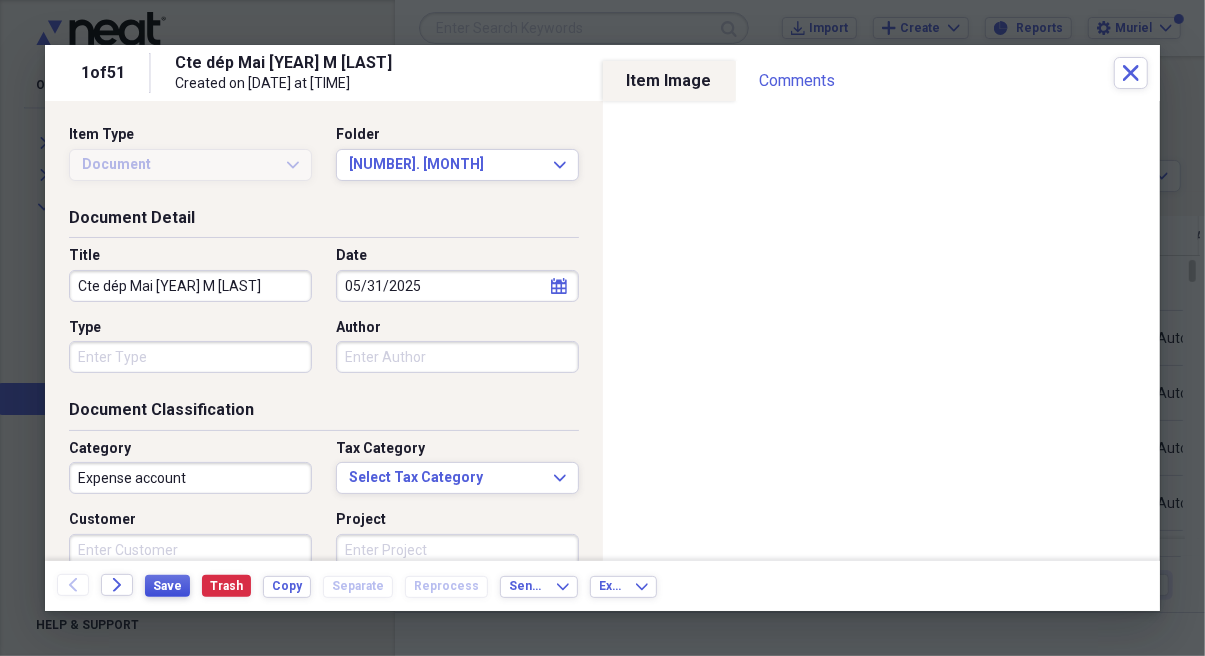 click on "Save" at bounding box center (167, 586) 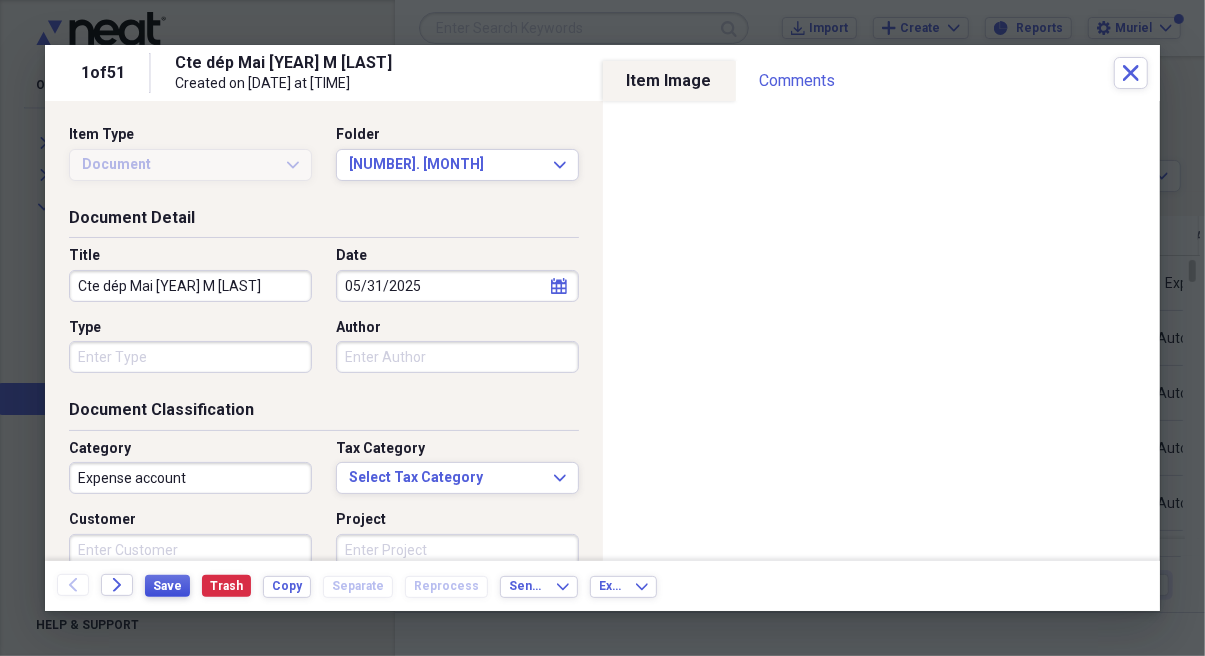 click on "Save" at bounding box center (167, 586) 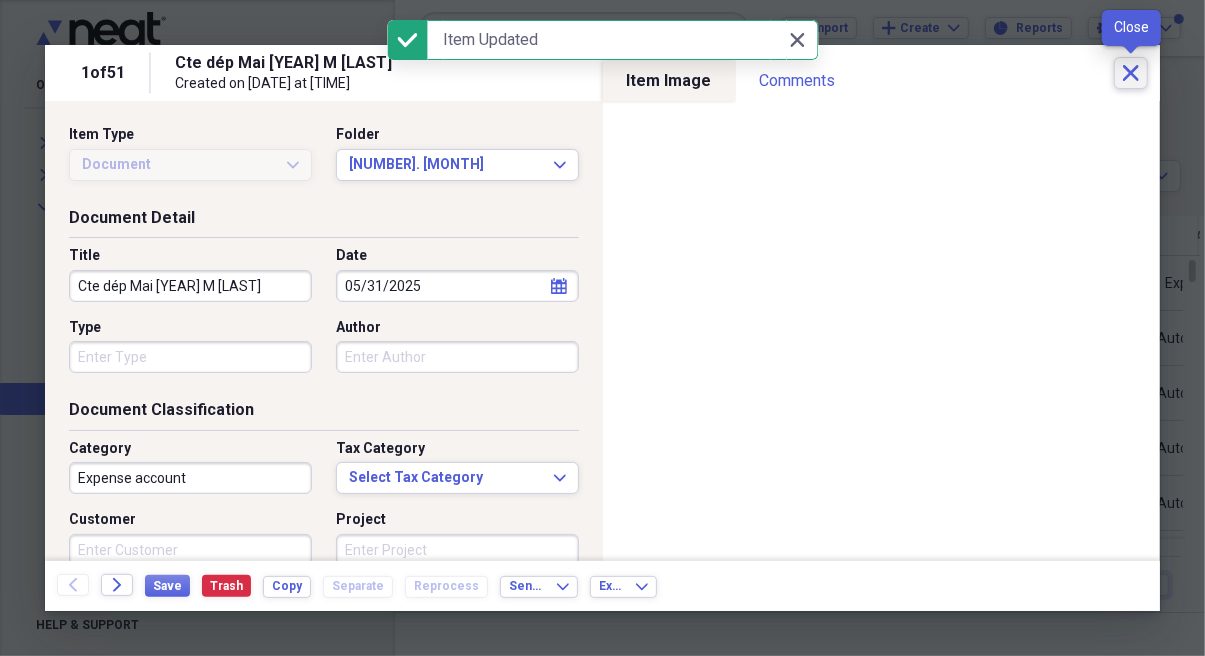 click on "Close" 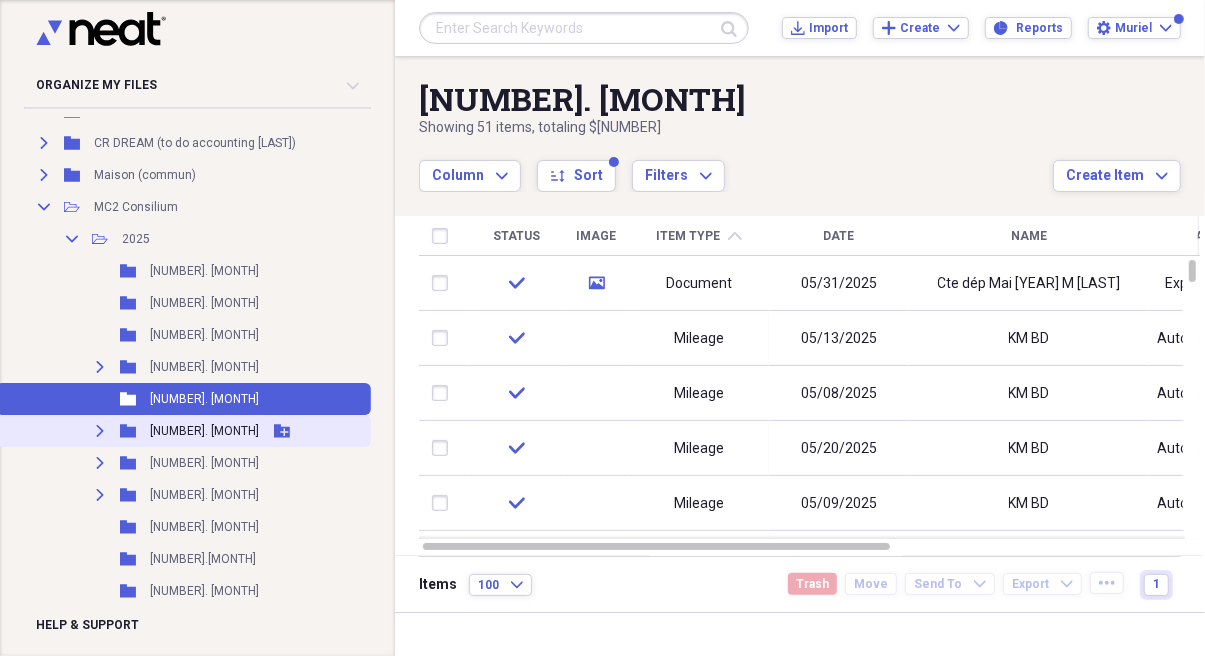 click on "06. Juin" at bounding box center [204, 431] 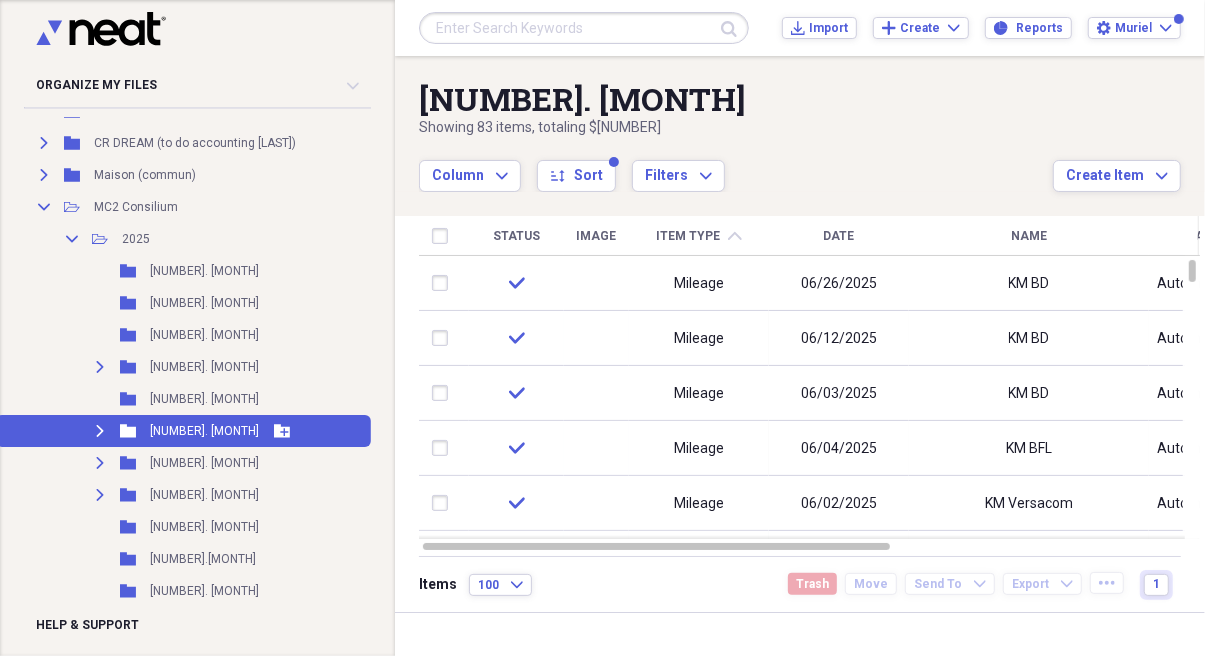 click on "Expand" 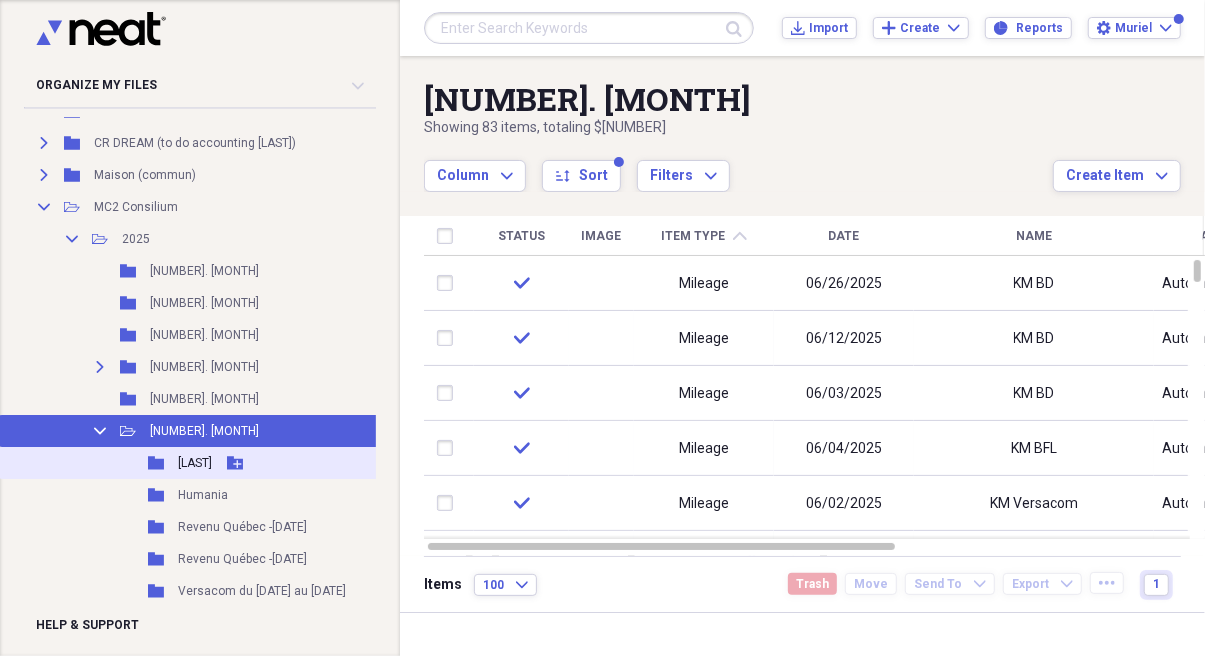 click on "Folder Bousquet Add Folder" at bounding box center (203, 463) 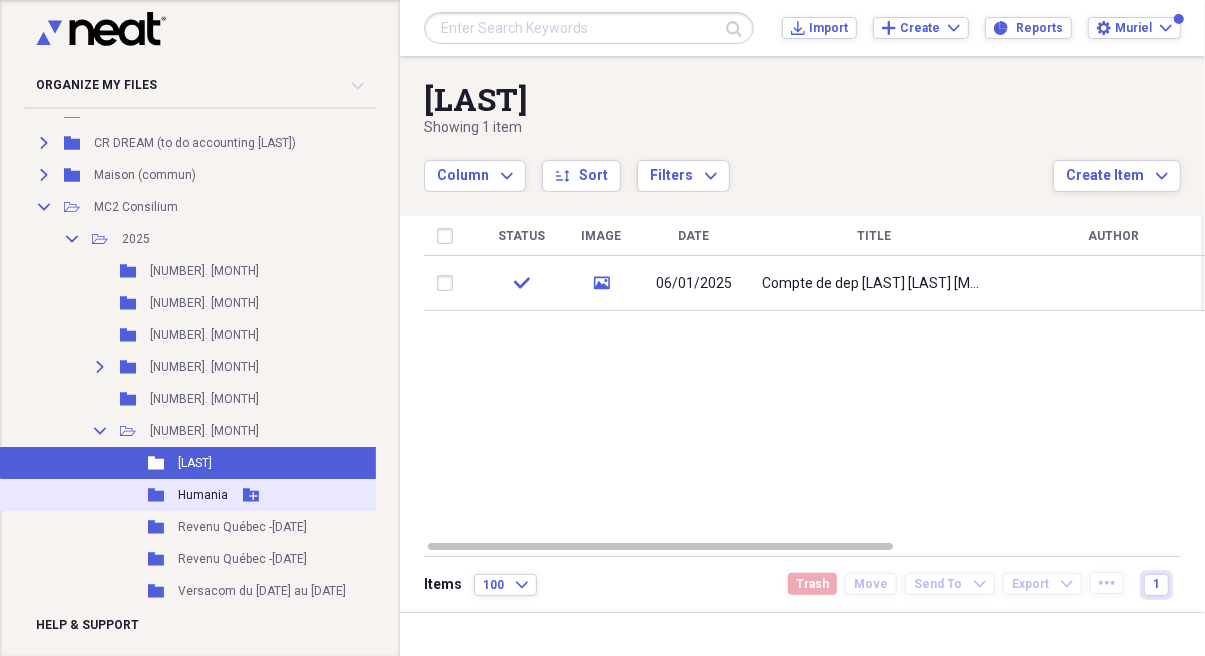 click on "Humania" at bounding box center (203, 495) 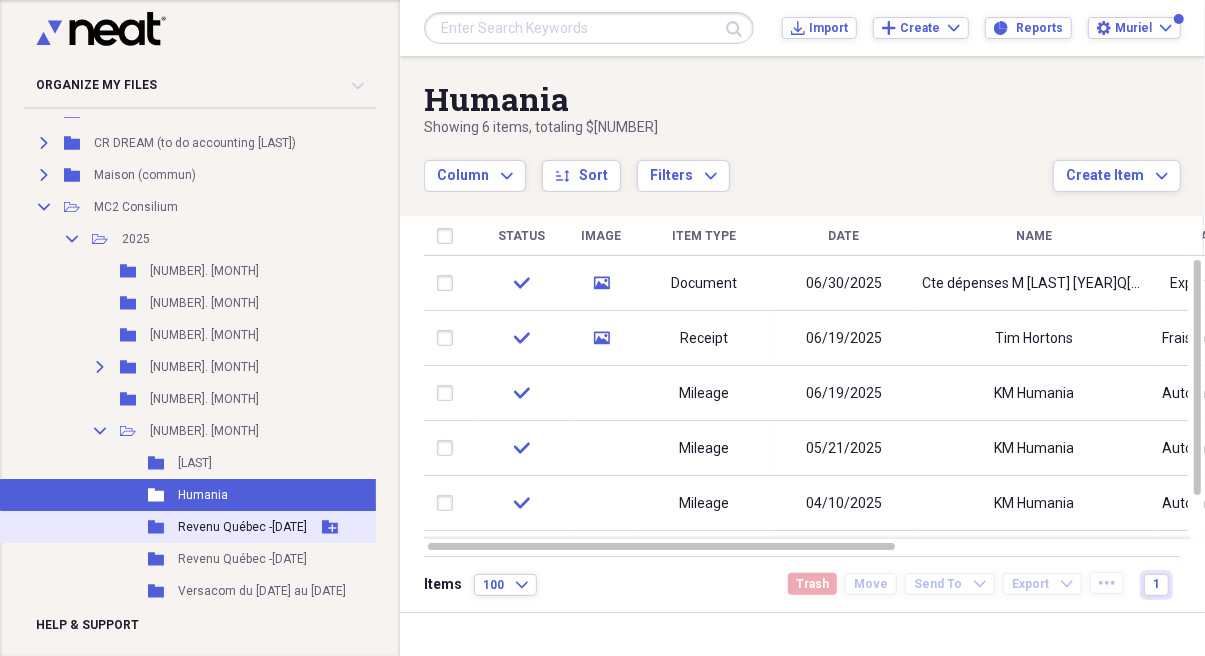 click on "Revenu Québec - 12 juin" at bounding box center (242, 527) 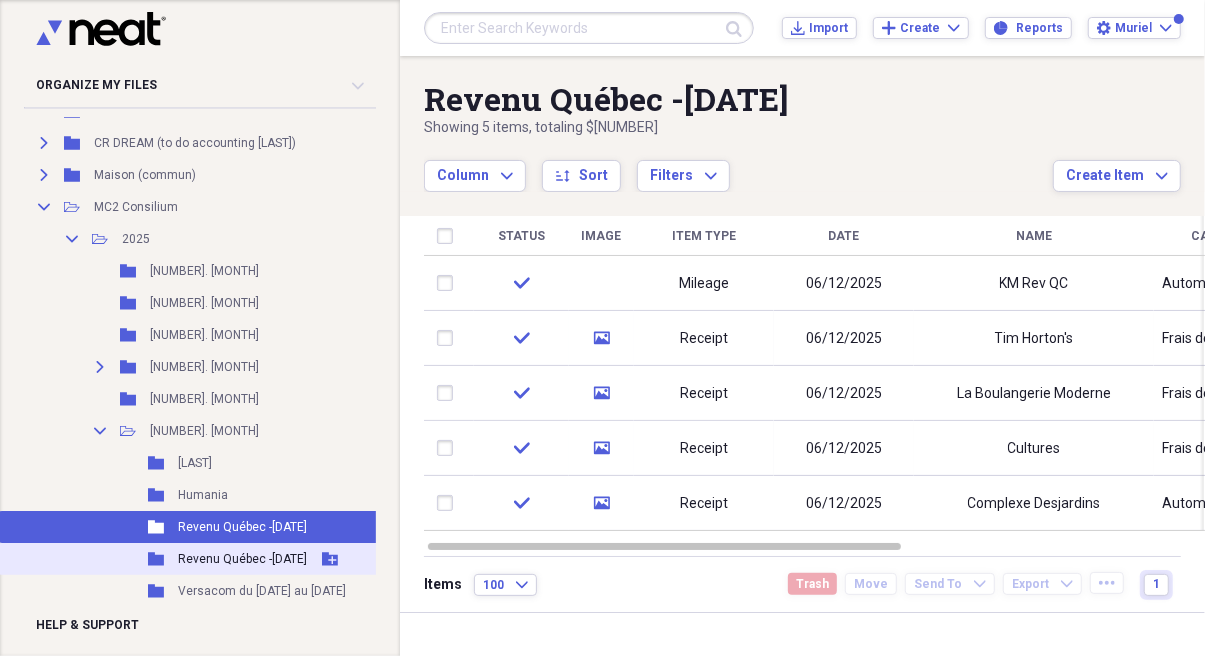 click on "Revenu Québec -11 juin" at bounding box center (242, 559) 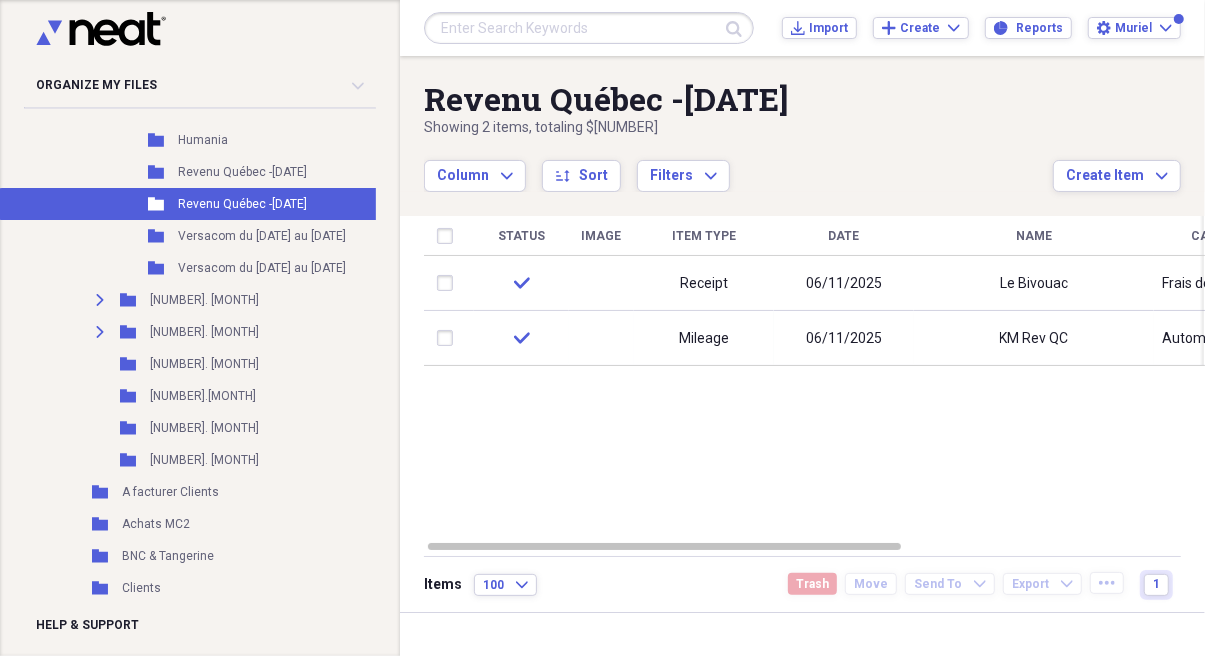 scroll, scrollTop: 828, scrollLeft: 0, axis: vertical 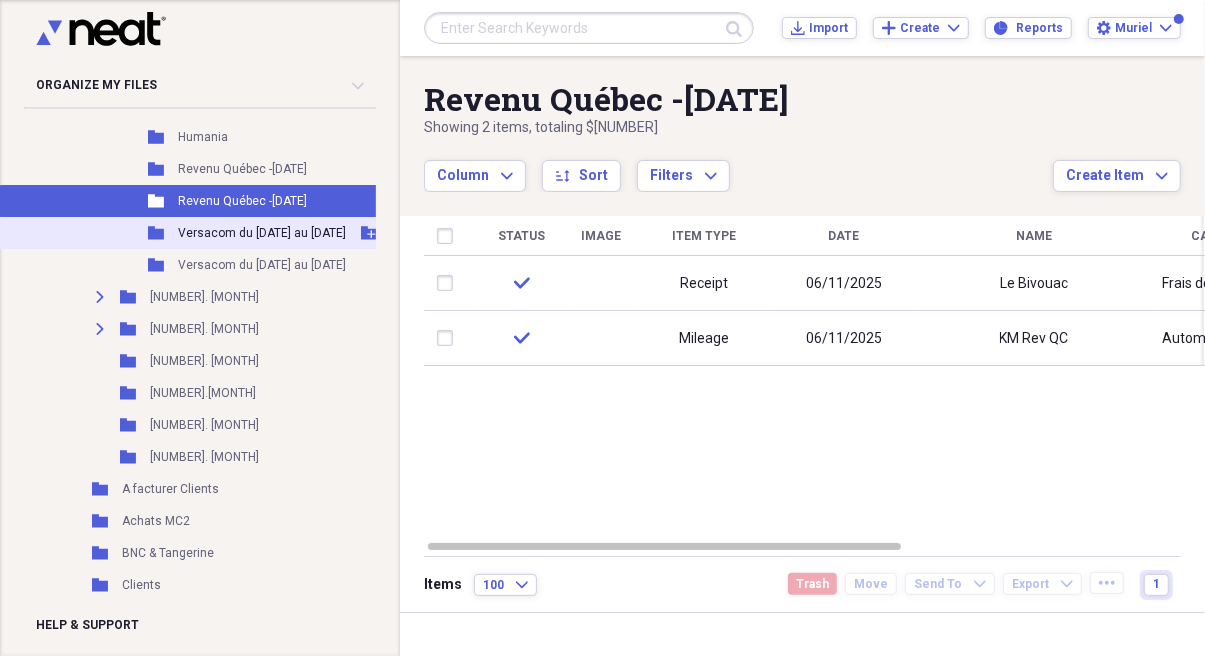 click on "Versacom du 22 au 28 mai" at bounding box center [262, 233] 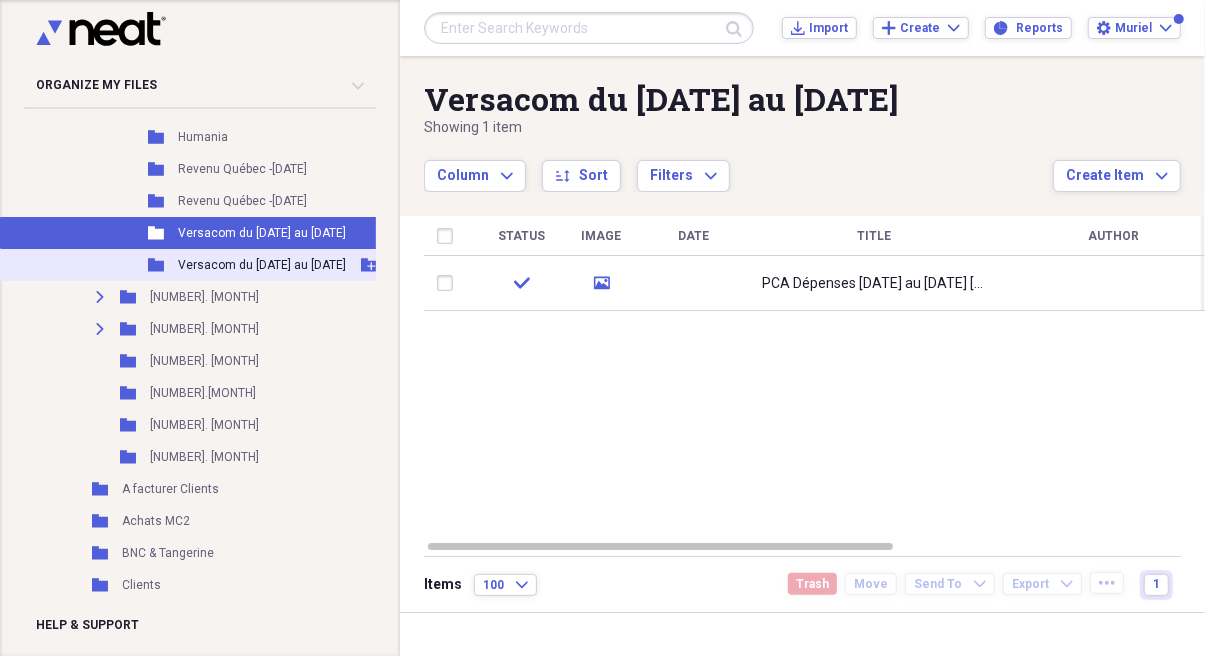 click on "Versacom du 29 mai au 27 juin" at bounding box center [262, 265] 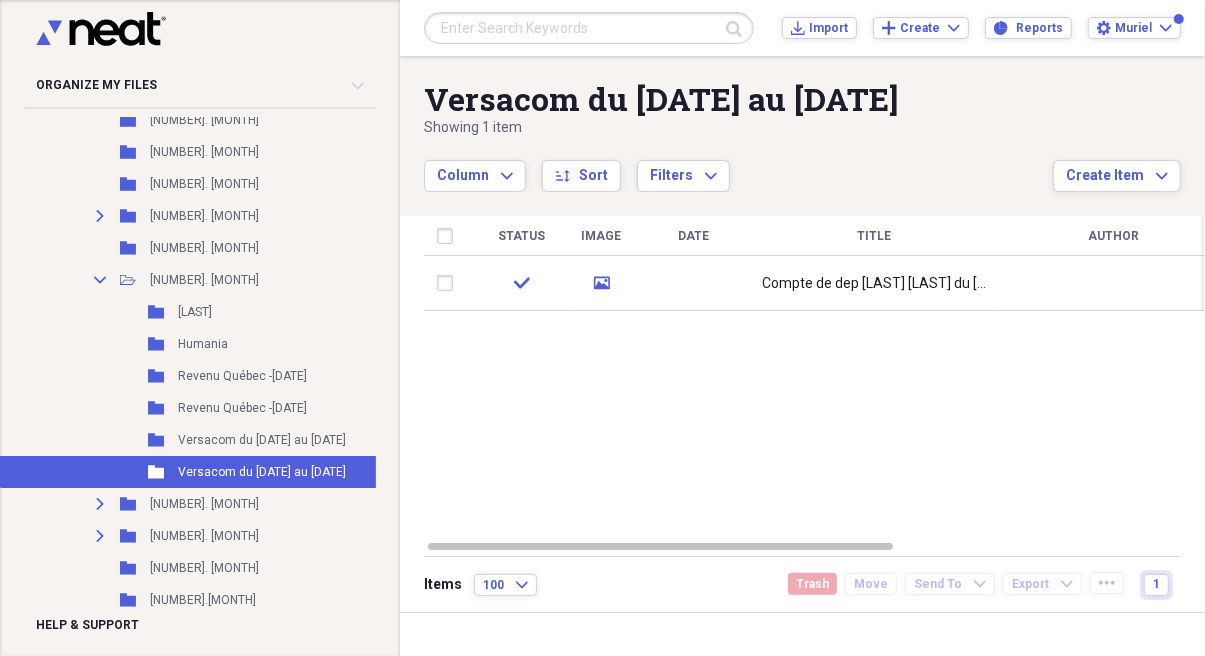 scroll, scrollTop: 520, scrollLeft: 0, axis: vertical 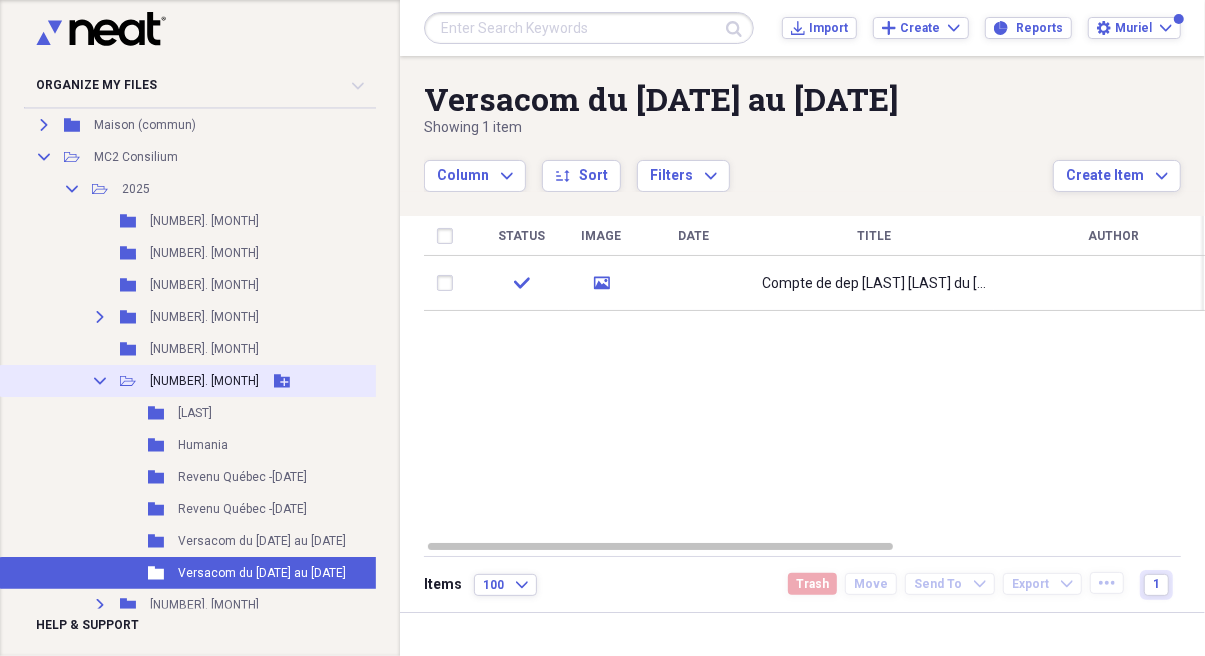 click on "Add Folder" 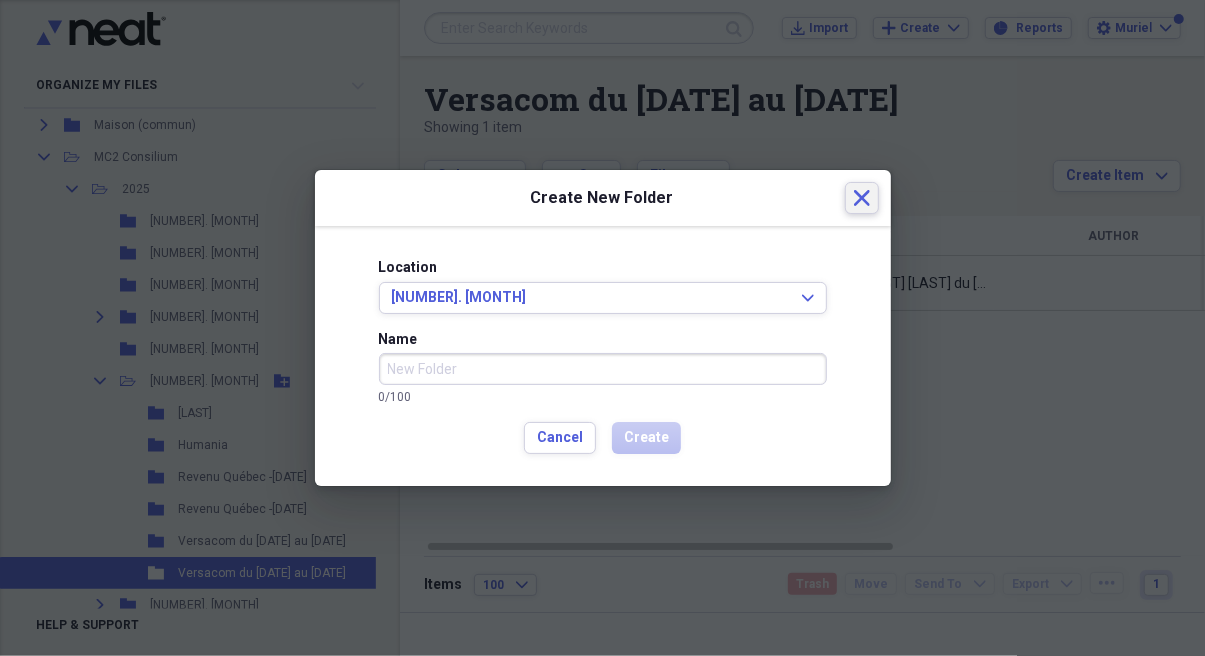 click on "Create New Folder Close" at bounding box center [603, 198] 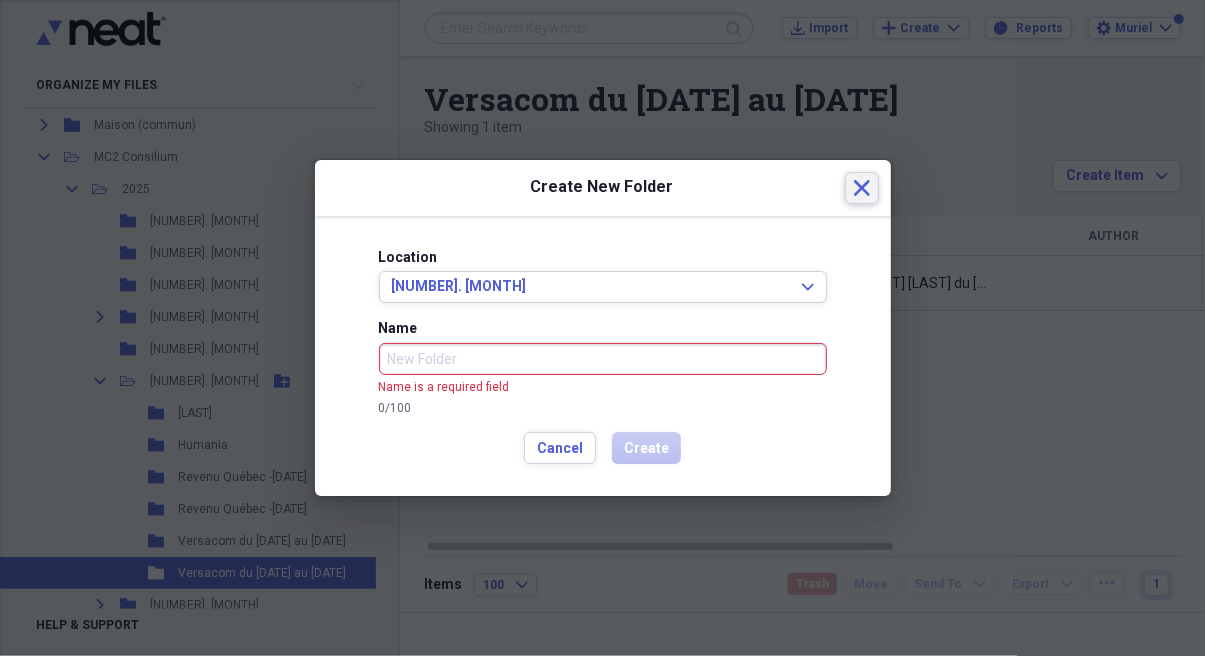 click on "Close" at bounding box center [862, 188] 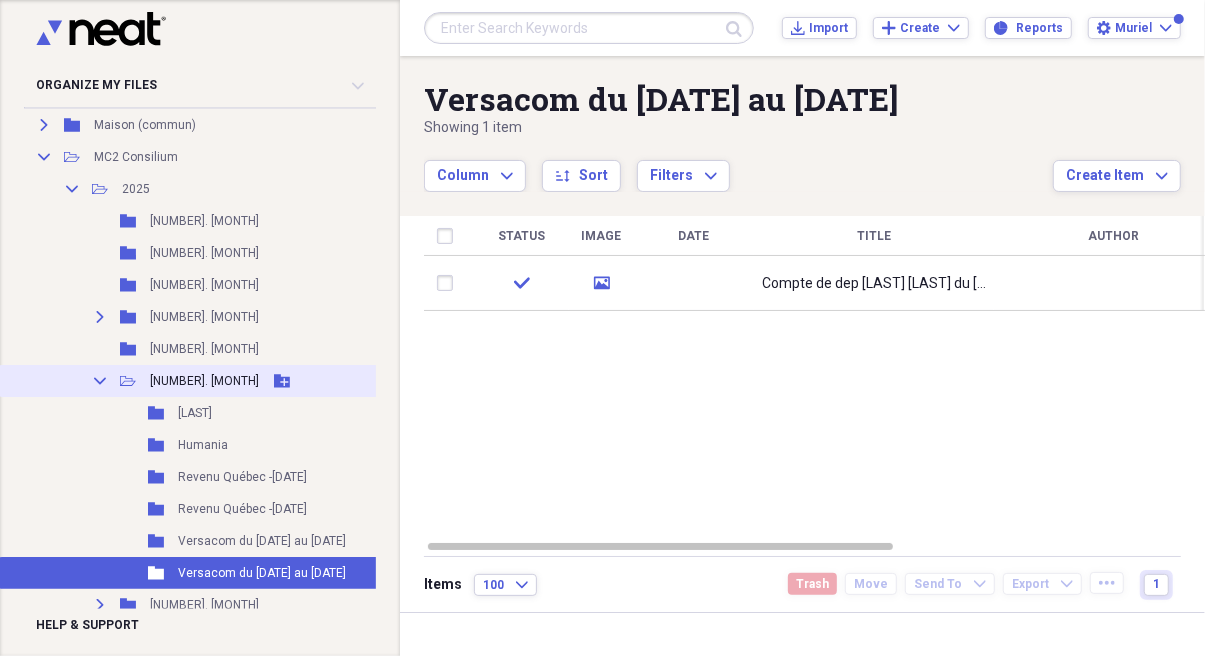 click on "06. Juin" at bounding box center (204, 381) 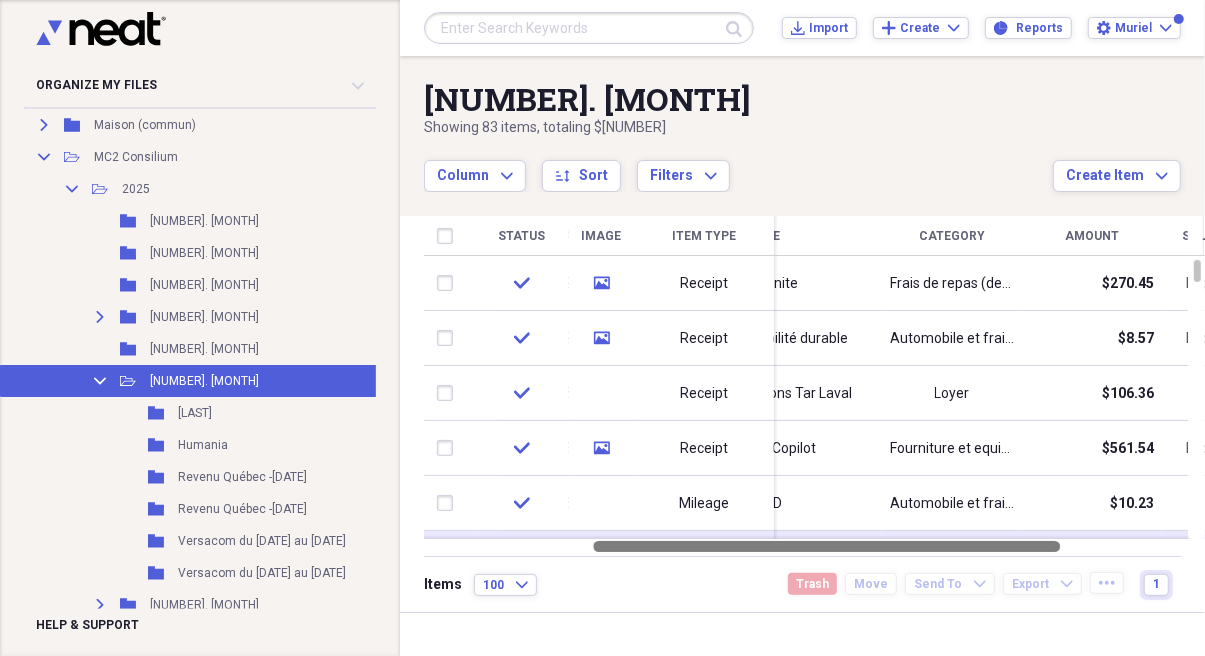 drag, startPoint x: 879, startPoint y: 549, endPoint x: 1043, endPoint y: 532, distance: 164.87874 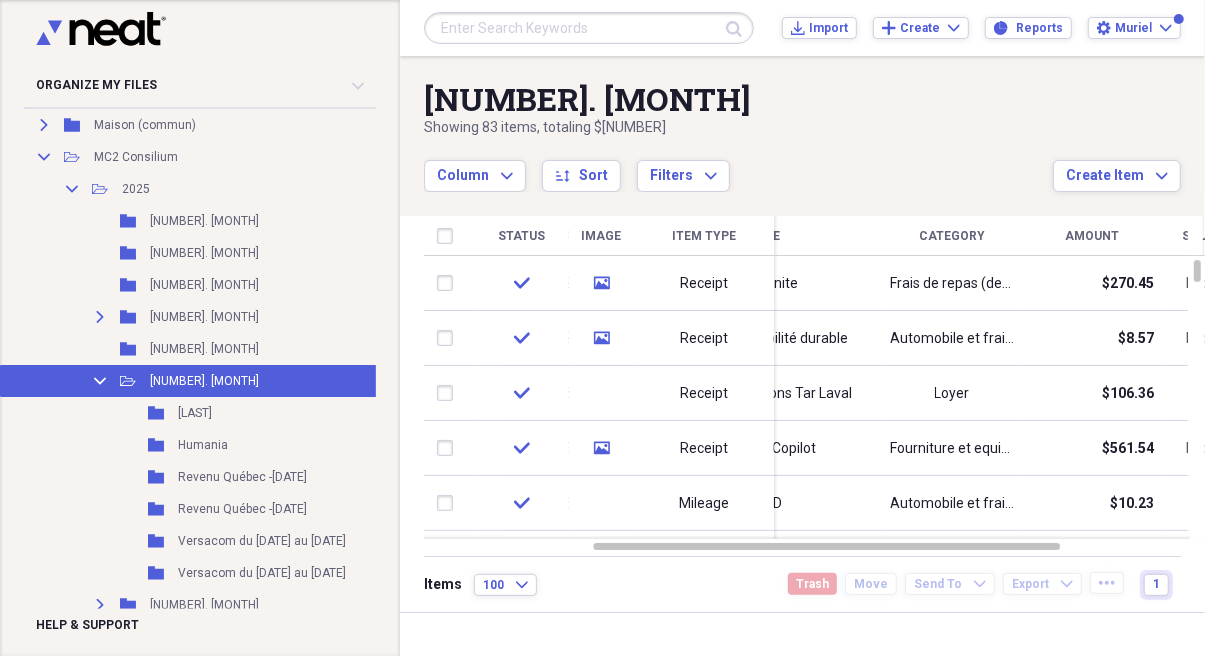 click on "Category" at bounding box center [952, 236] 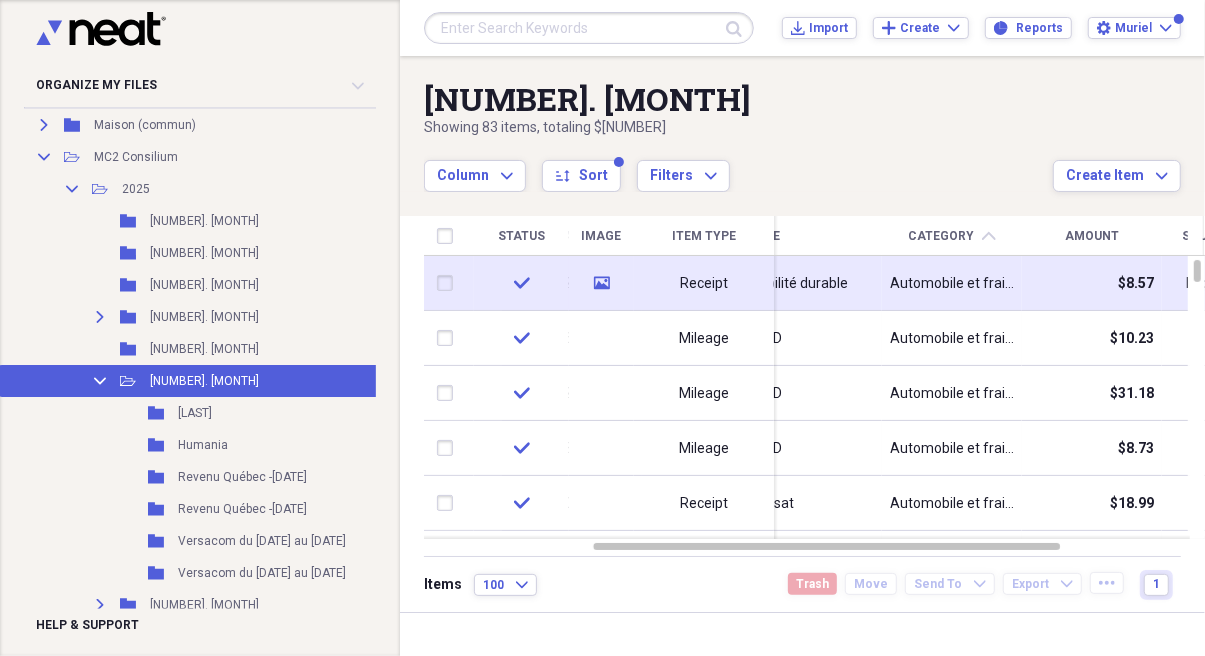type 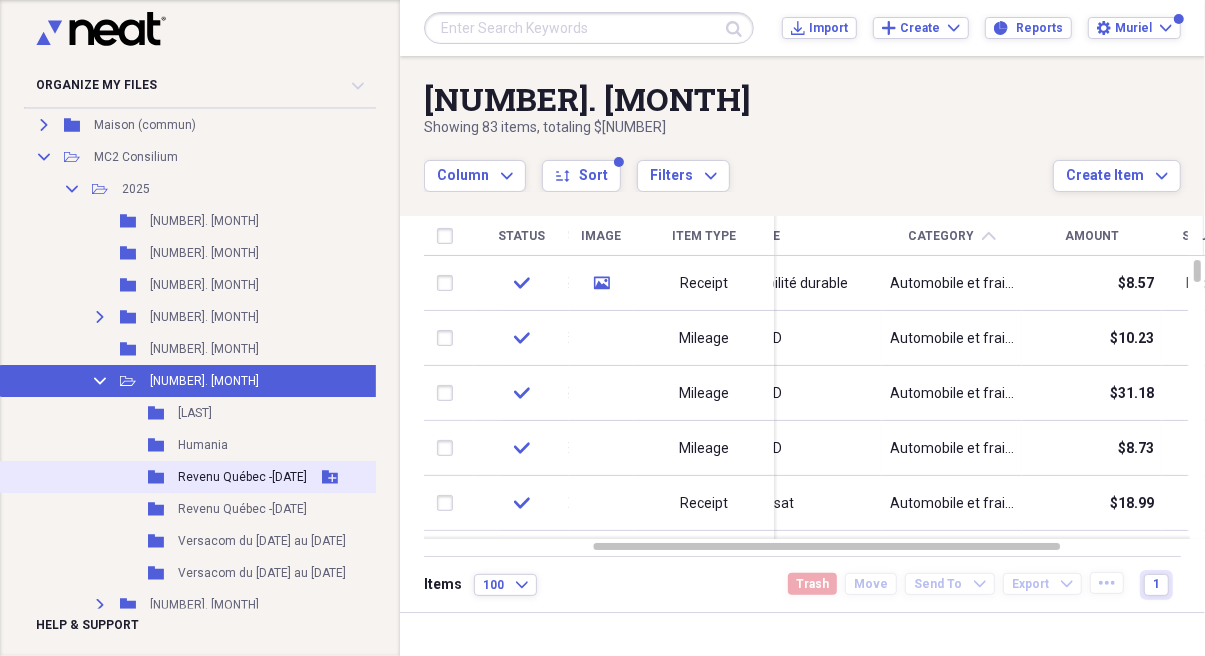 click on "Revenu Québec - 12 juin" at bounding box center [242, 477] 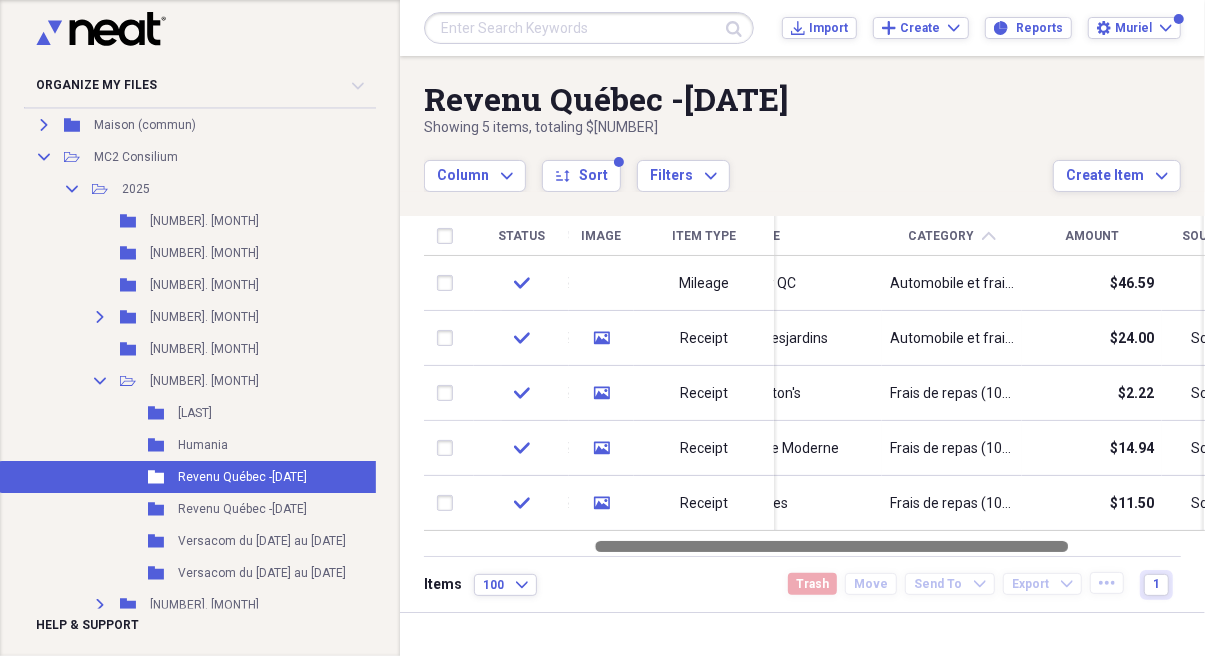 drag, startPoint x: 799, startPoint y: 555, endPoint x: 755, endPoint y: 545, distance: 45.122055 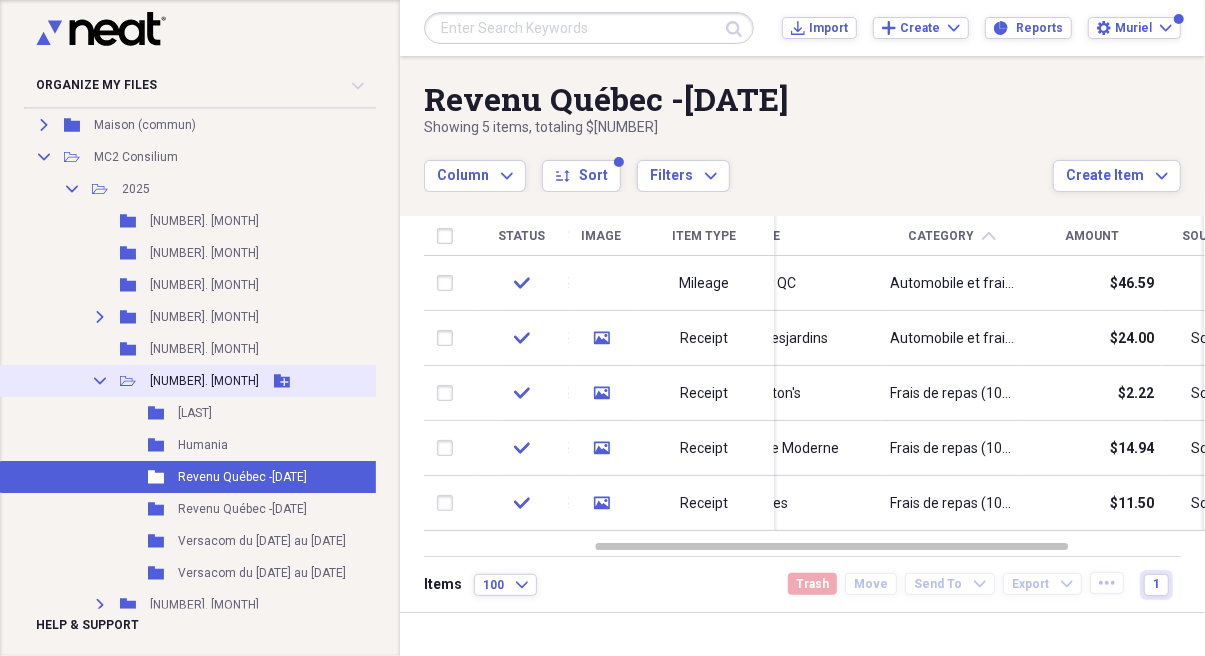 click on "06. Juin" at bounding box center [204, 381] 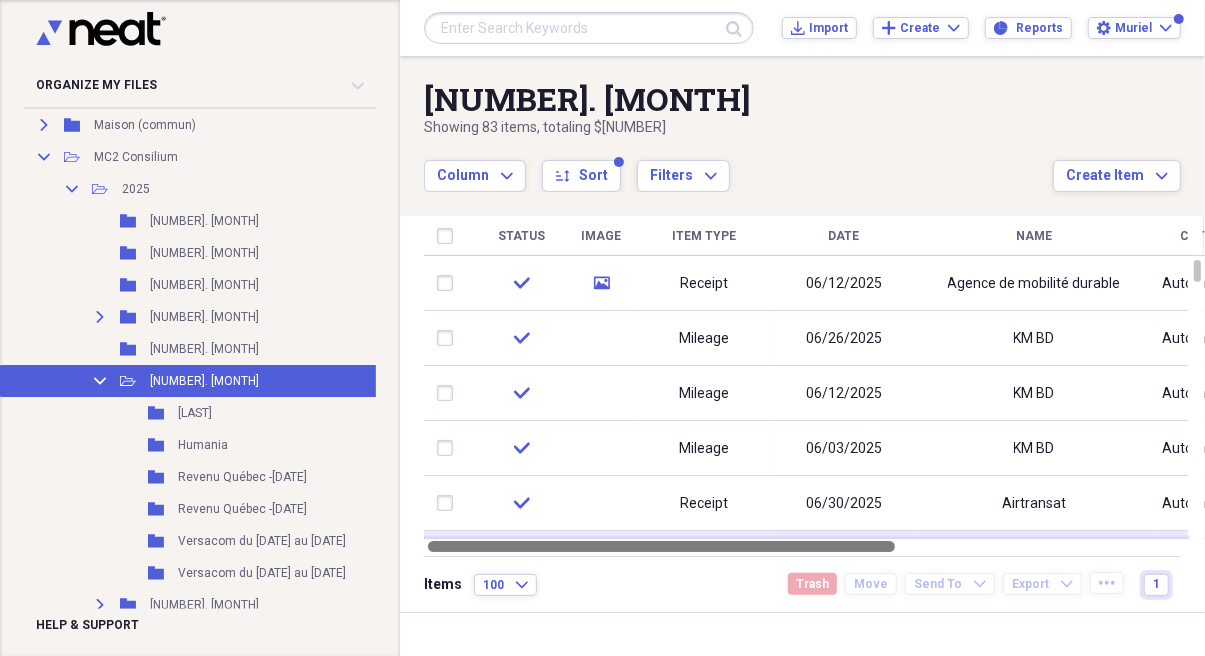 drag, startPoint x: 817, startPoint y: 548, endPoint x: 628, endPoint y: 533, distance: 189.5943 